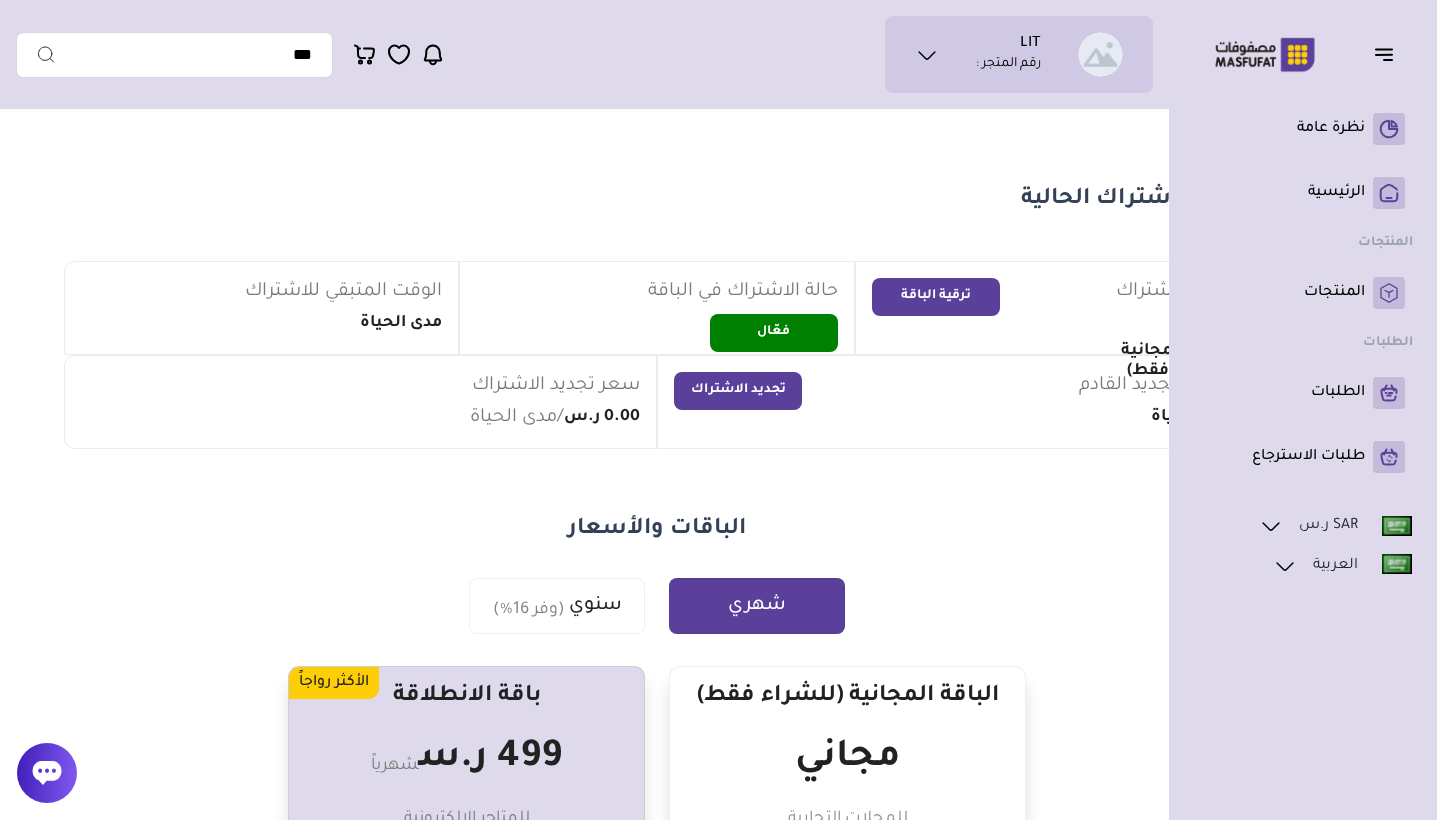 scroll, scrollTop: 0, scrollLeft: 0, axis: both 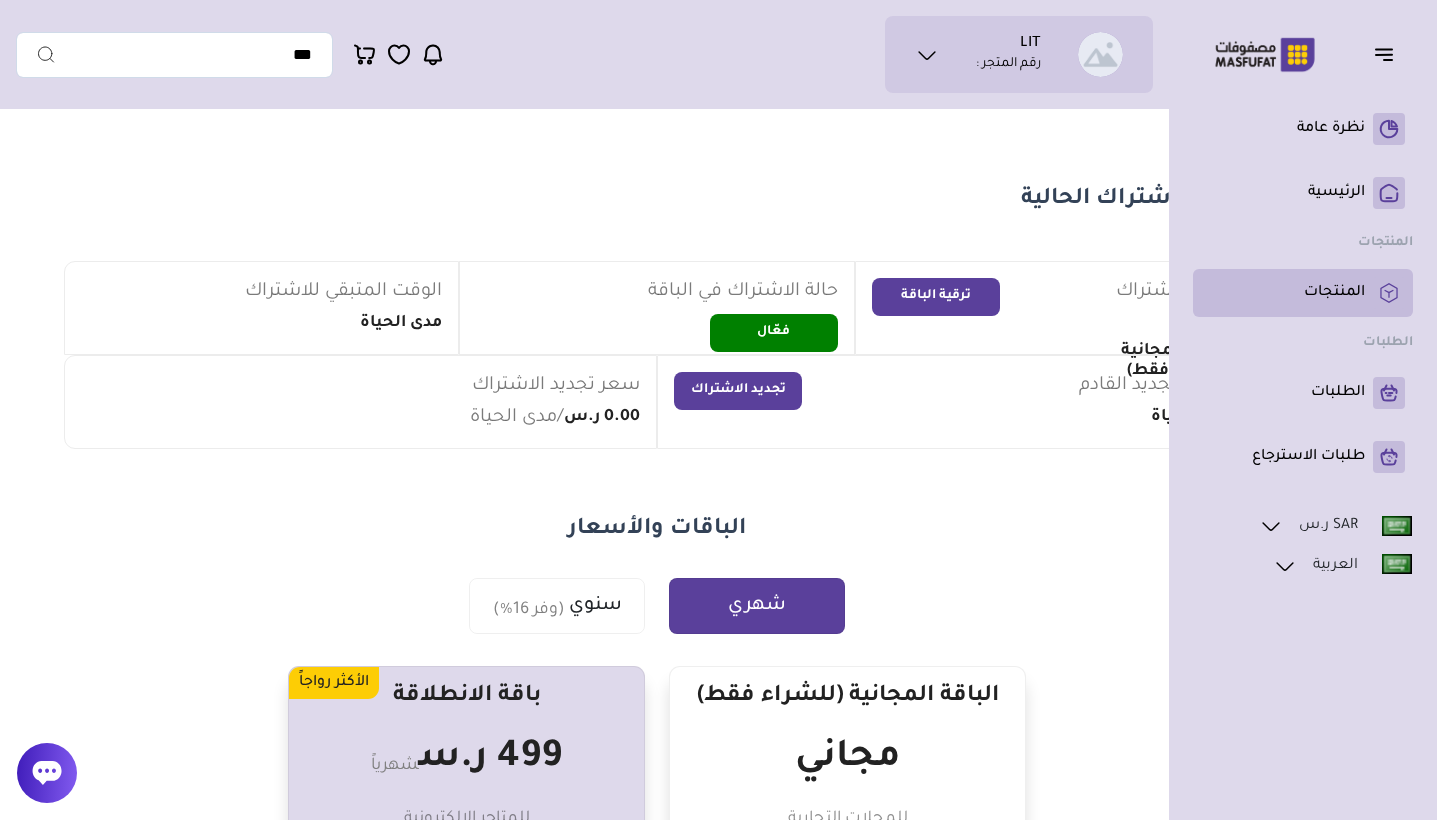 click on "المنتجات" at bounding box center [1334, 293] 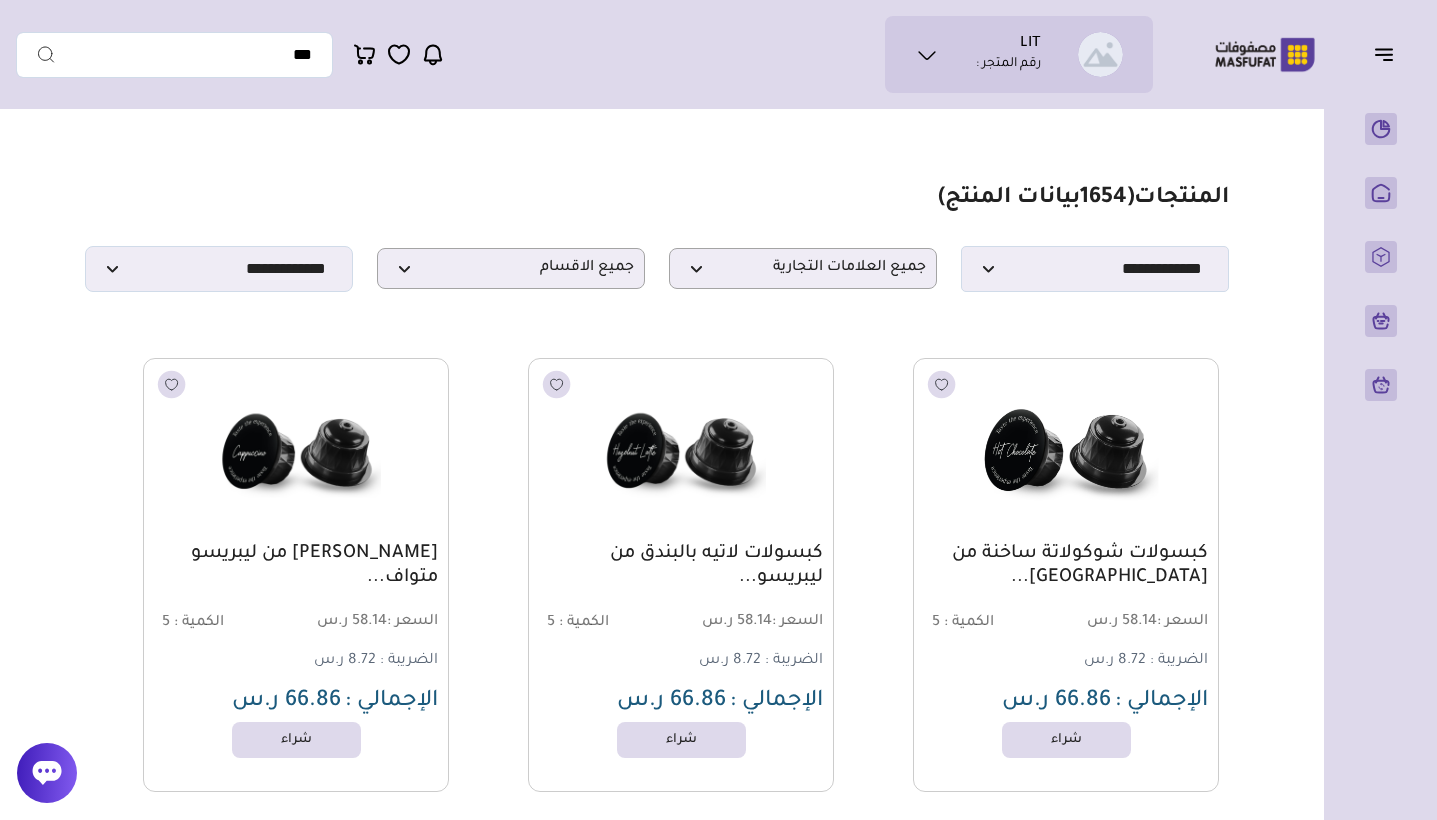 scroll, scrollTop: 0, scrollLeft: 0, axis: both 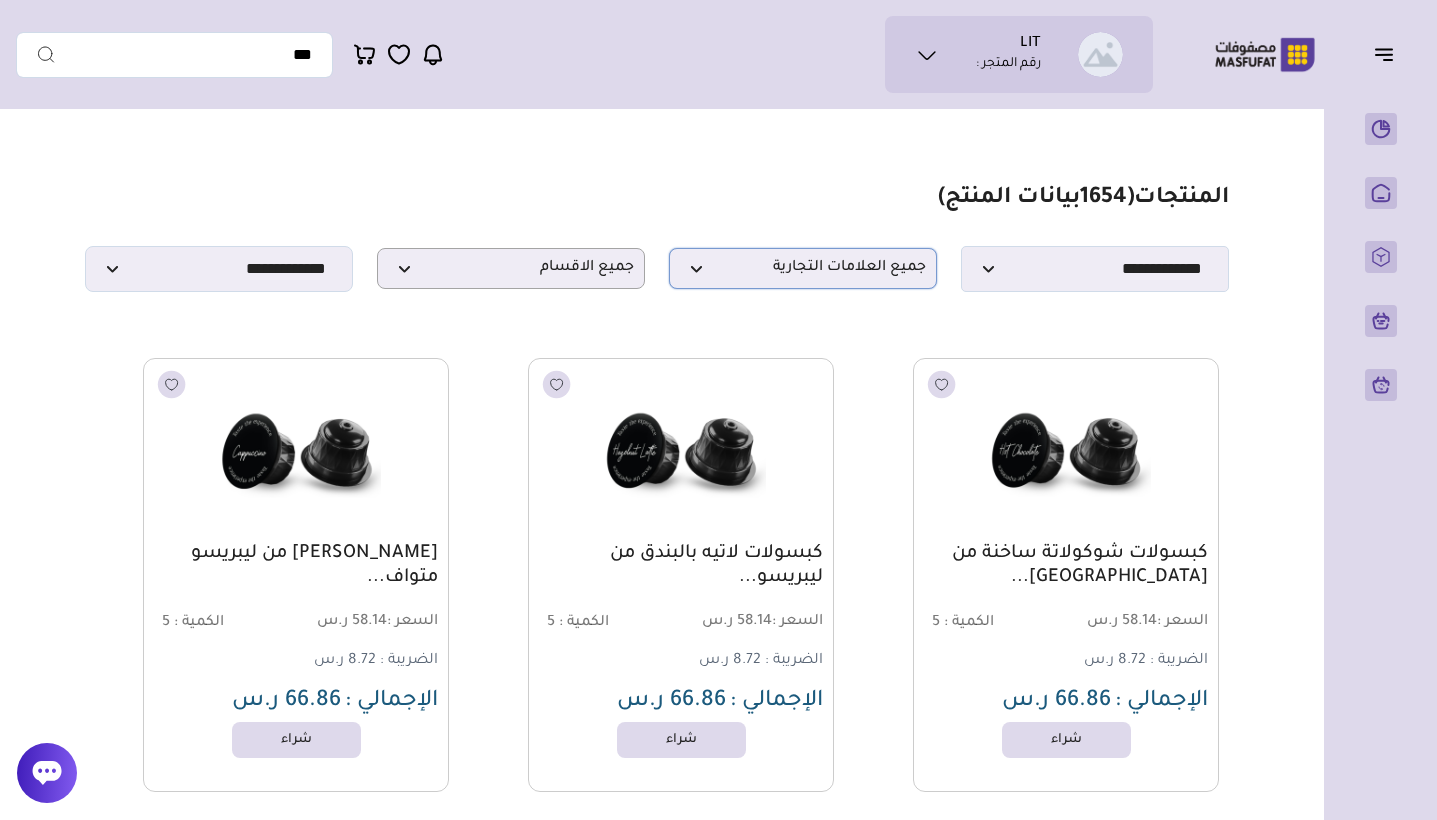 click on "جميع العلامات التجارية" at bounding box center (803, 268) 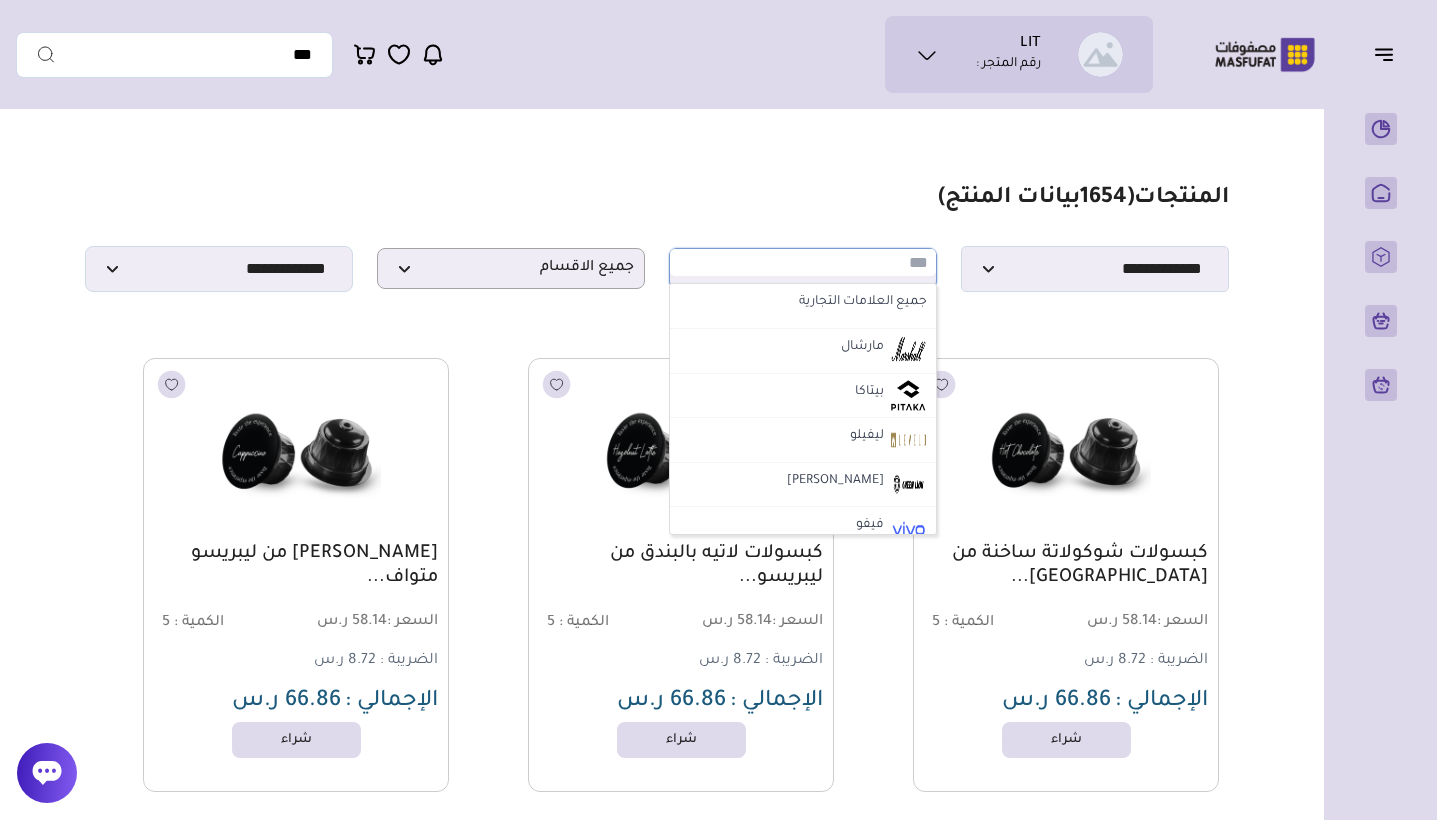 click at bounding box center (803, 262) 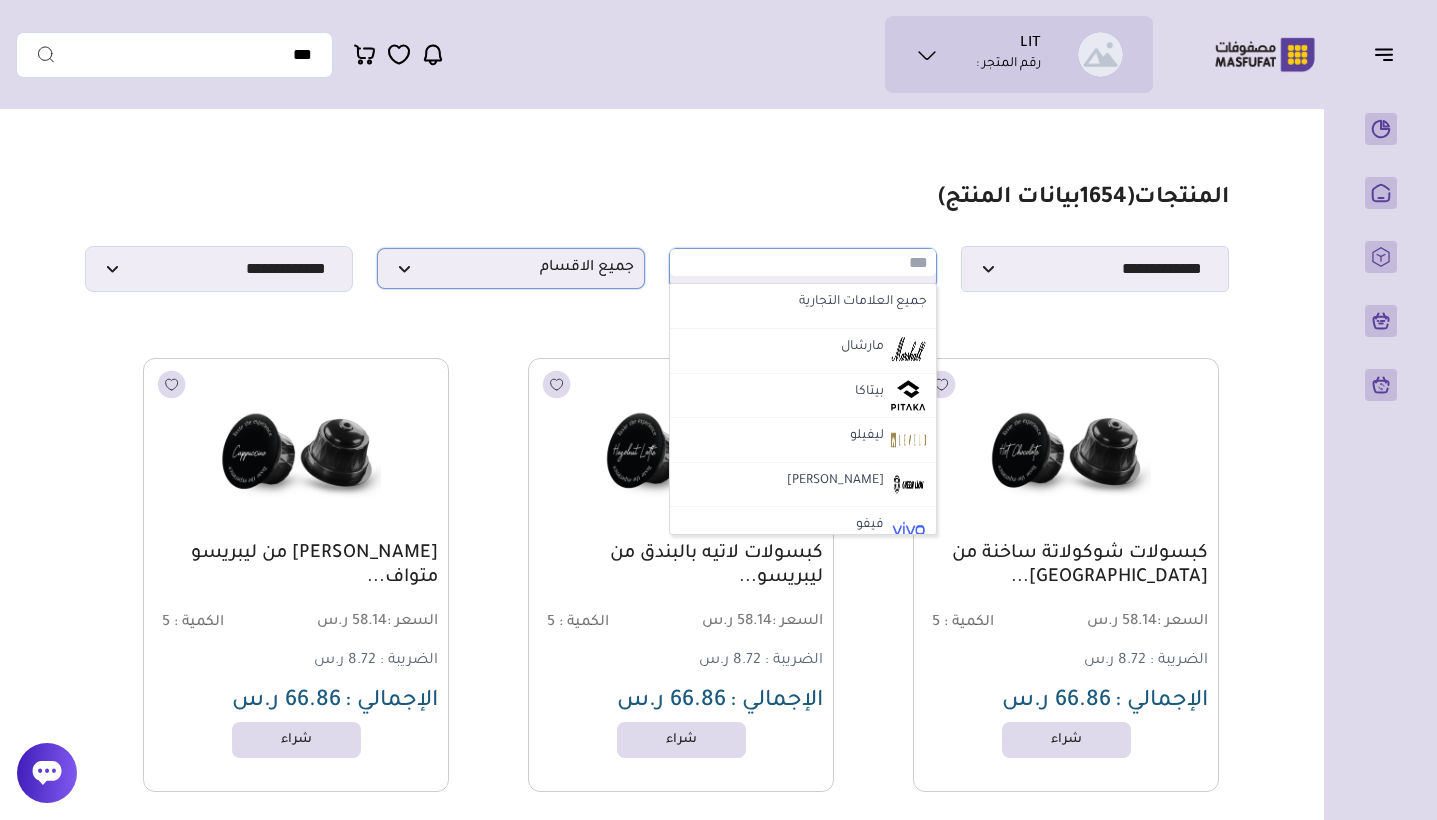 click on "جميع الاقسام" at bounding box center [511, 268] 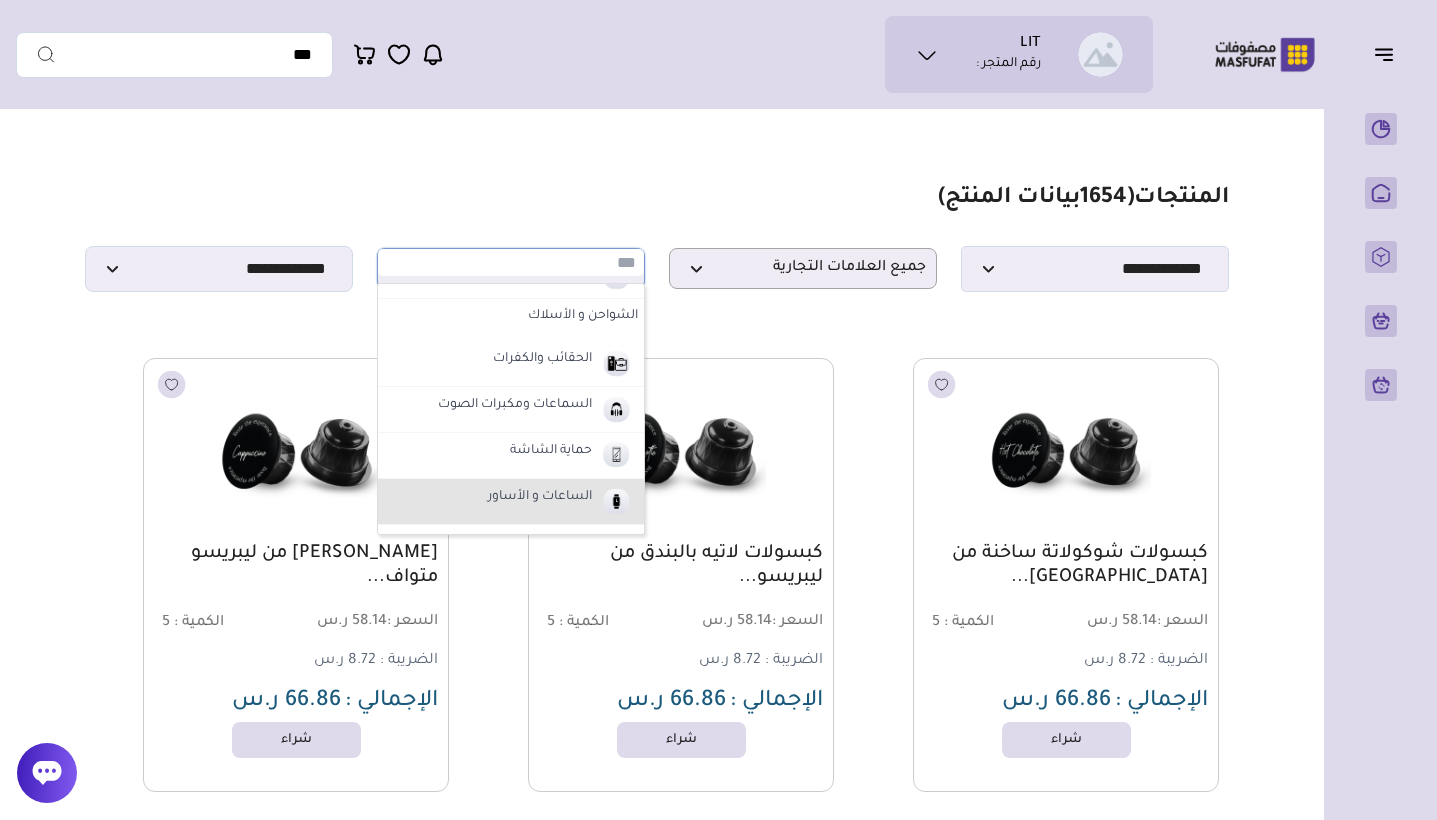scroll, scrollTop: 120, scrollLeft: 0, axis: vertical 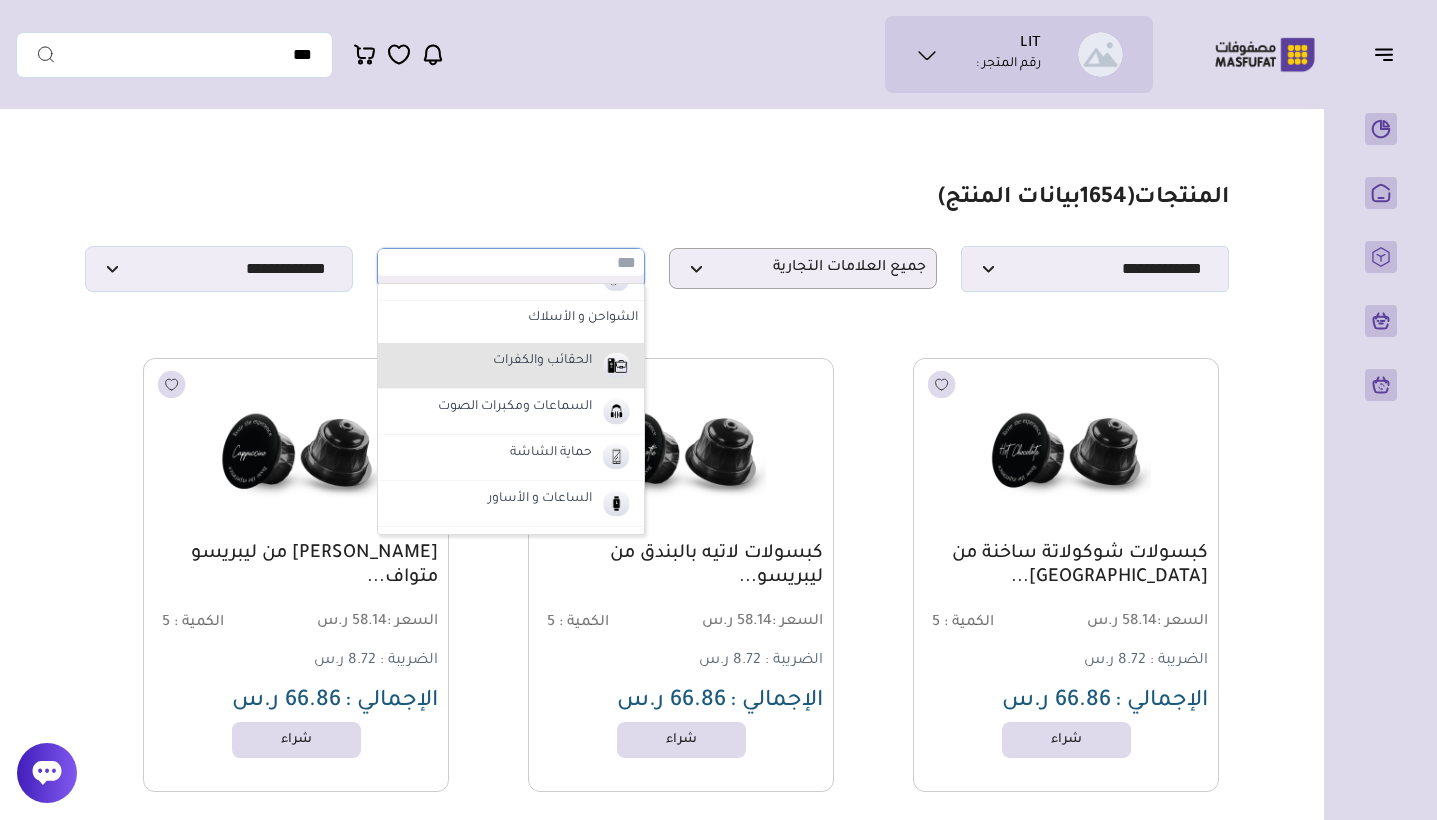 click on "الحقائب والكفرات" at bounding box center (542, 362) 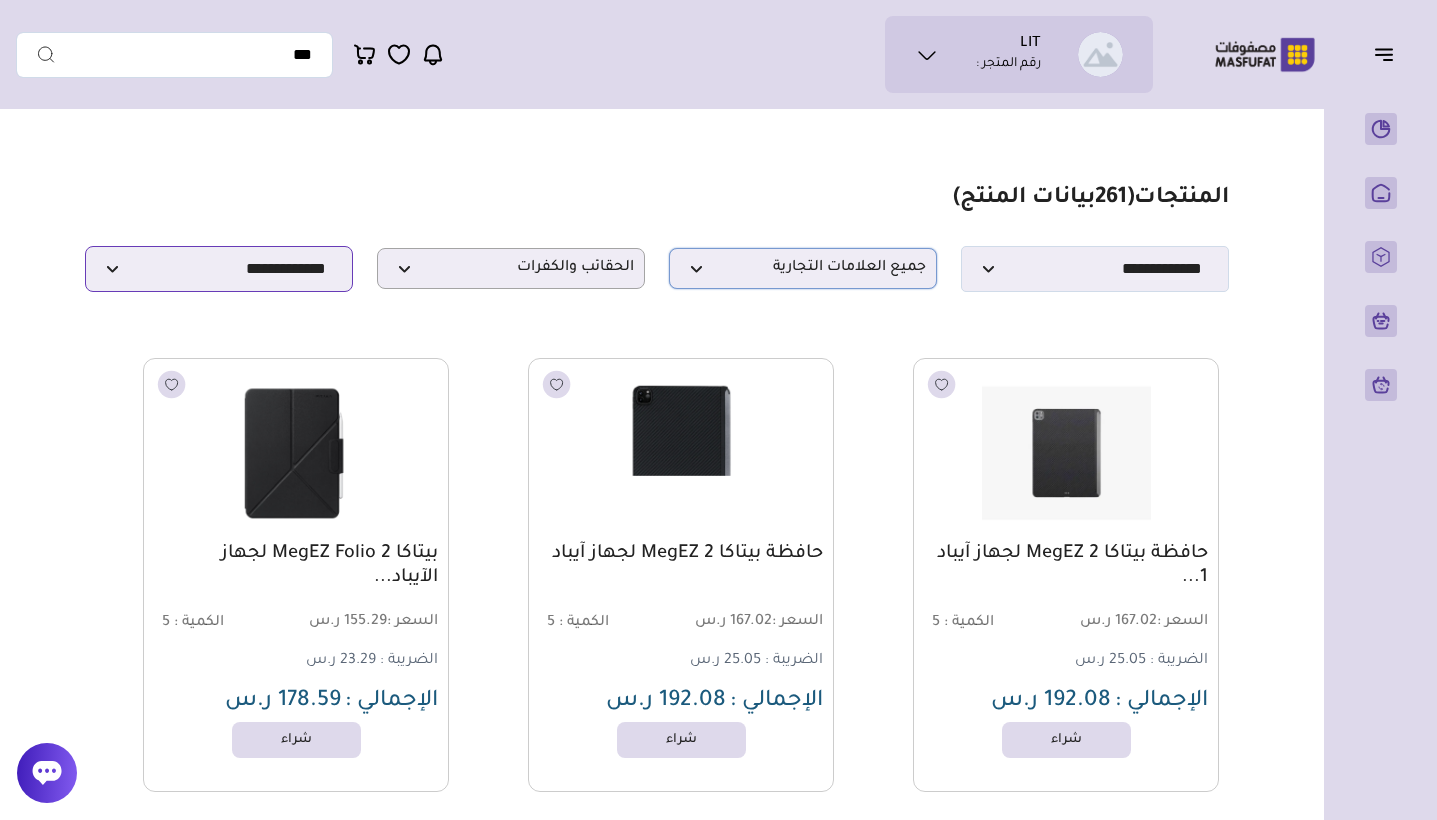 scroll, scrollTop: 0, scrollLeft: 0, axis: both 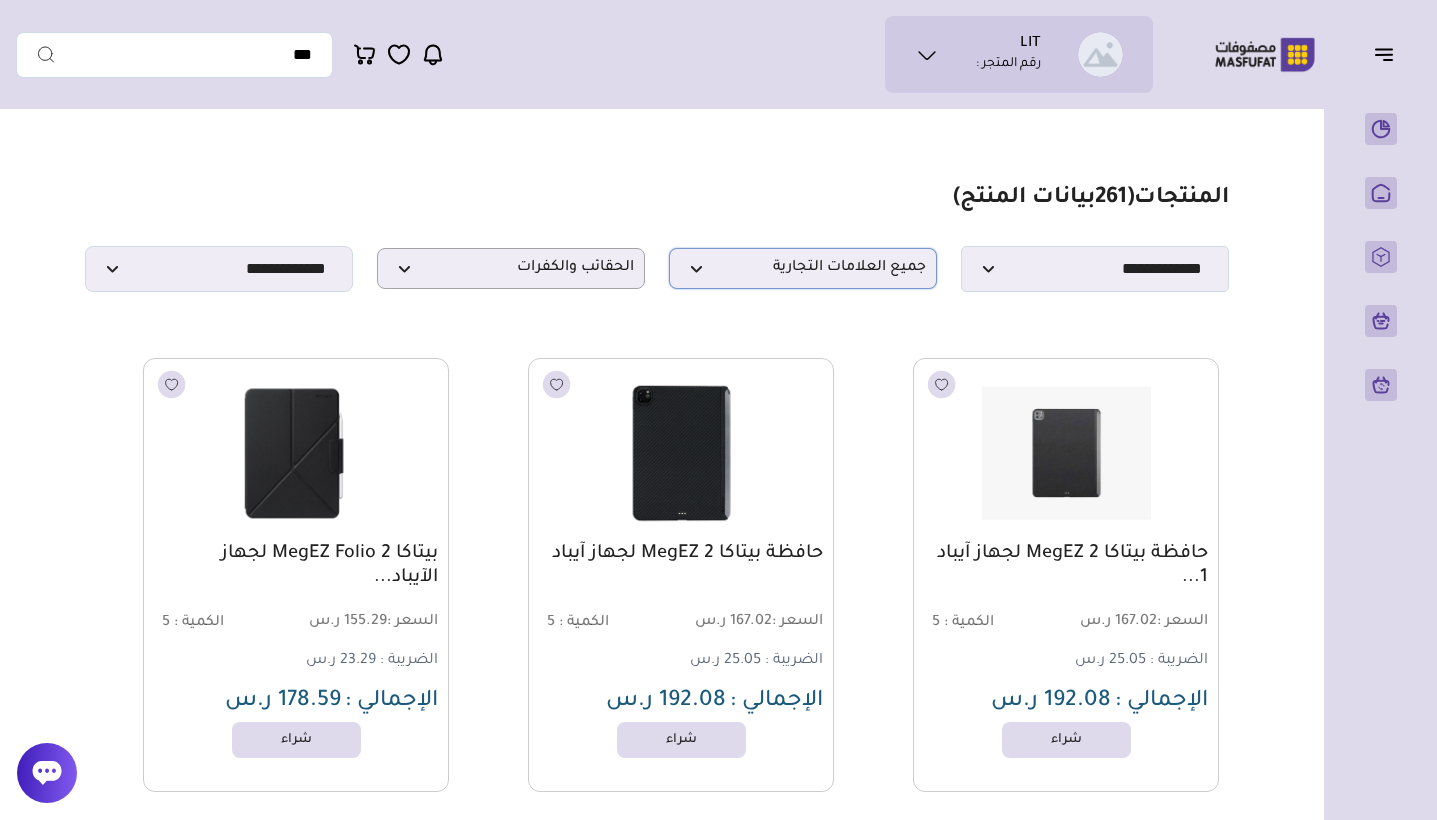 click on "جميع العلامات التجارية" at bounding box center (803, 268) 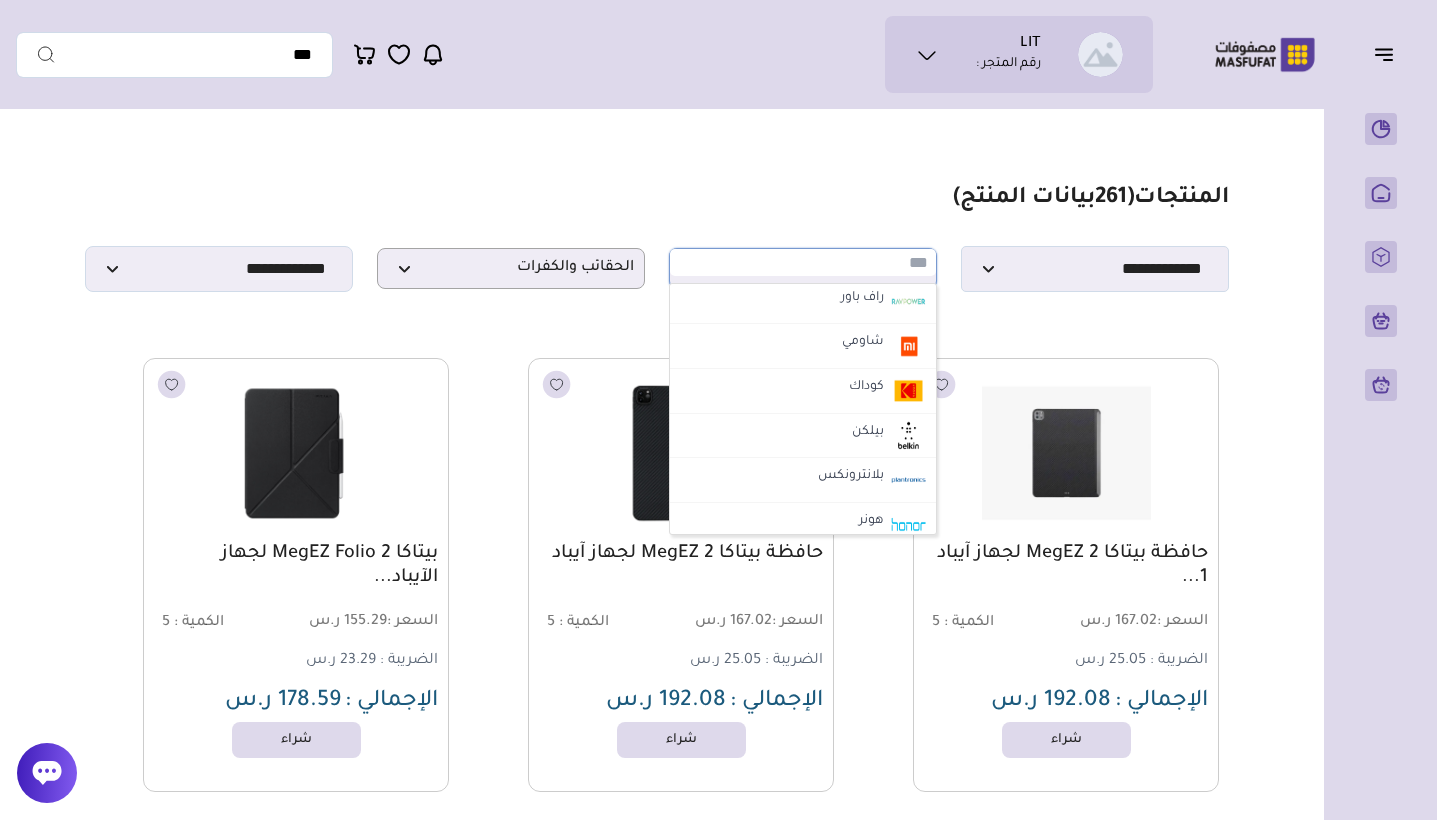 scroll, scrollTop: 920, scrollLeft: 0, axis: vertical 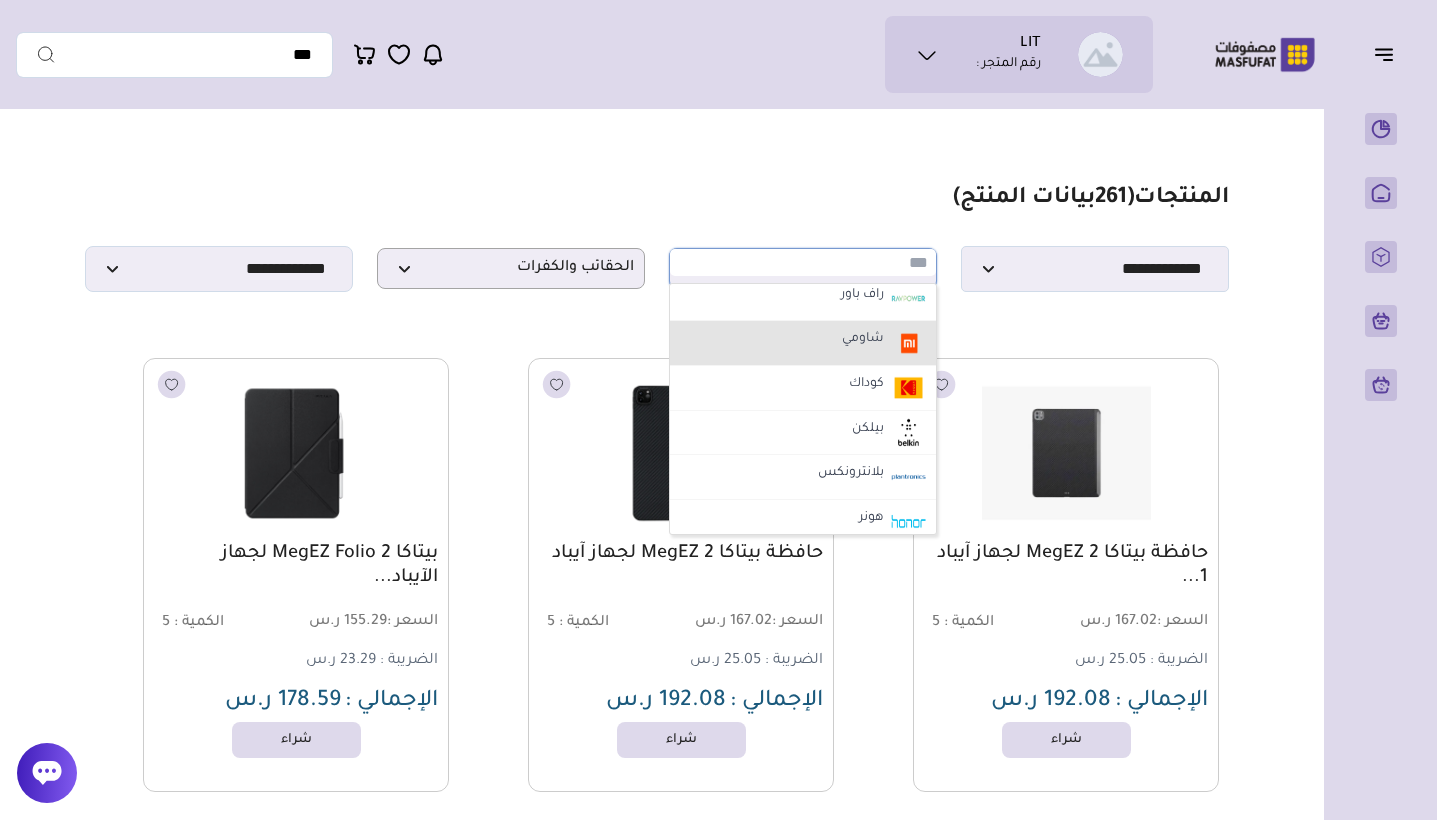click on "شاومي" at bounding box center [803, 343] 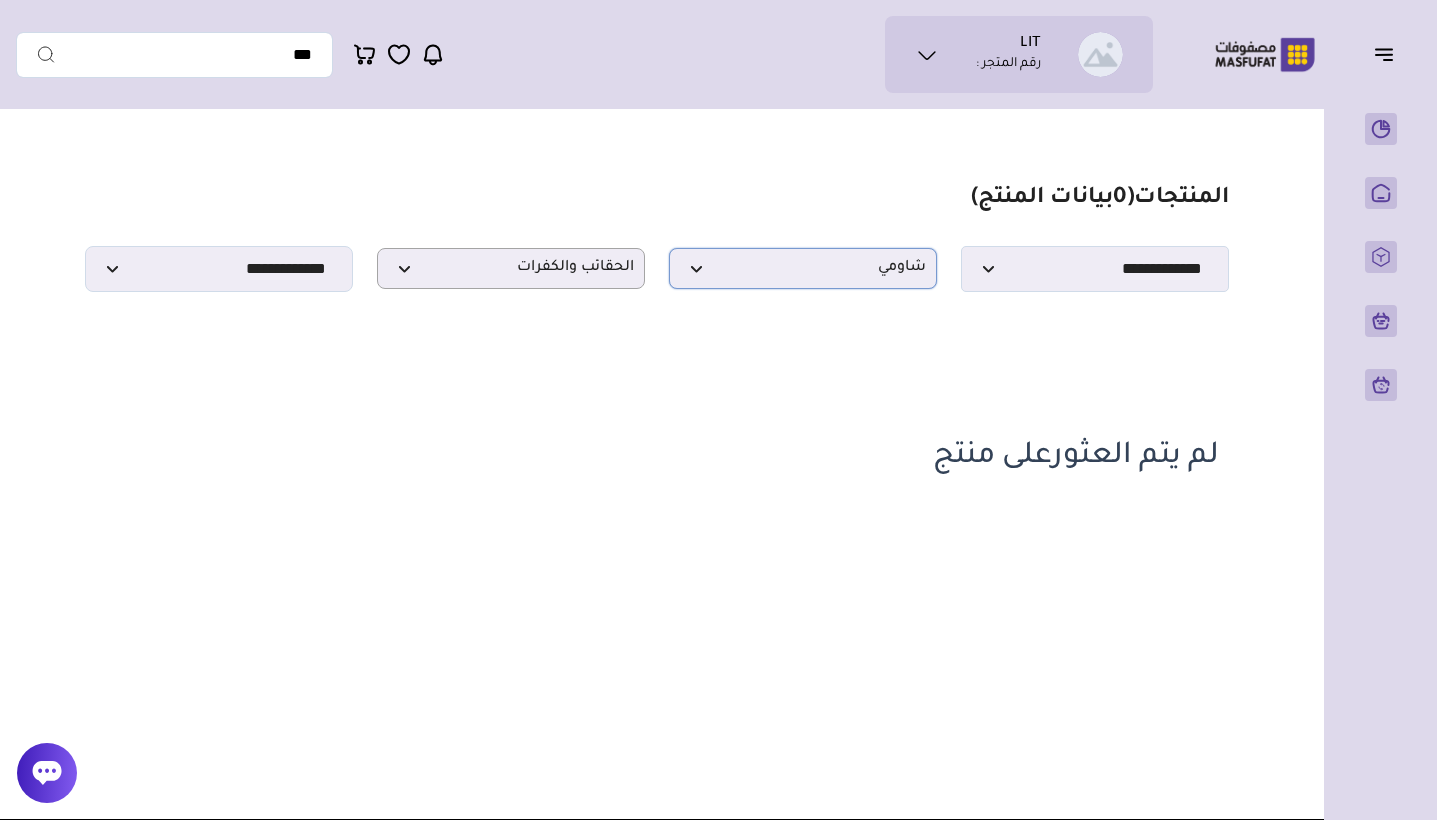 click on "شاومي" at bounding box center [803, 268] 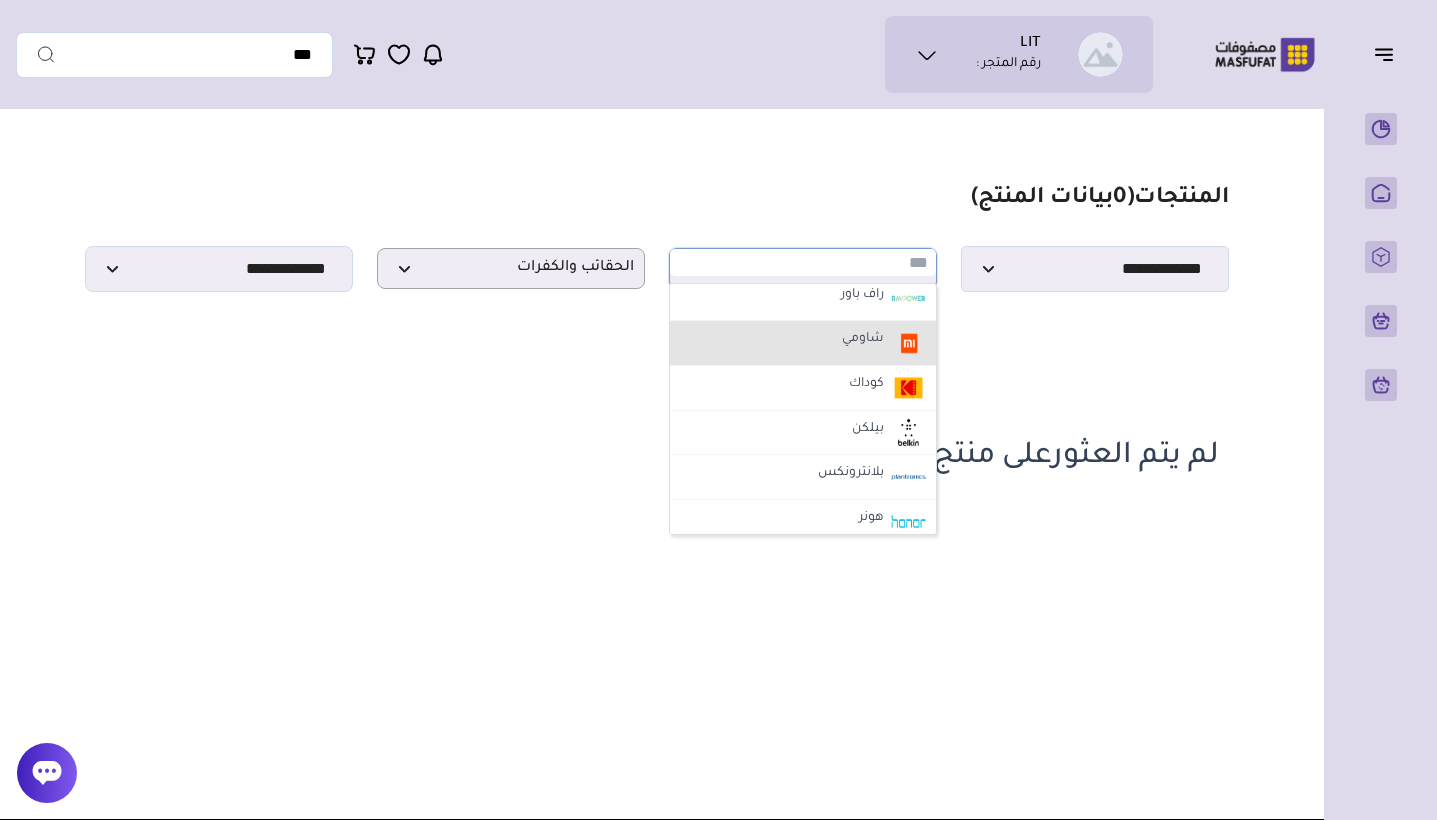 click on "شاومي" at bounding box center (803, 343) 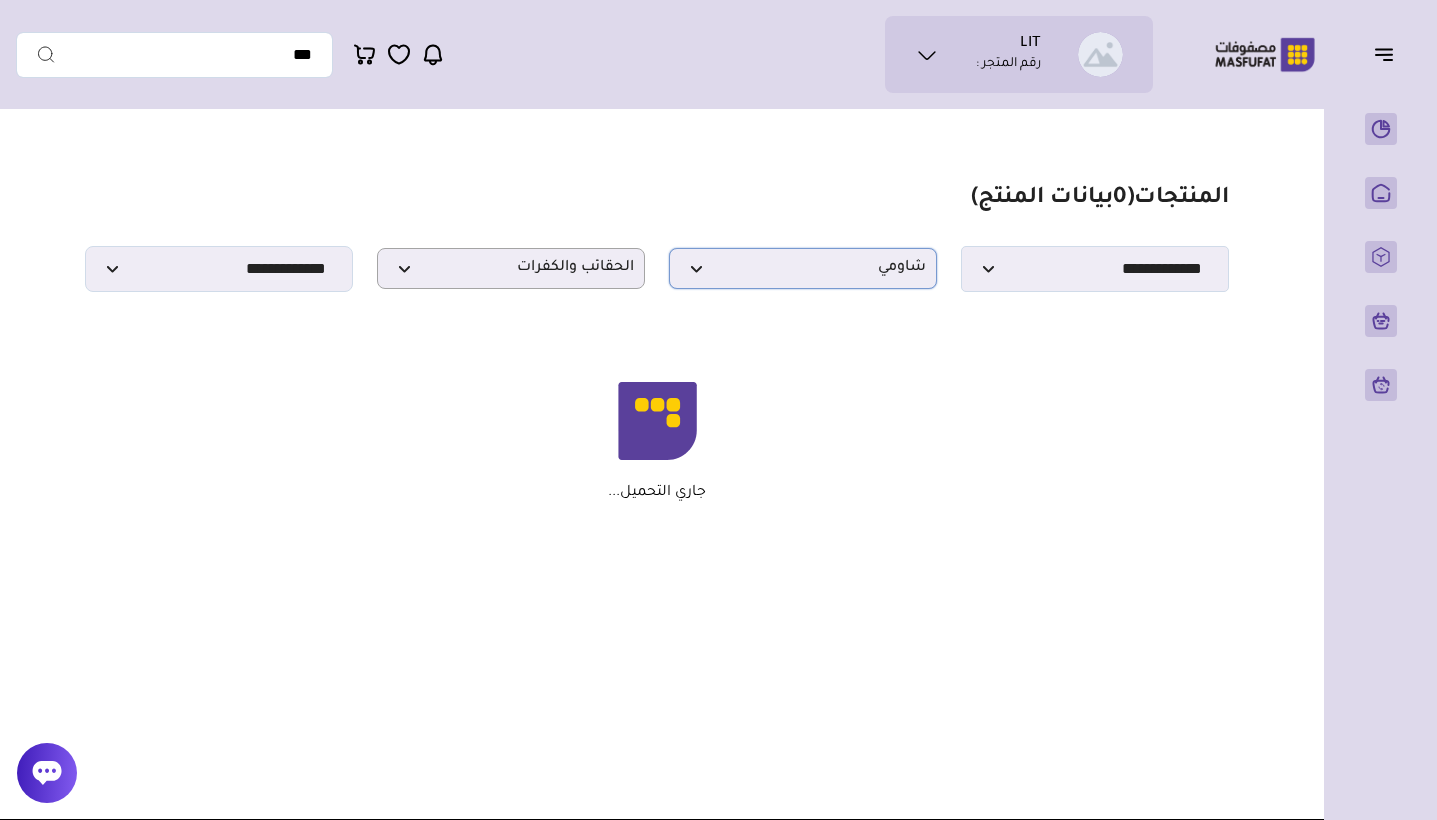 click on "شاومي" at bounding box center (803, 268) 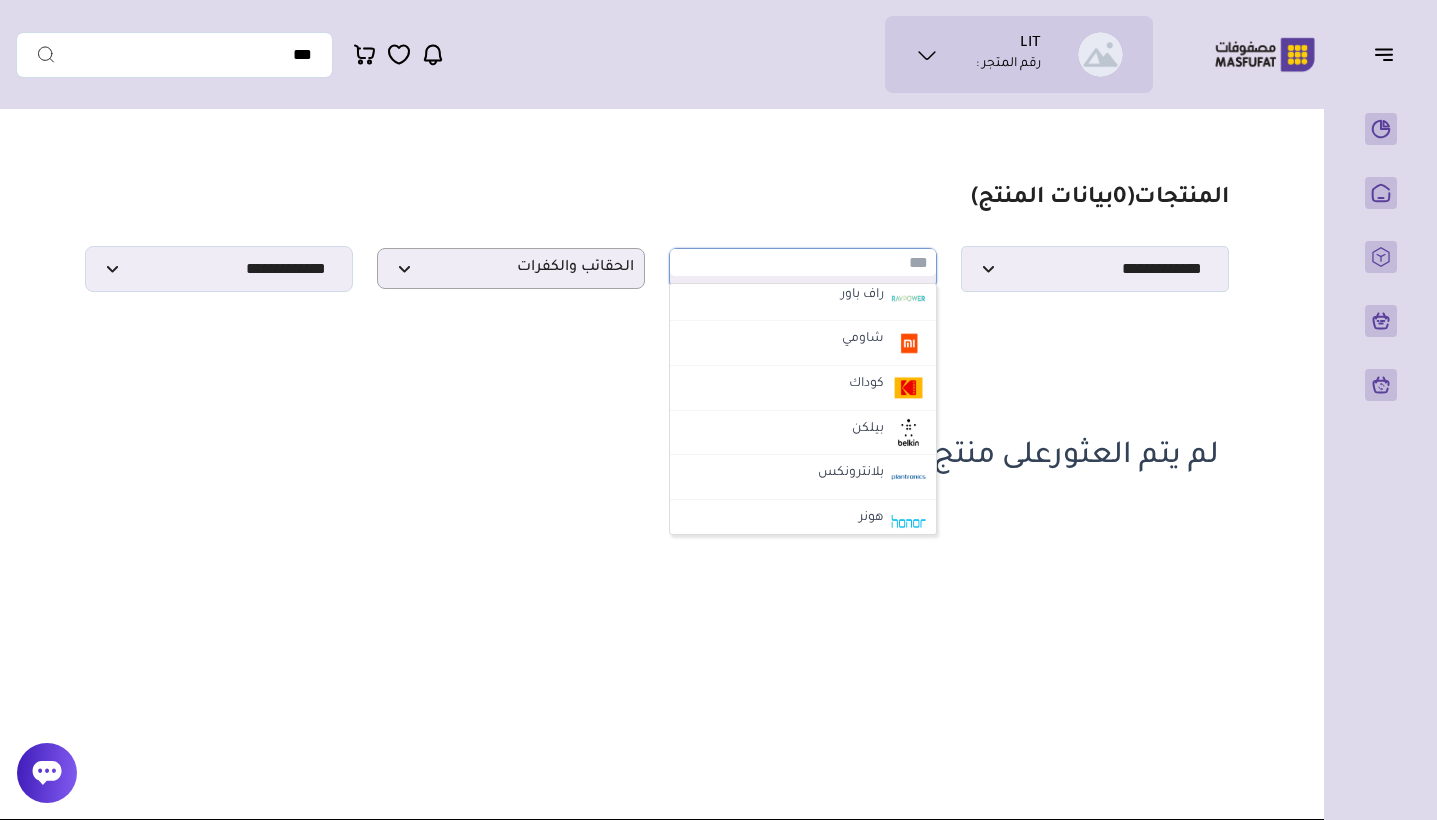 click on "مزامنة
( 0 )
تحديد الكل
إلغاء التحديد
المنتجات
(" at bounding box center (657, 334) 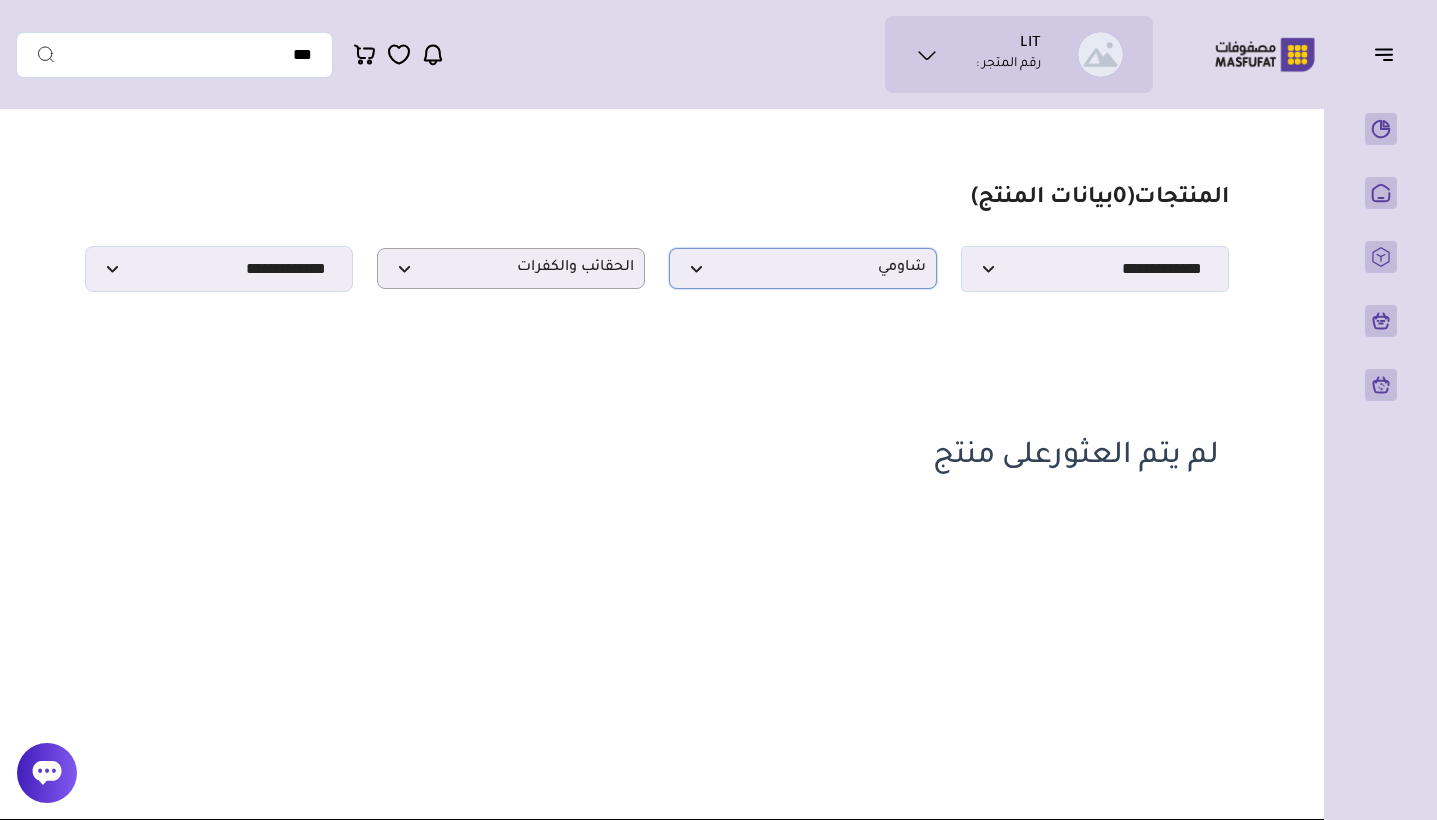 click on "شاومي" at bounding box center (803, 268) 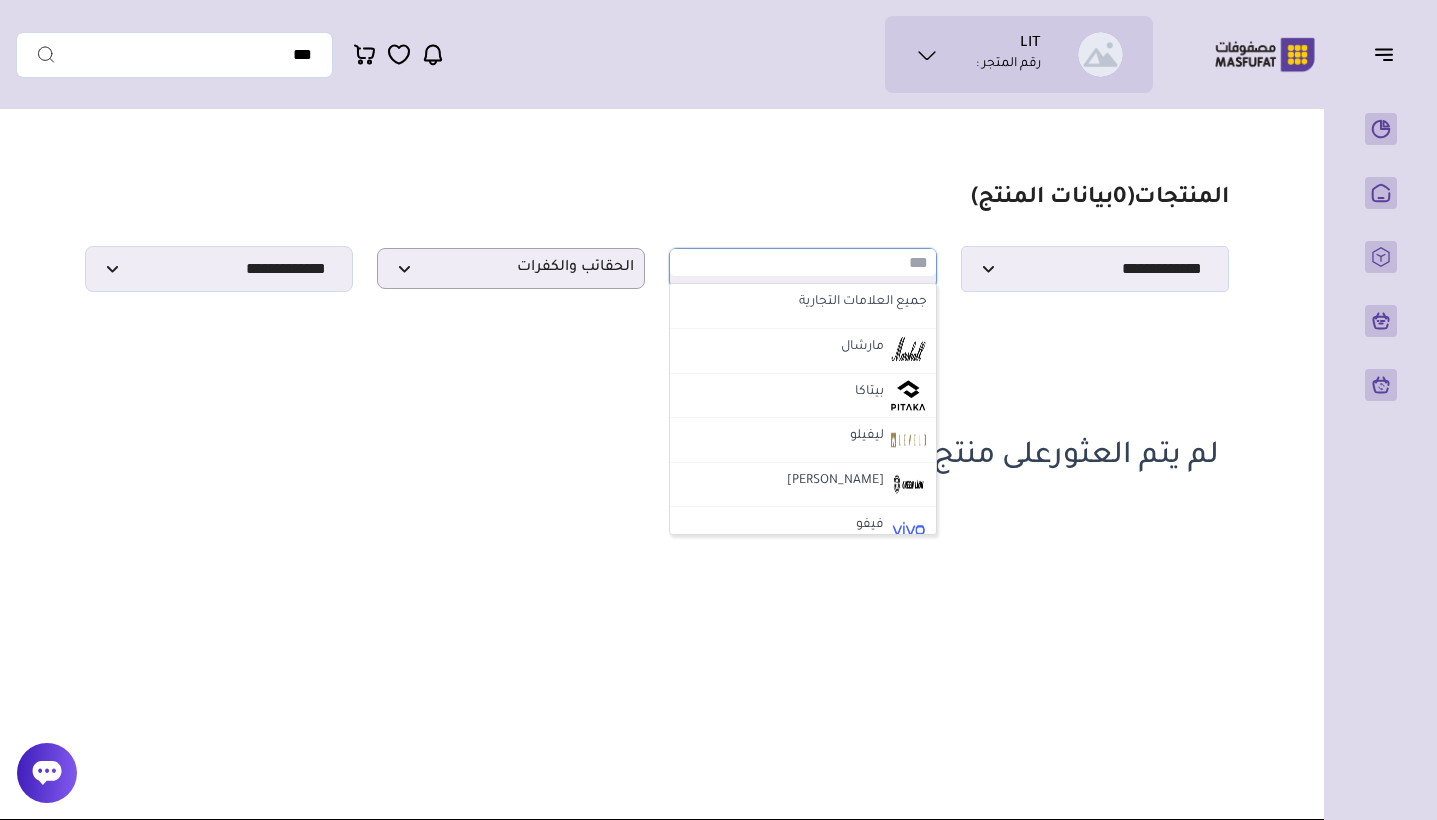 scroll, scrollTop: 0, scrollLeft: 0, axis: both 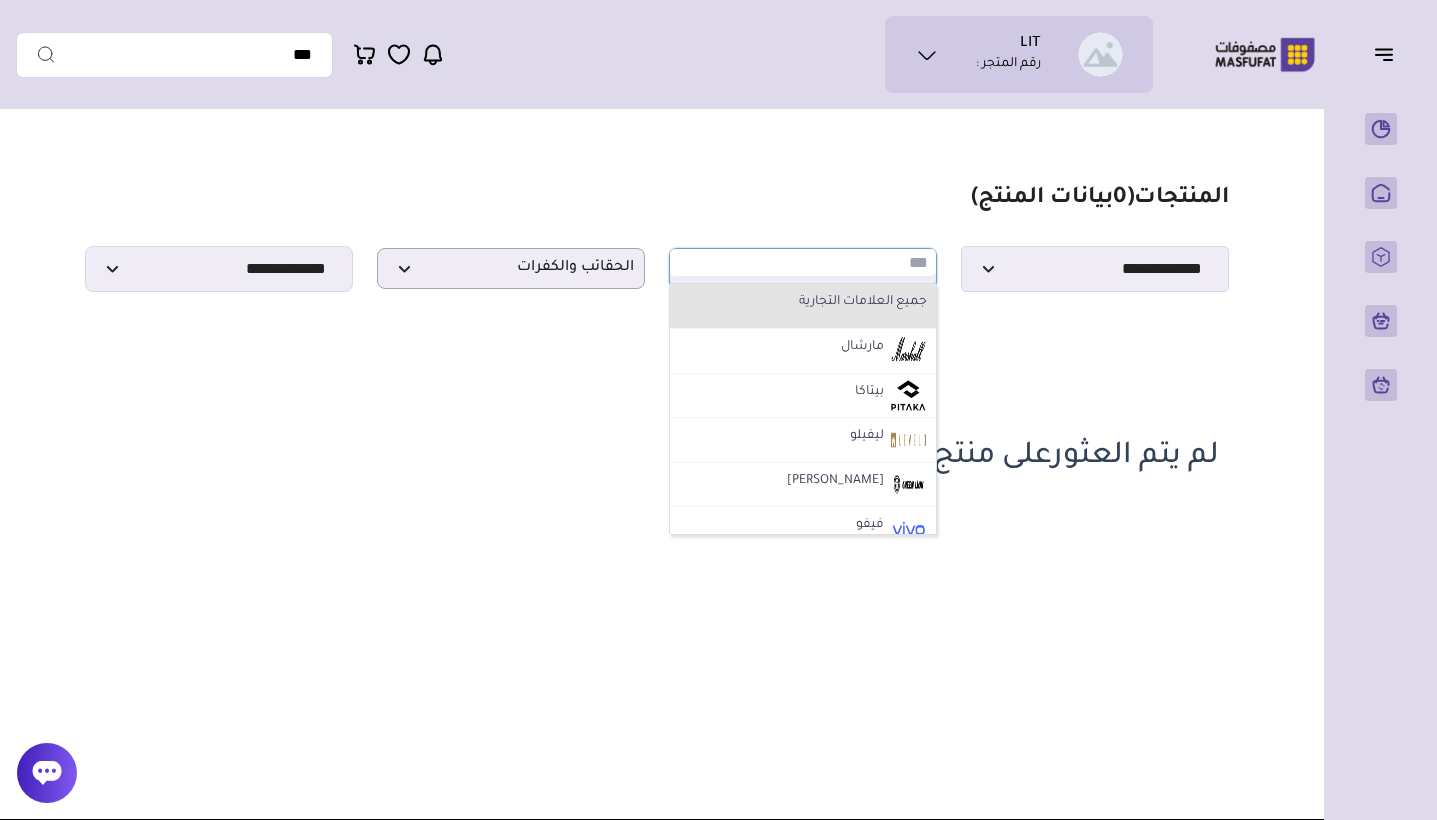 click on "جميع العلامات التجارية" at bounding box center [803, 303] 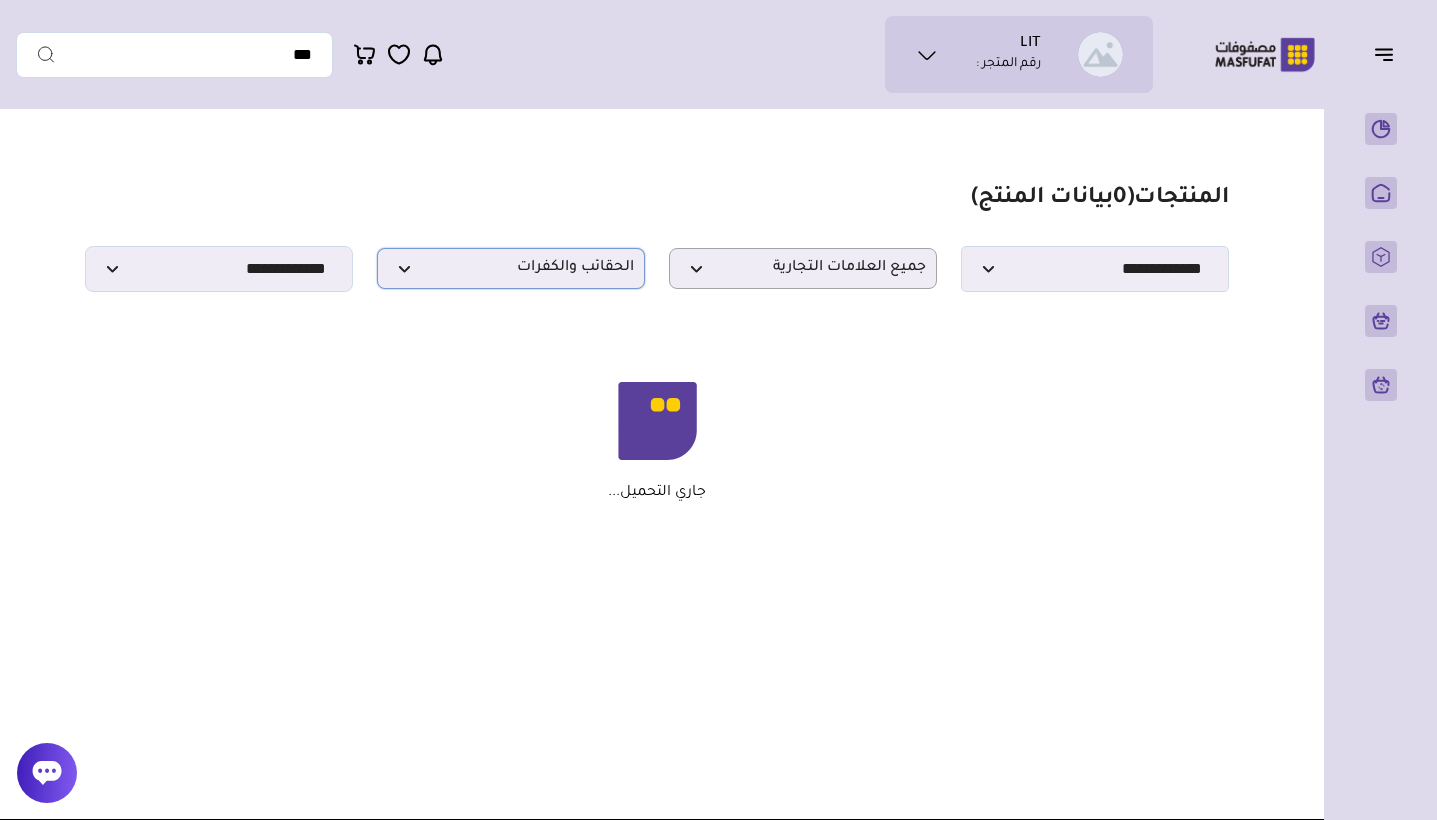 click on "الحقائب والكفرات" at bounding box center (511, 268) 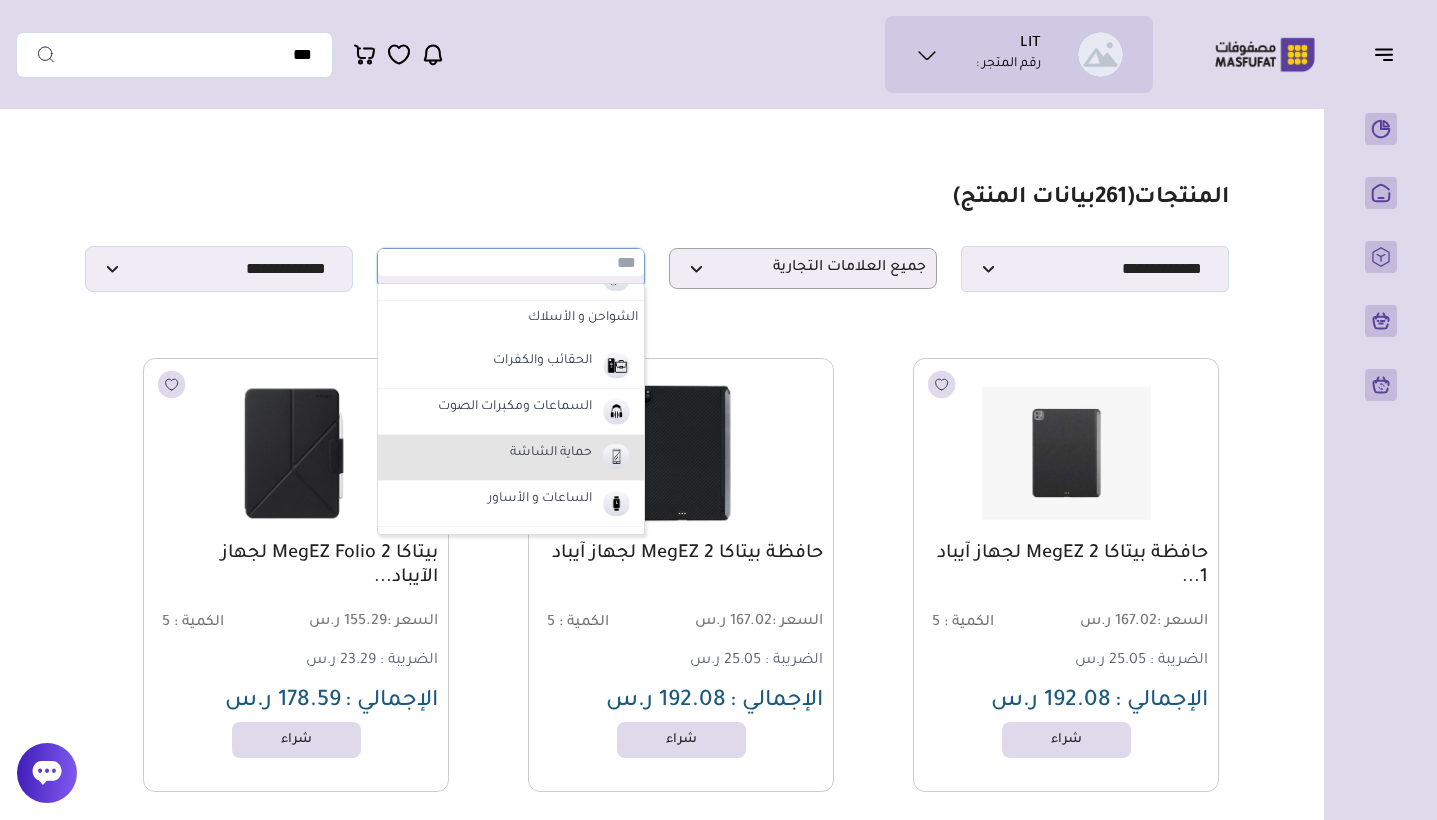 click on "حماية الشاشة" at bounding box center (511, 458) 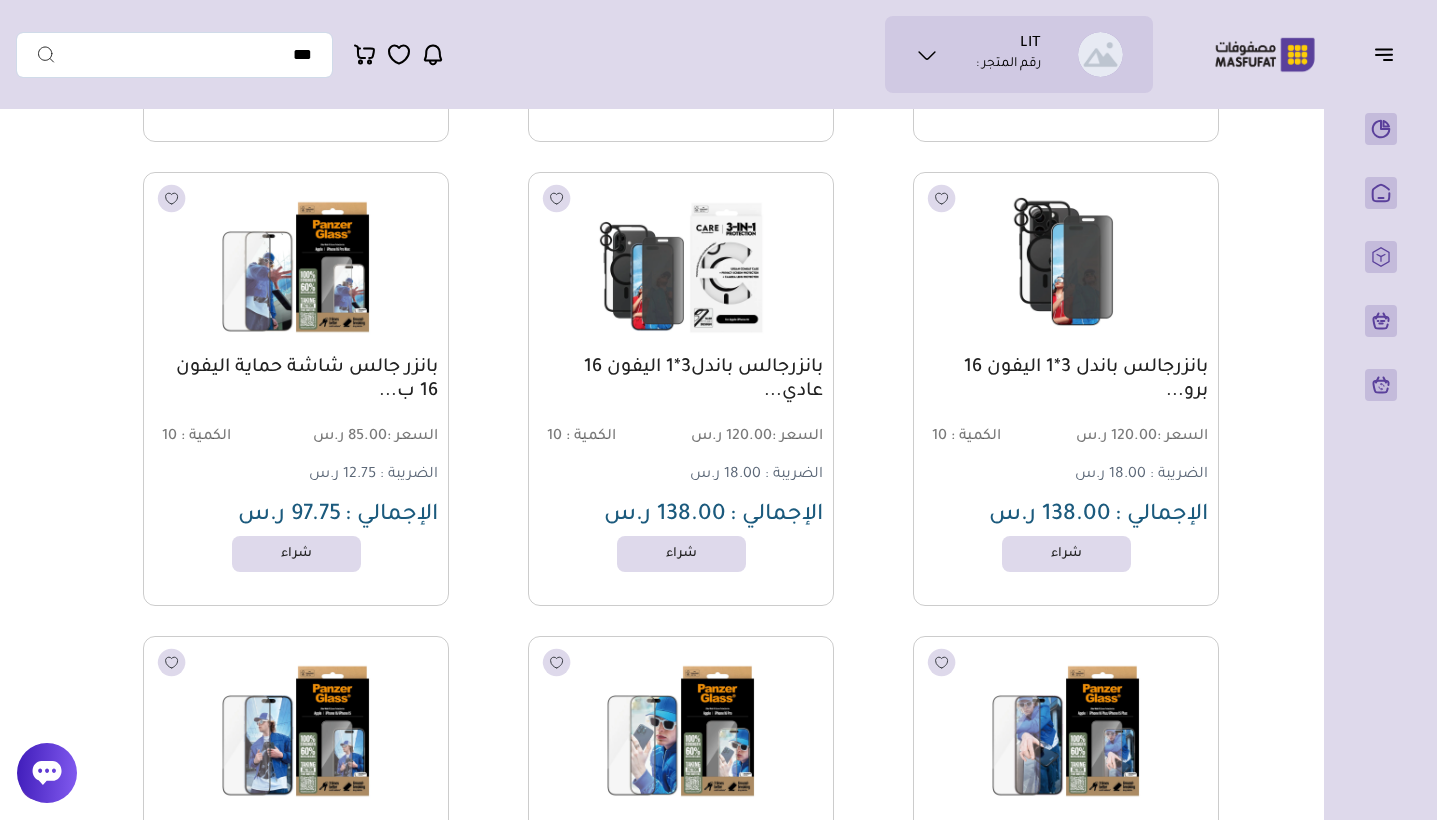 scroll, scrollTop: 1116, scrollLeft: 0, axis: vertical 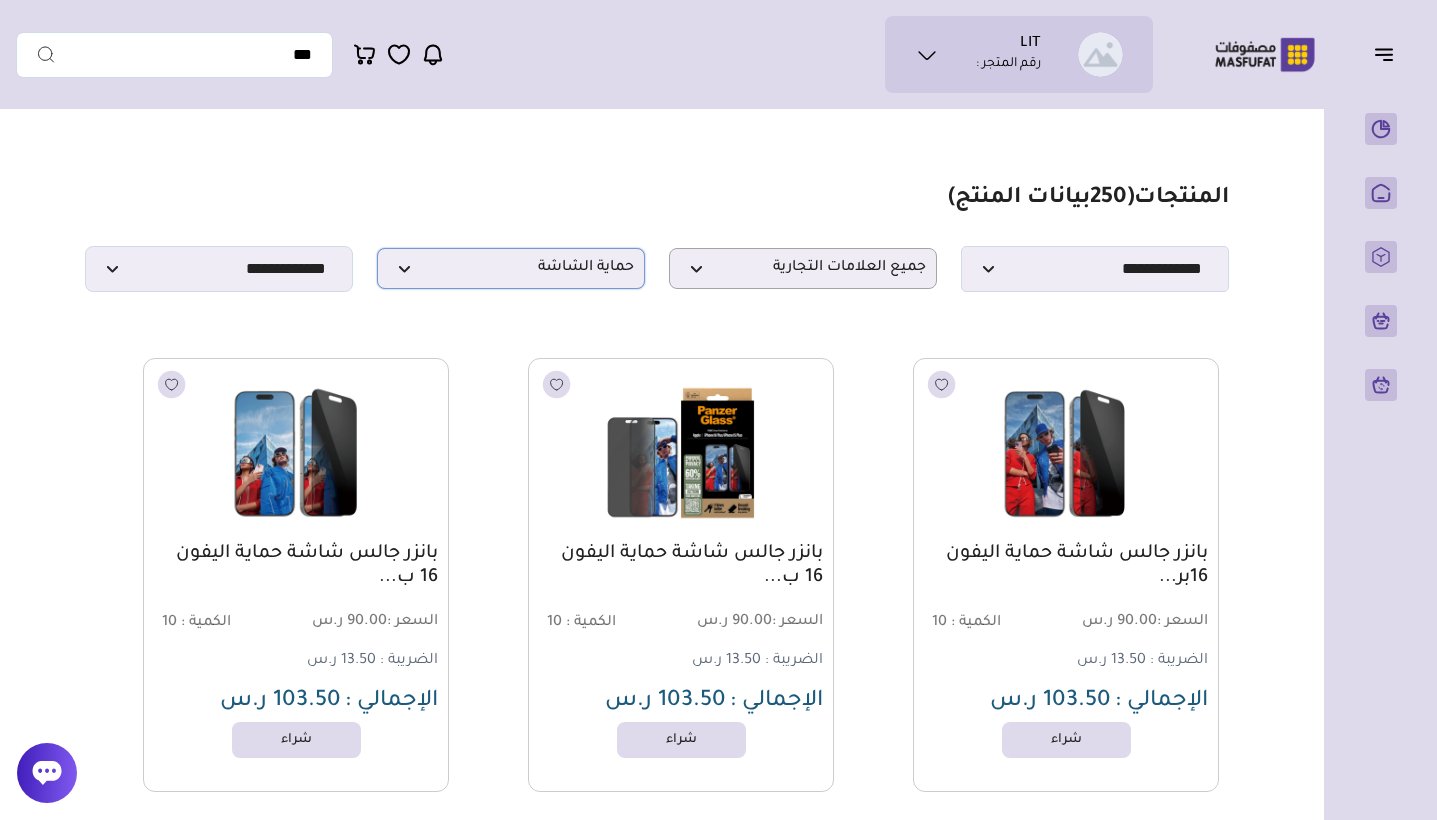 click on "حماية الشاشة" at bounding box center (511, 268) 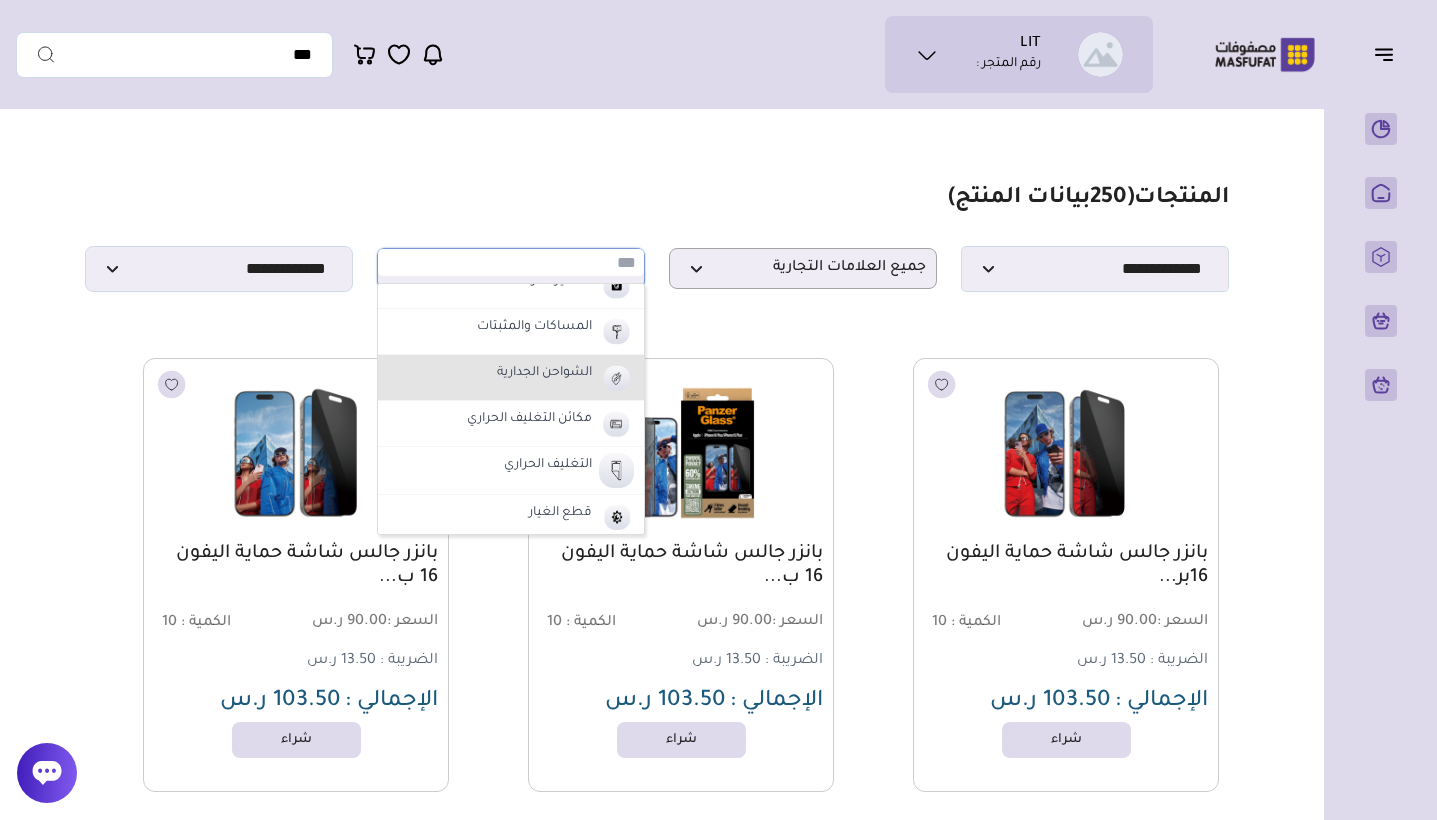 scroll, scrollTop: 546, scrollLeft: 0, axis: vertical 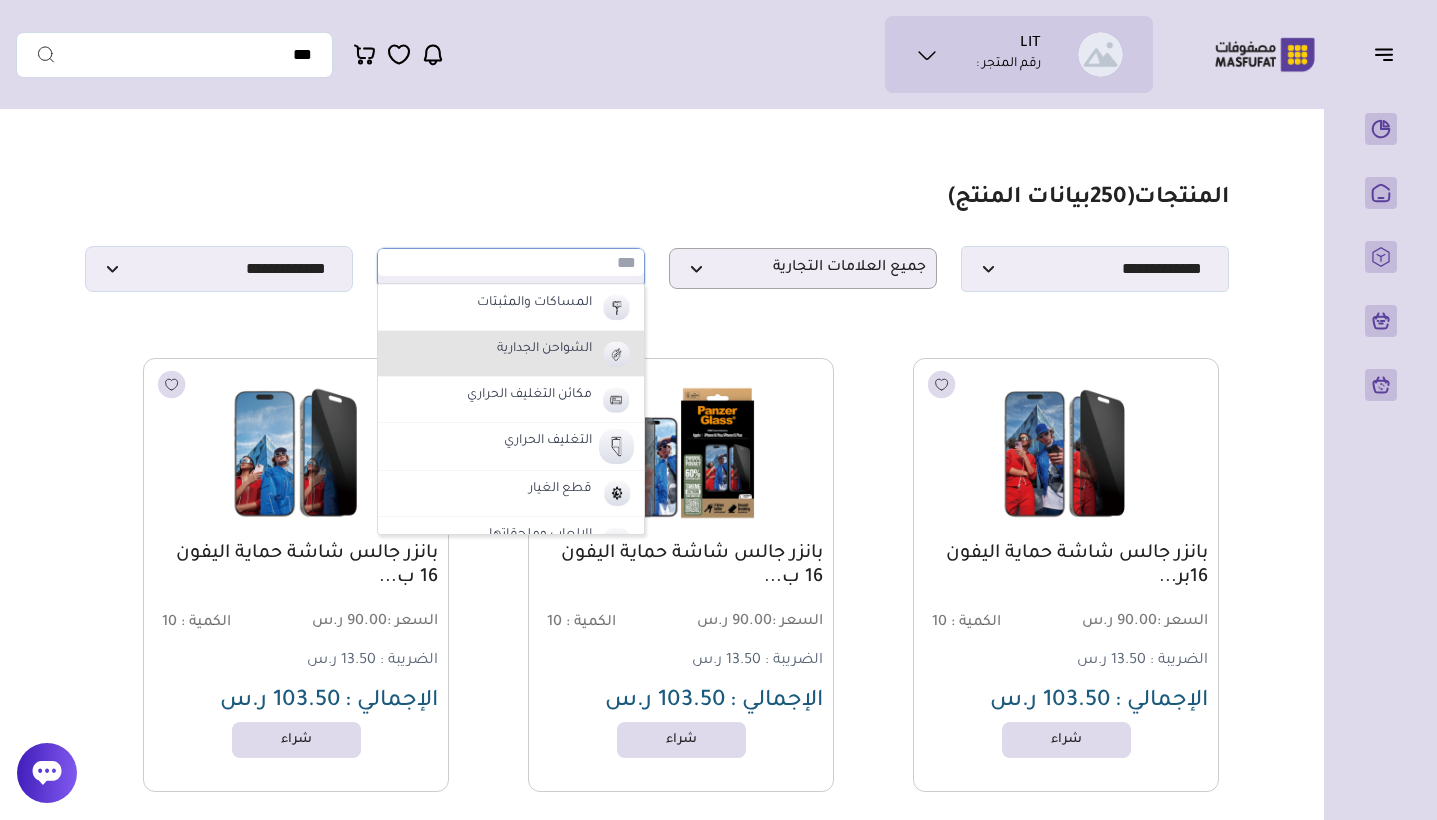 click on "الشواحن الجدارية" at bounding box center [511, 354] 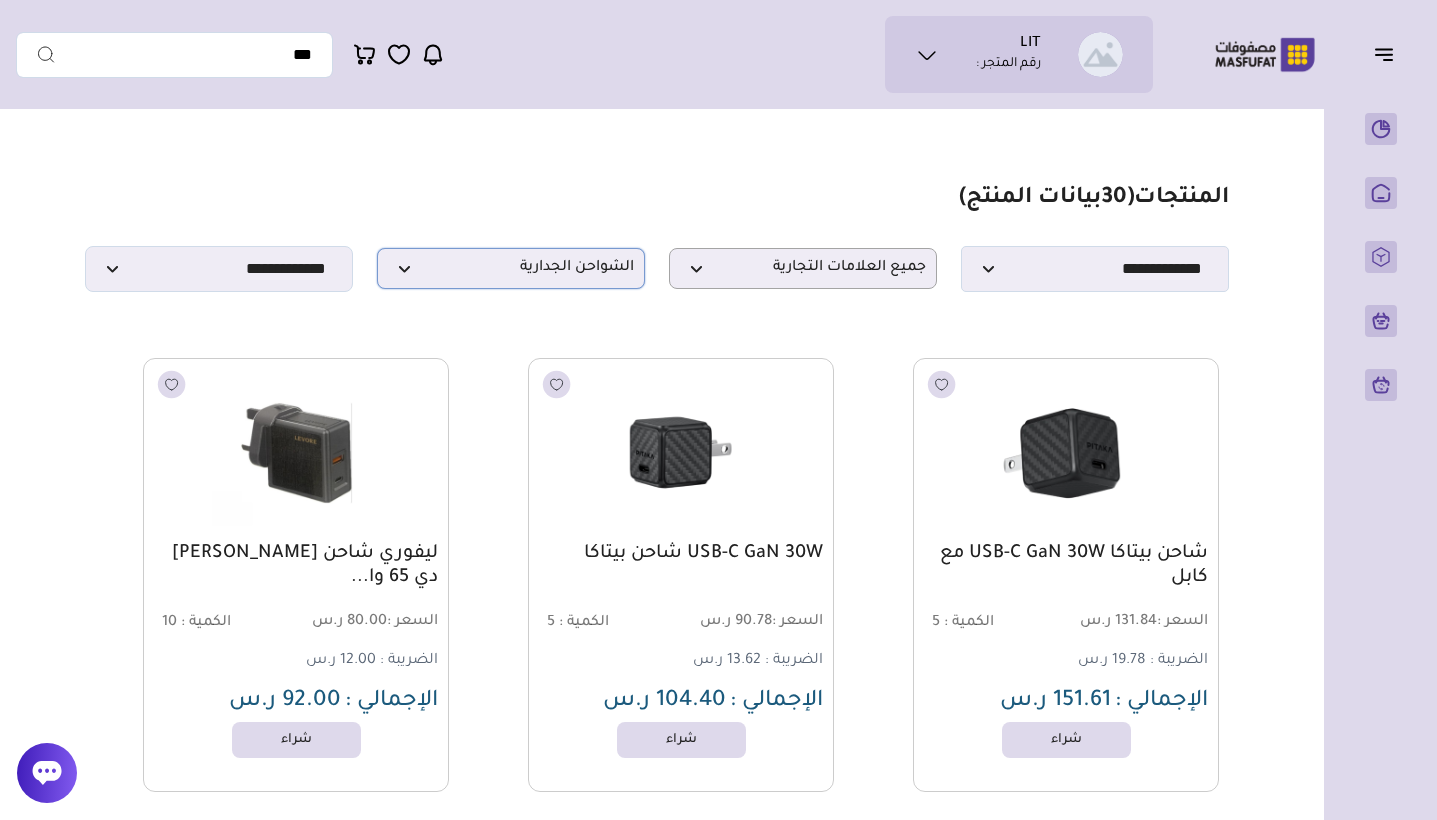scroll, scrollTop: 0, scrollLeft: 0, axis: both 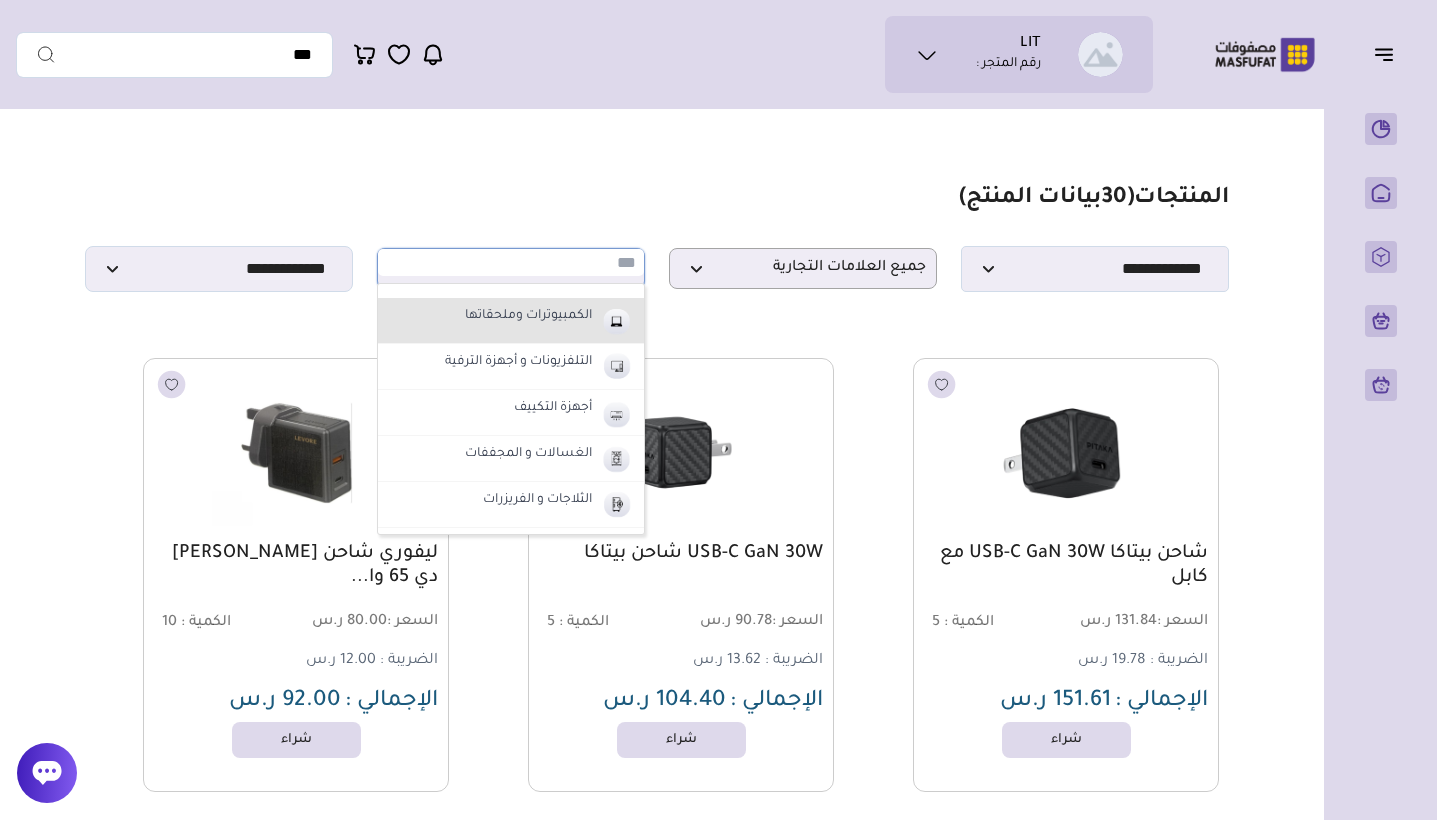 click on "الكمبيوترات وملحقاتها" at bounding box center [528, 317] 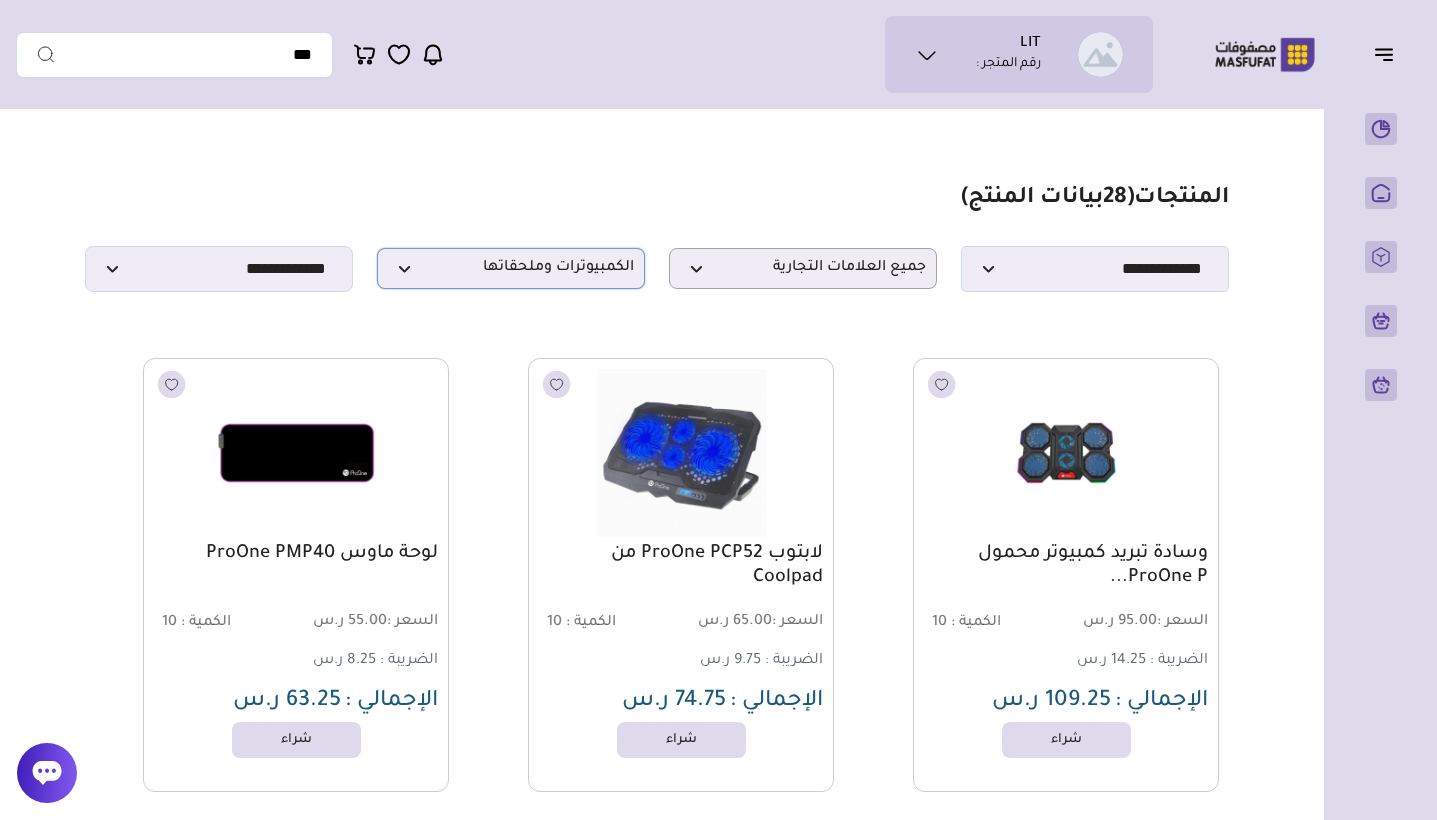 scroll, scrollTop: 0, scrollLeft: 0, axis: both 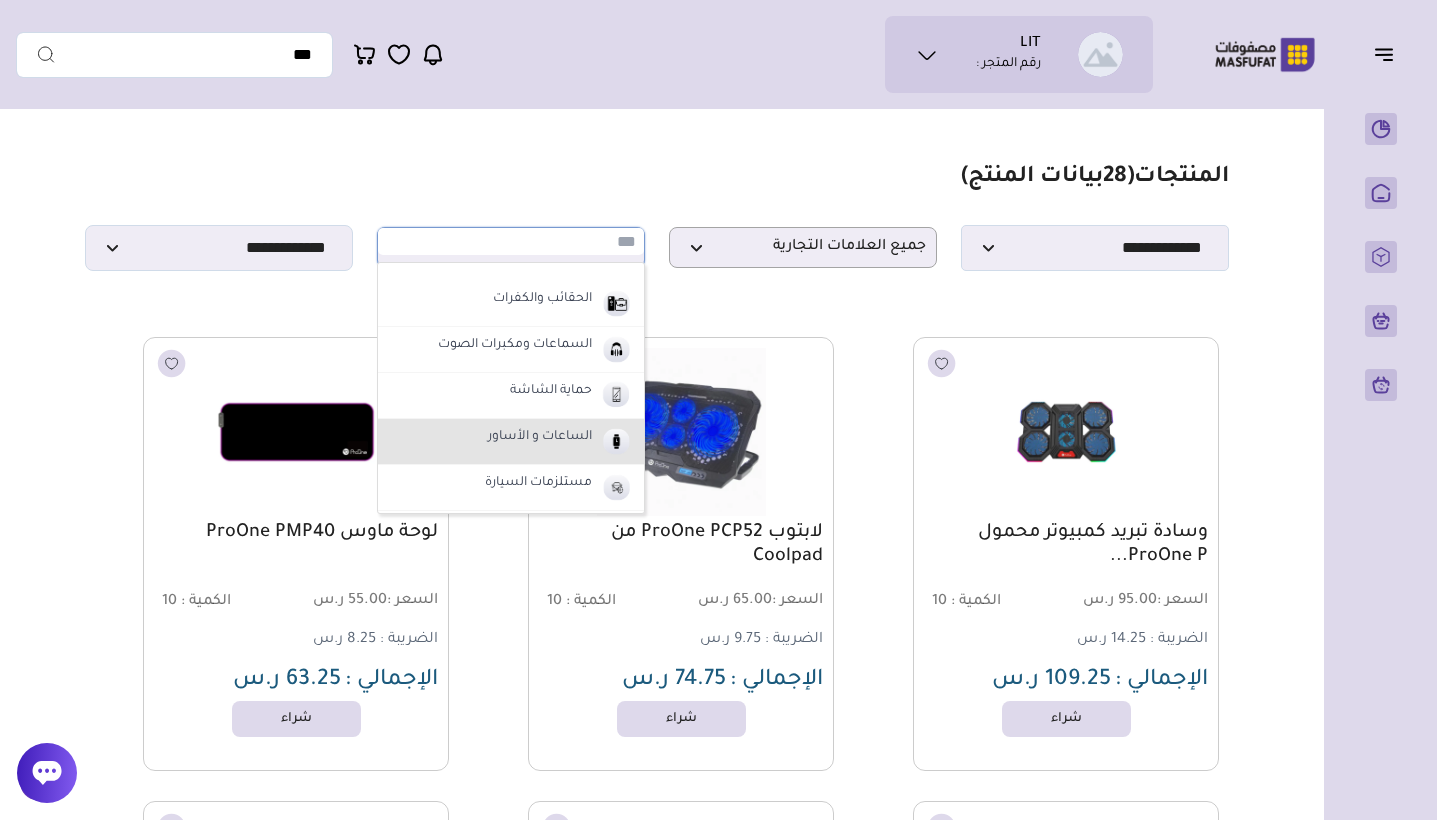 click on "الساعات و الأساور" at bounding box center (511, 442) 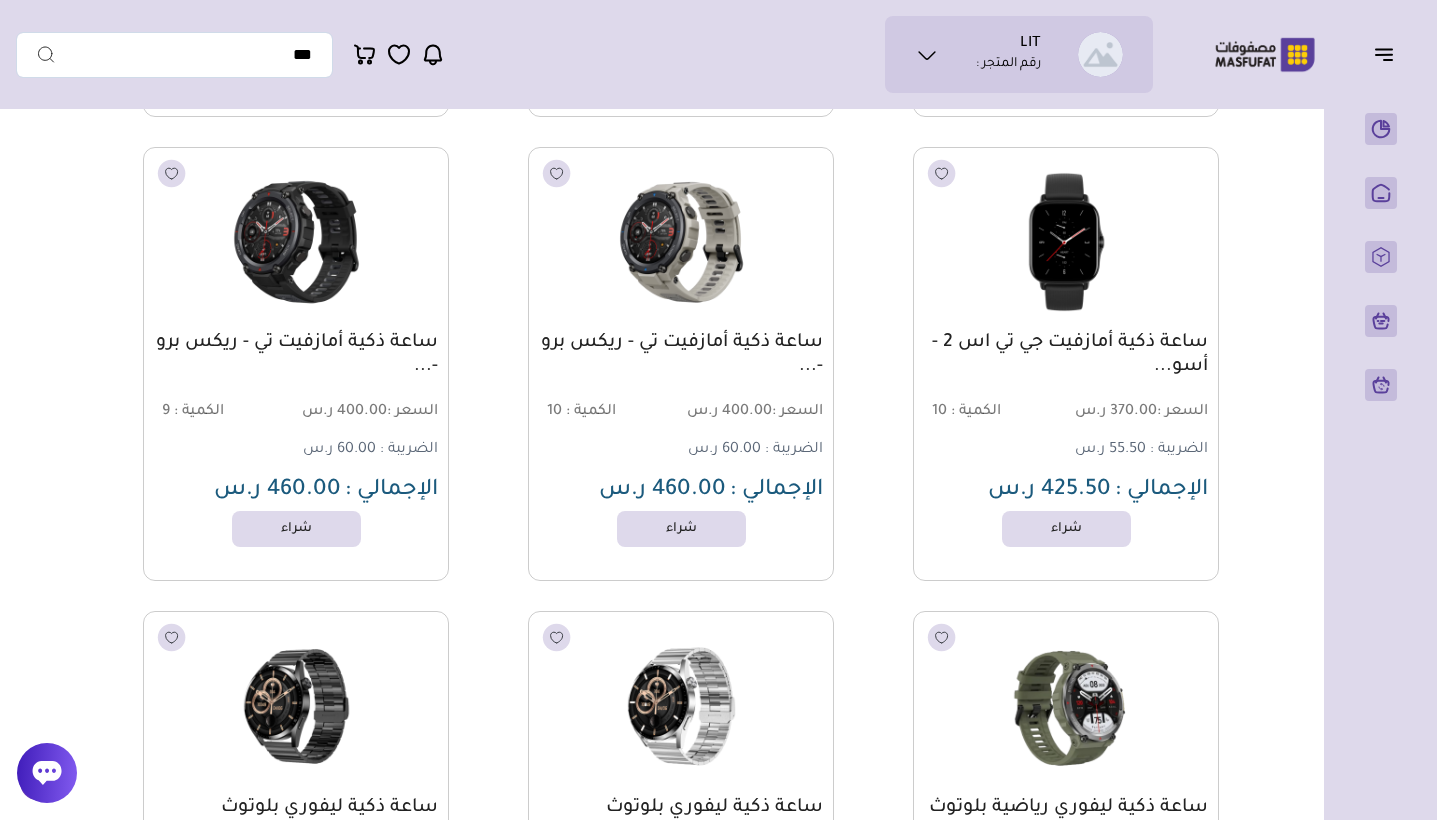 scroll, scrollTop: 2978, scrollLeft: 0, axis: vertical 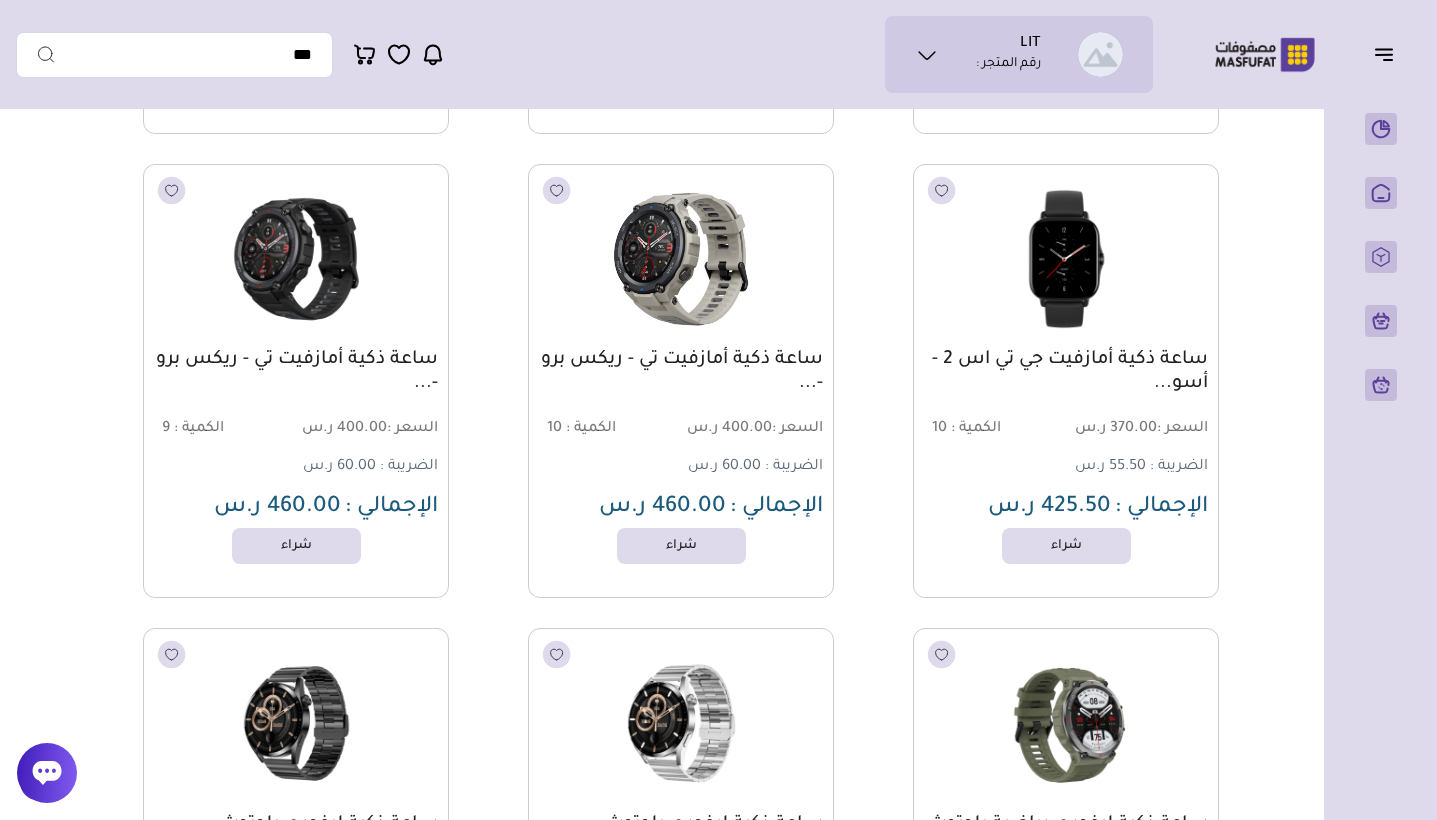 click at bounding box center [681, 259] 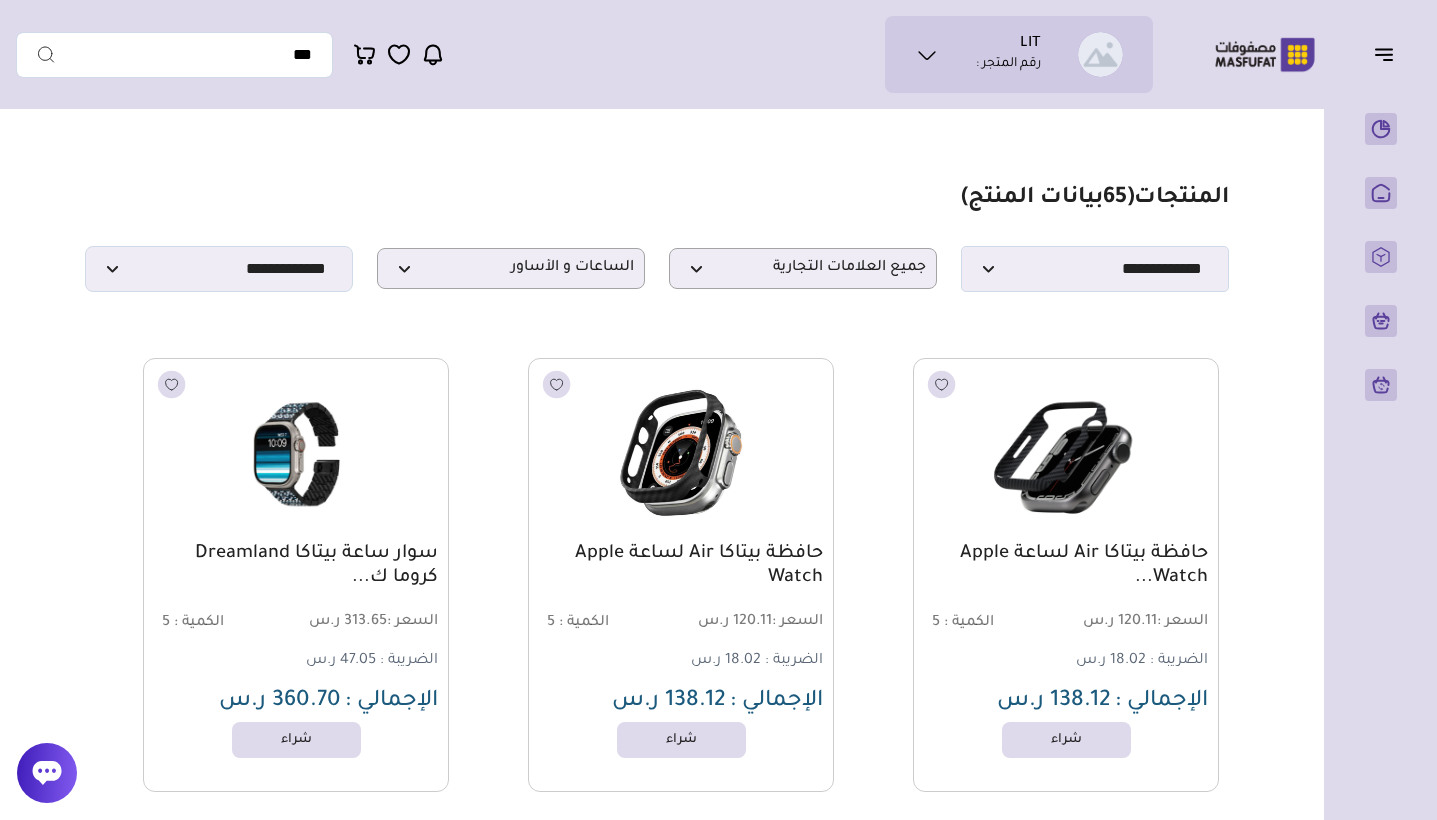 scroll, scrollTop: 0, scrollLeft: 0, axis: both 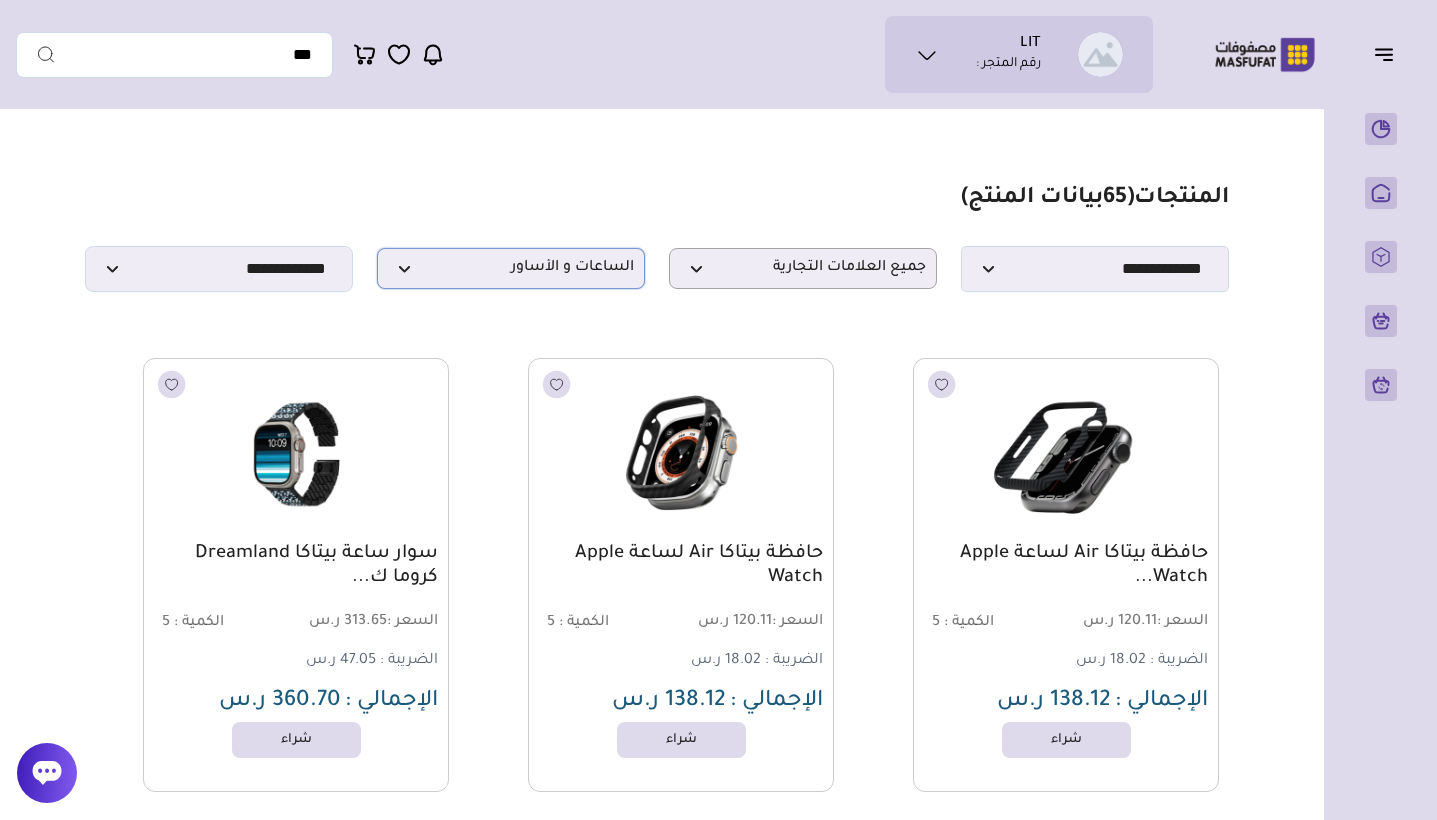 click on "الساعات و الأساور" at bounding box center [511, 268] 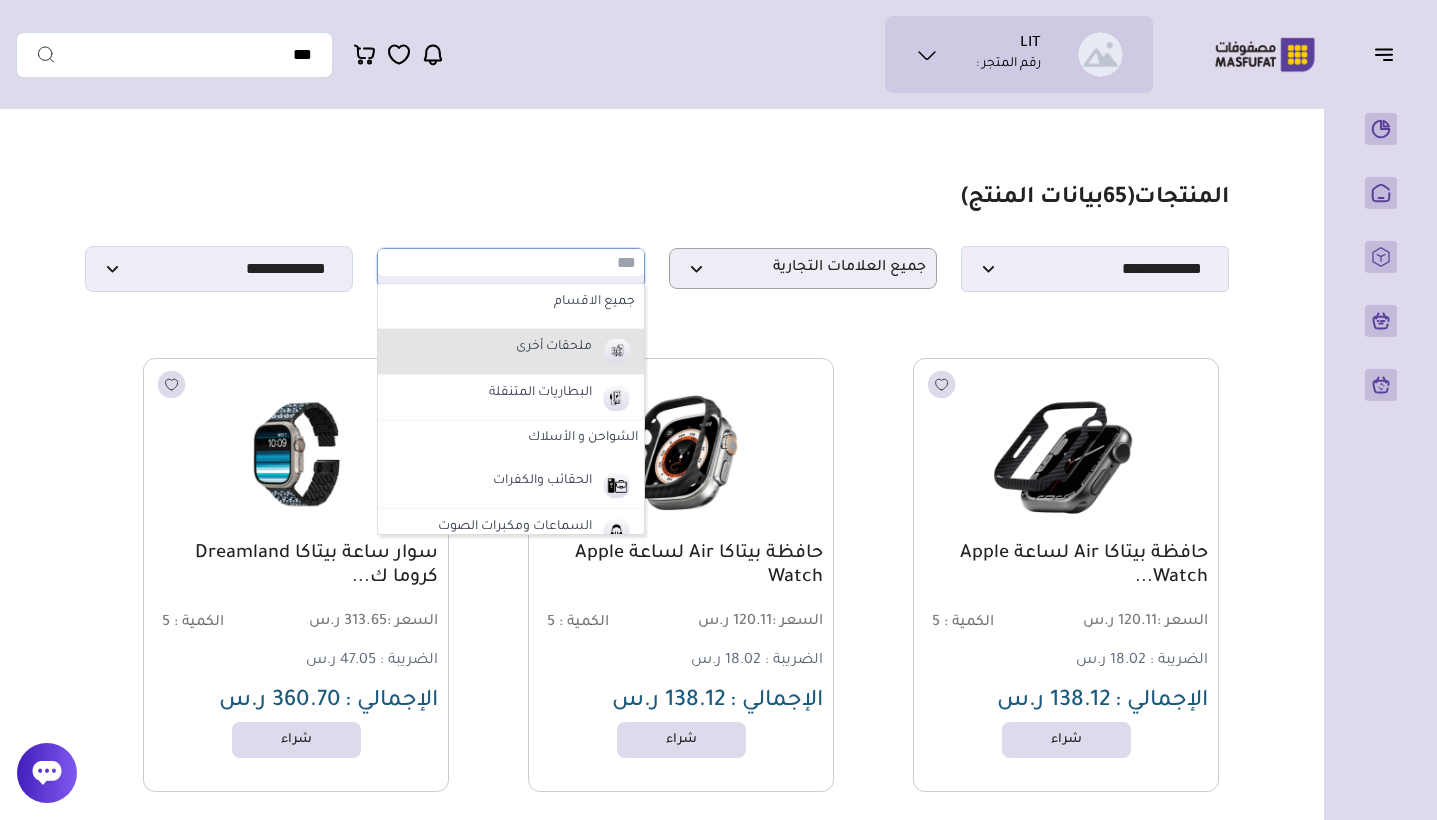 scroll, scrollTop: 0, scrollLeft: 0, axis: both 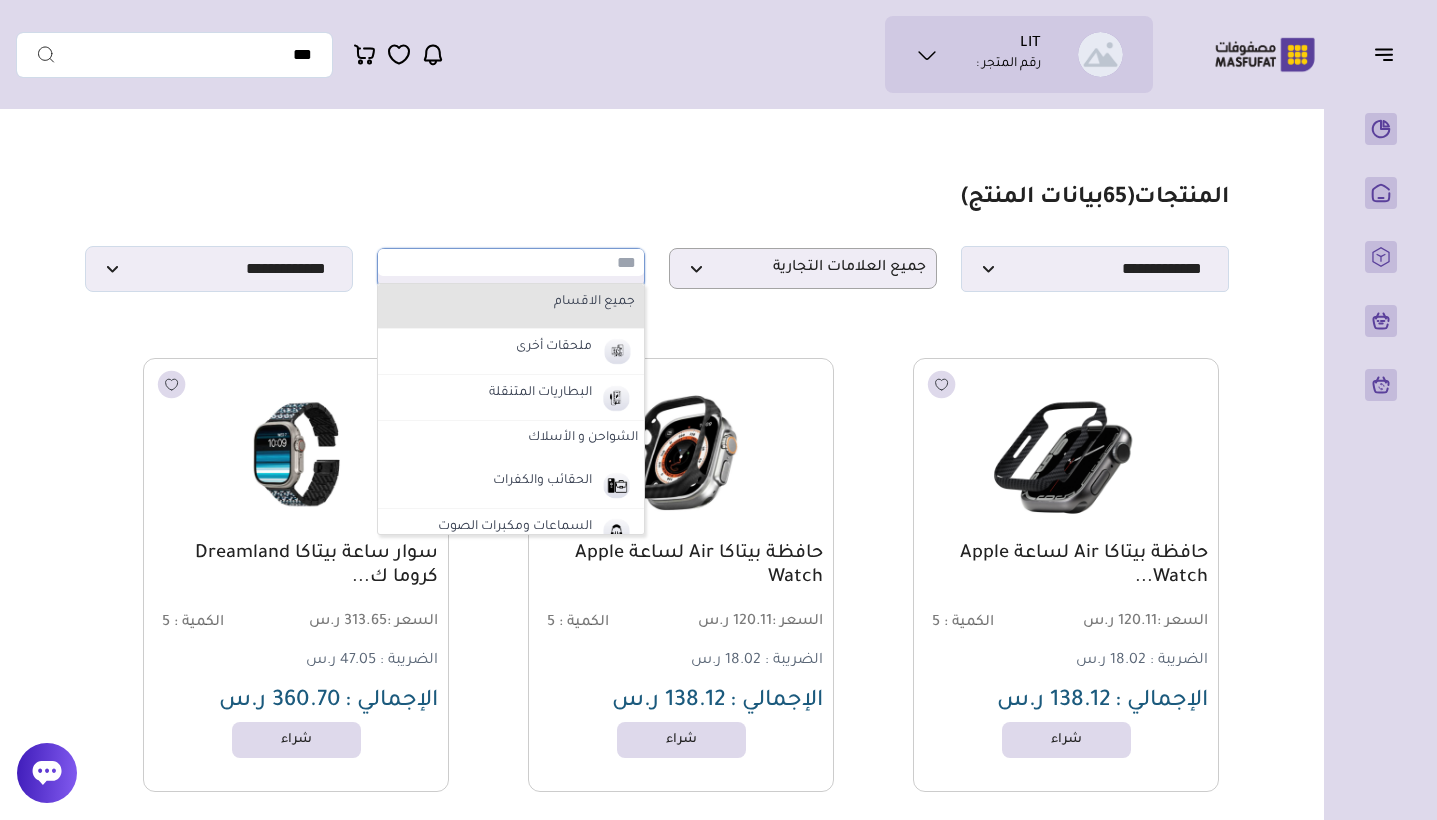 click on "جميع الاقسام" at bounding box center (511, 303) 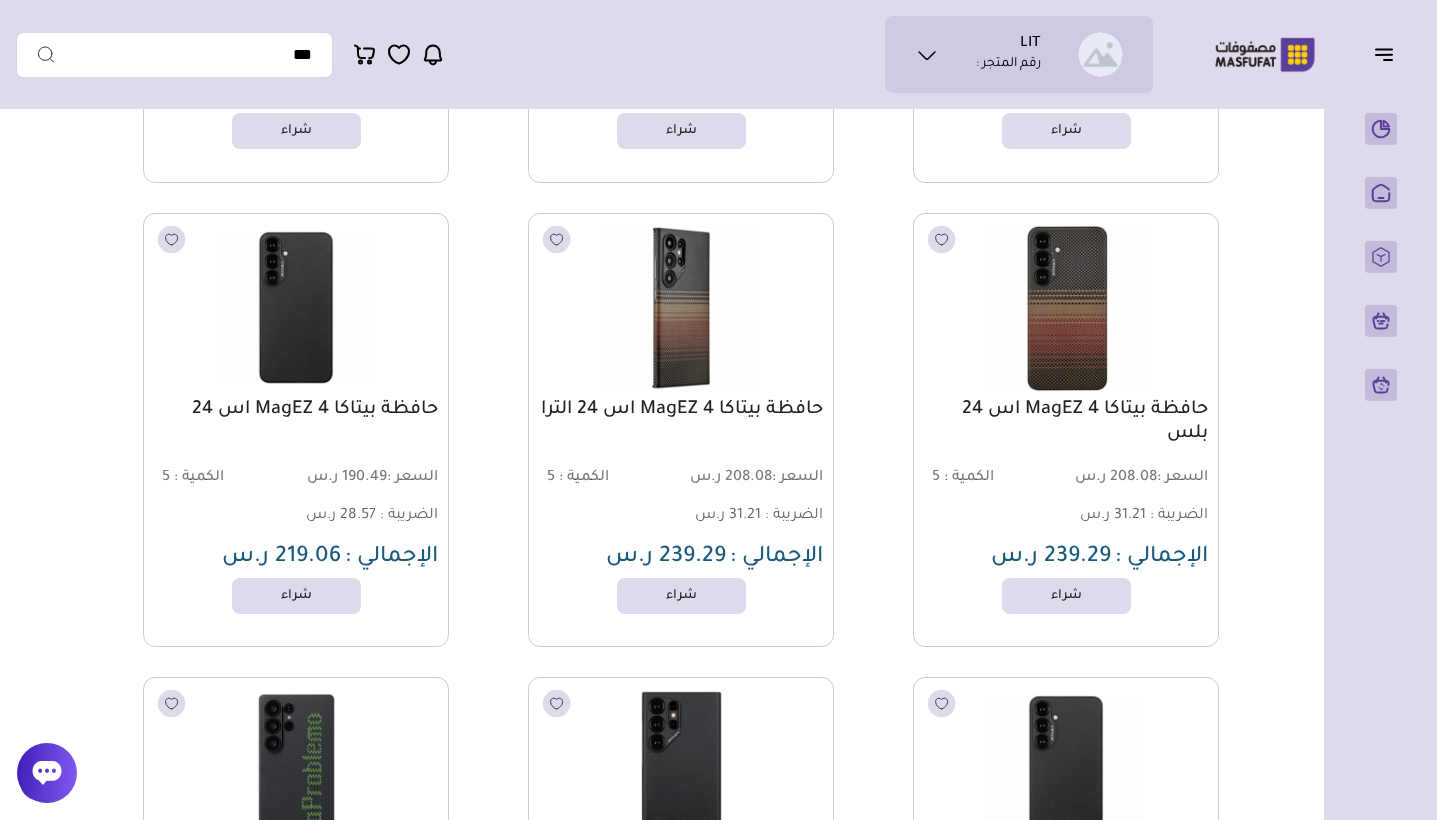 scroll, scrollTop: 21494, scrollLeft: 0, axis: vertical 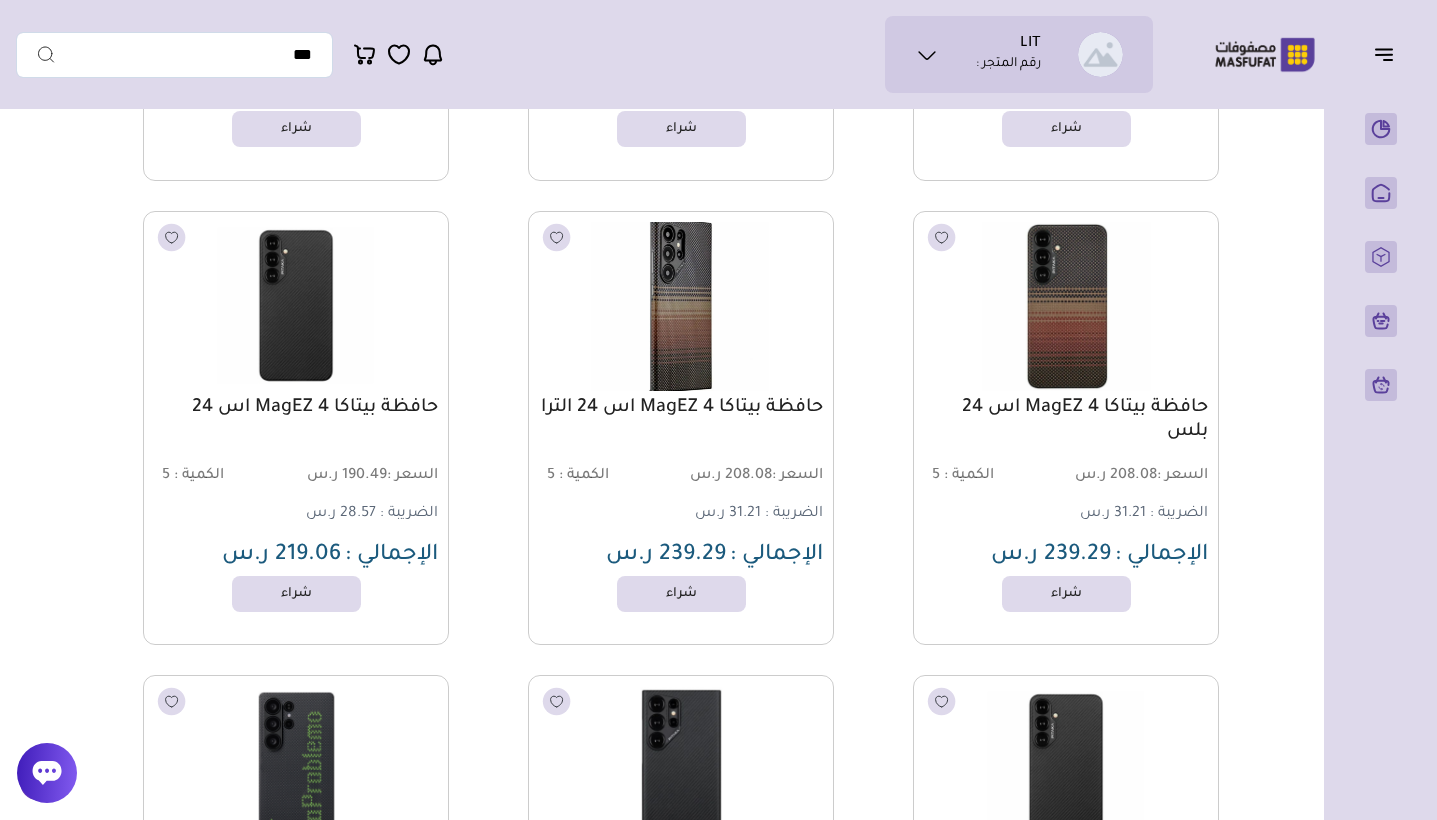 click at bounding box center [681, 306] 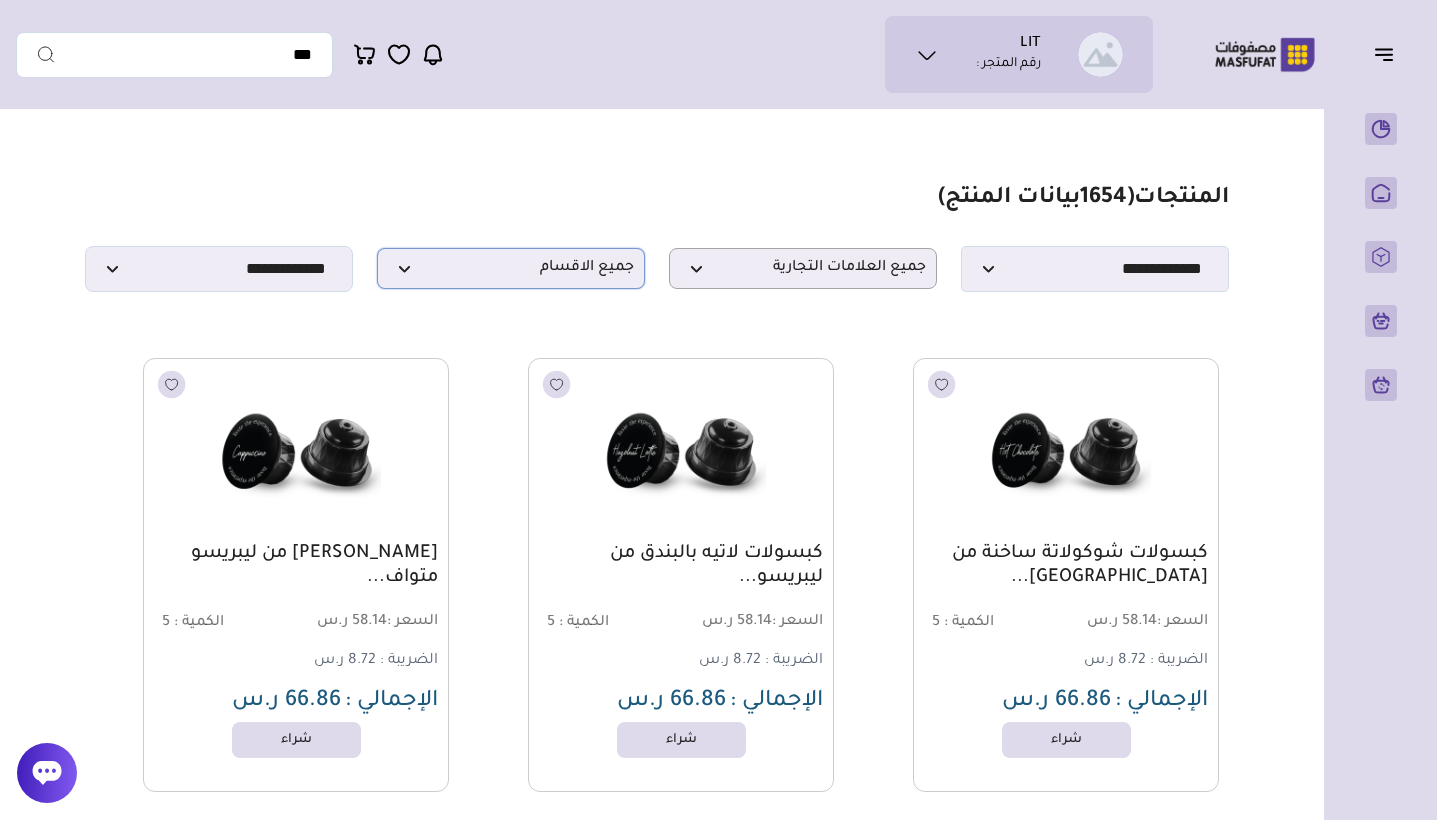 scroll, scrollTop: 0, scrollLeft: 0, axis: both 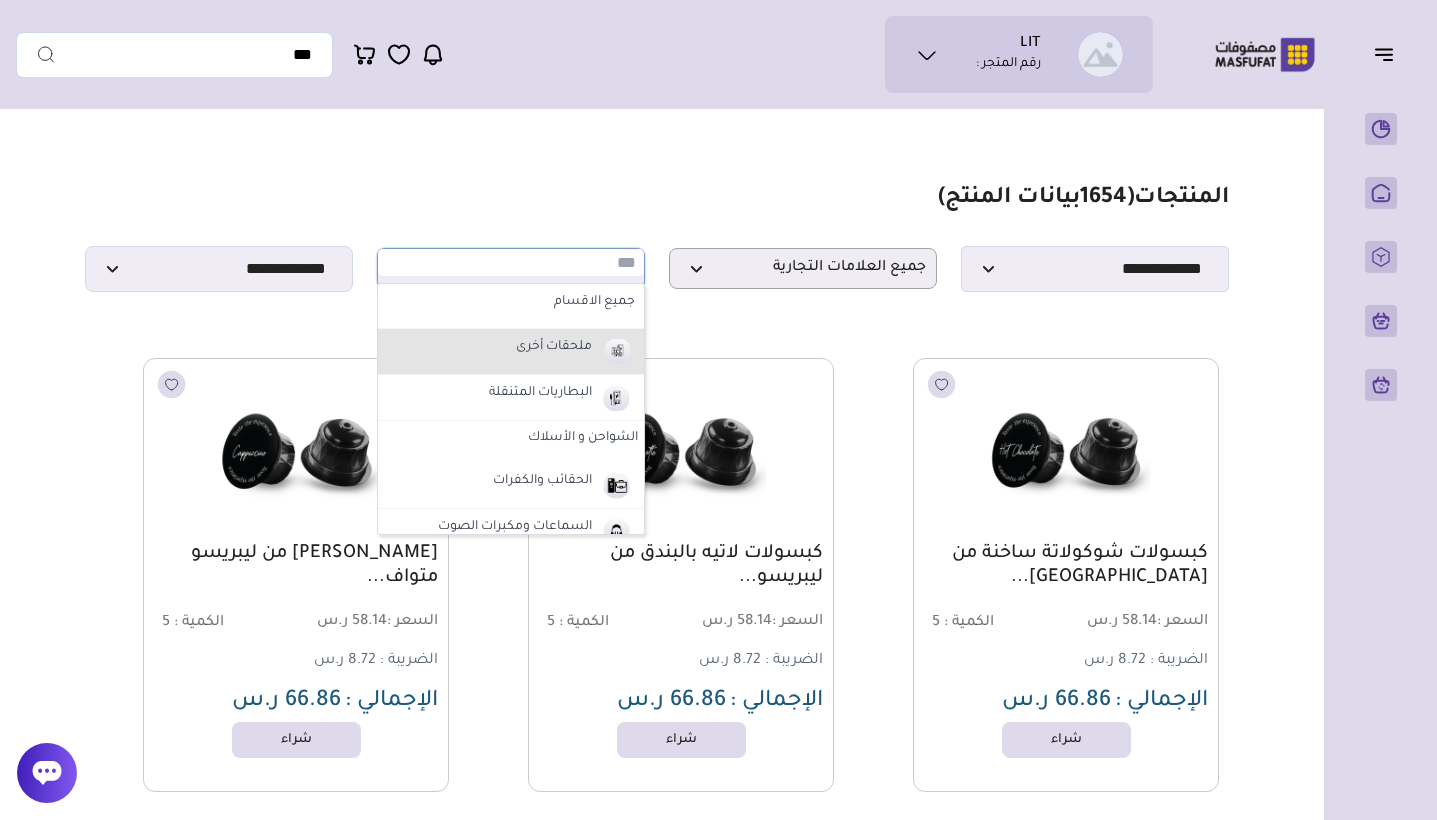 click on "ملحقات أخرى" at bounding box center [554, 348] 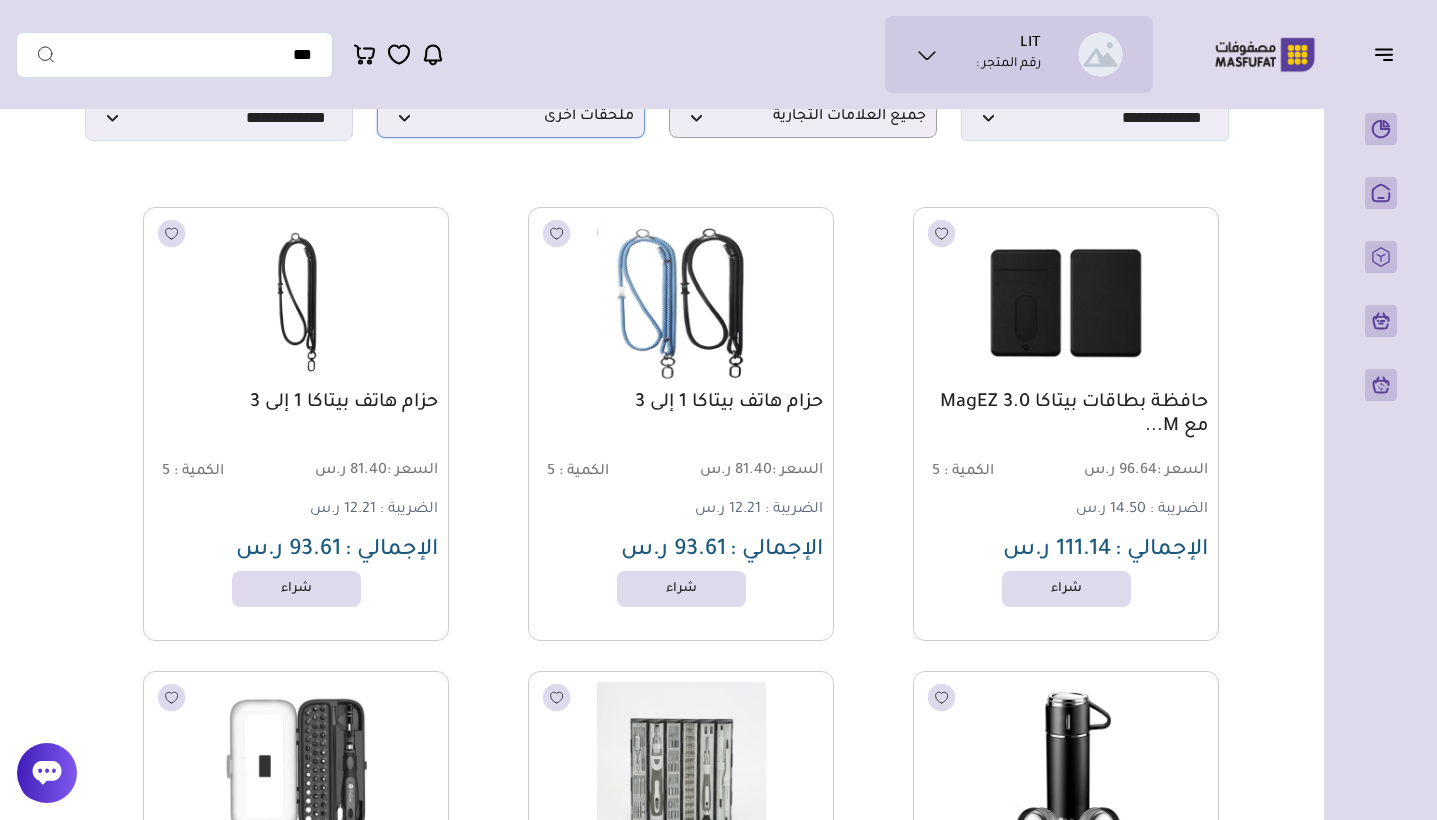 scroll, scrollTop: 166, scrollLeft: 0, axis: vertical 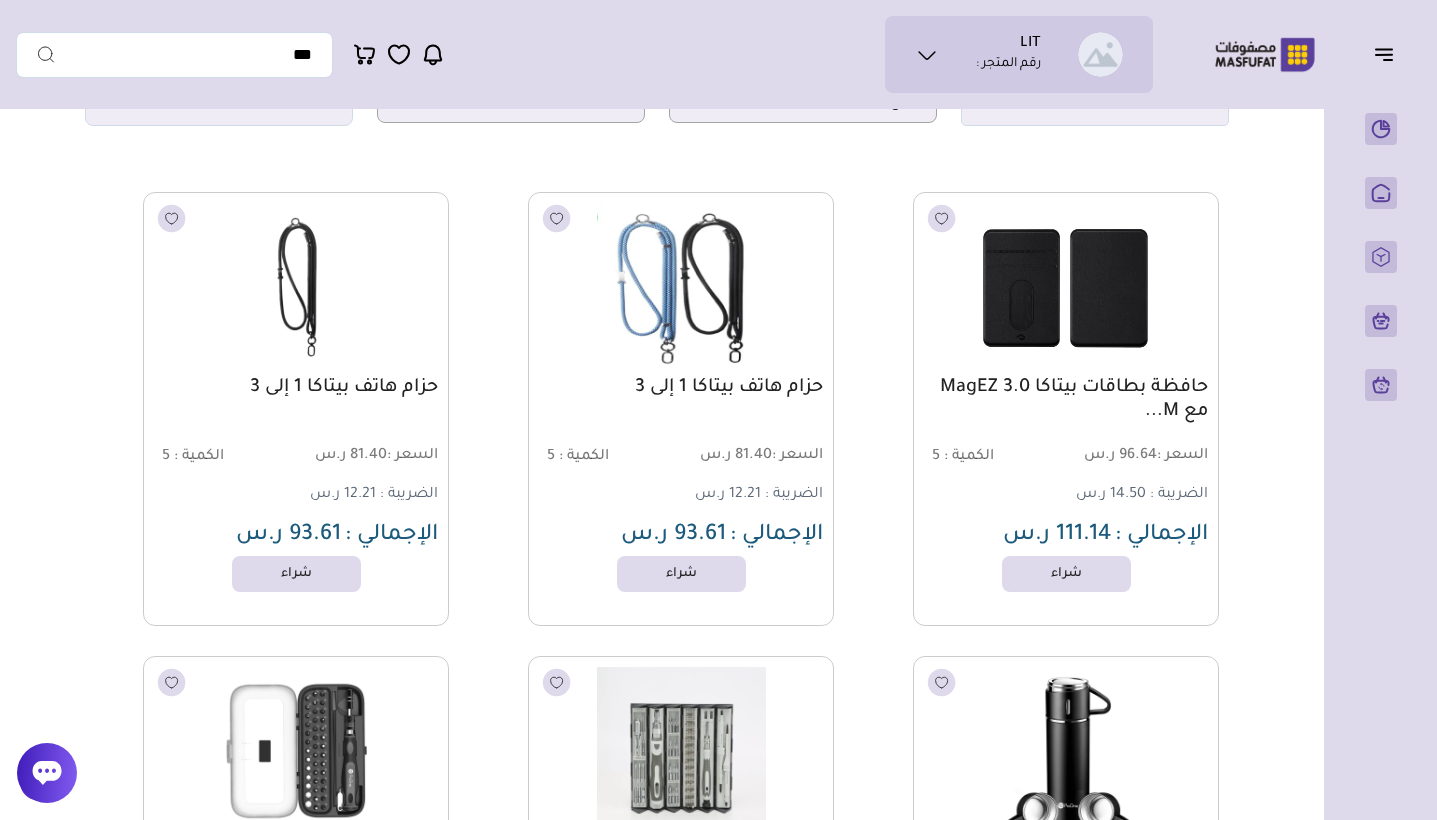 click at bounding box center (1066, 286) 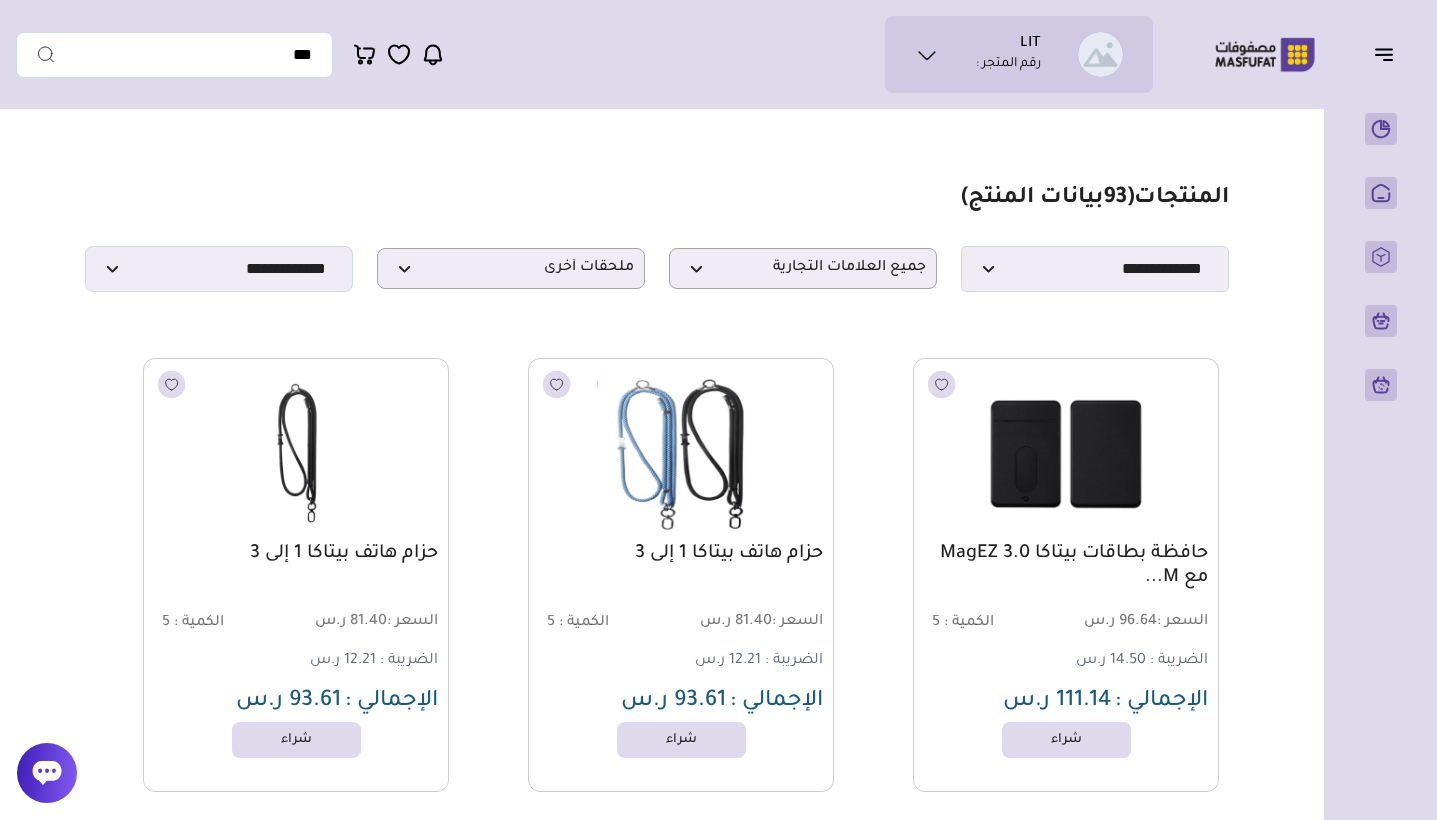 scroll, scrollTop: 0, scrollLeft: 0, axis: both 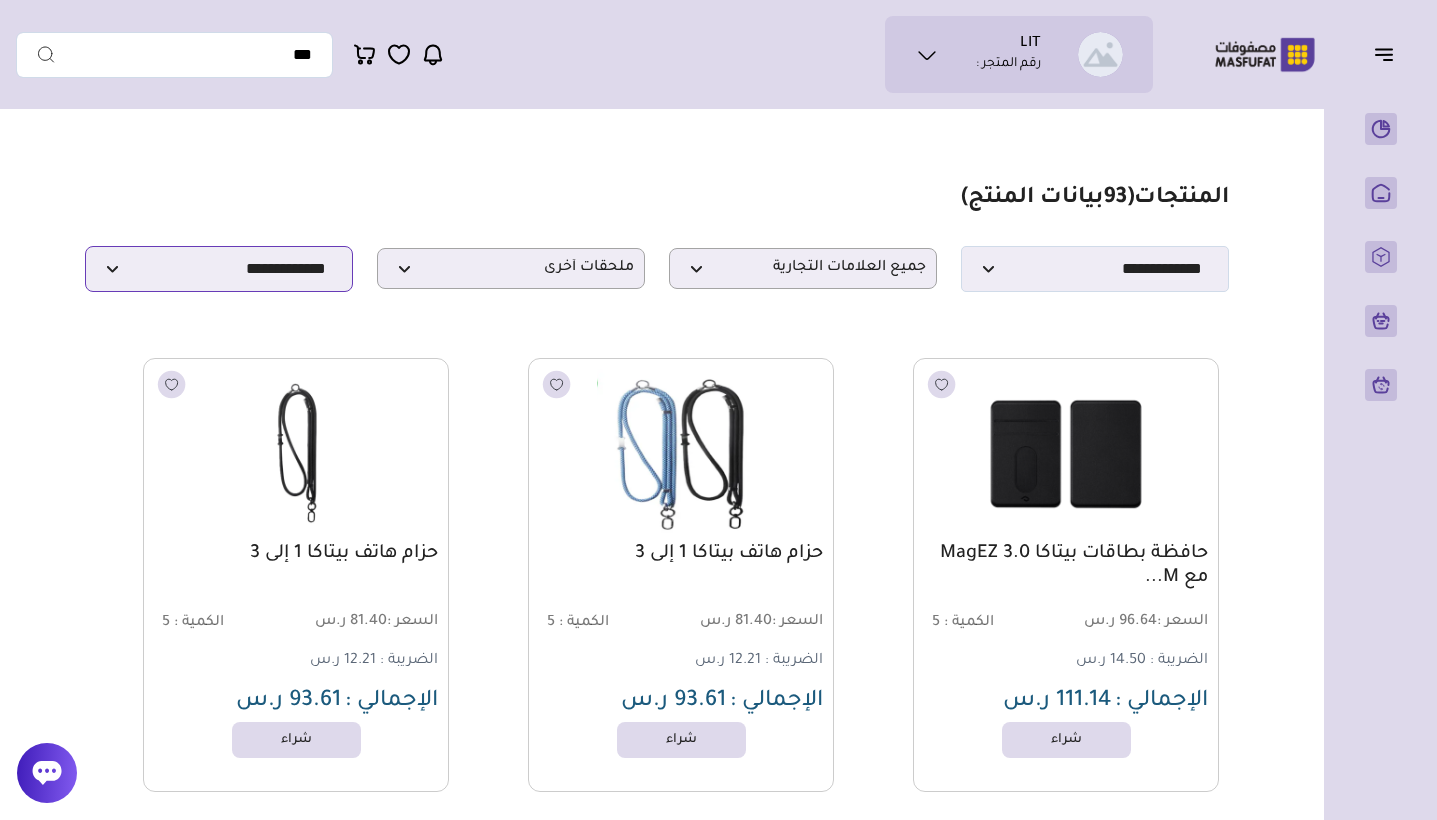 select on "******" 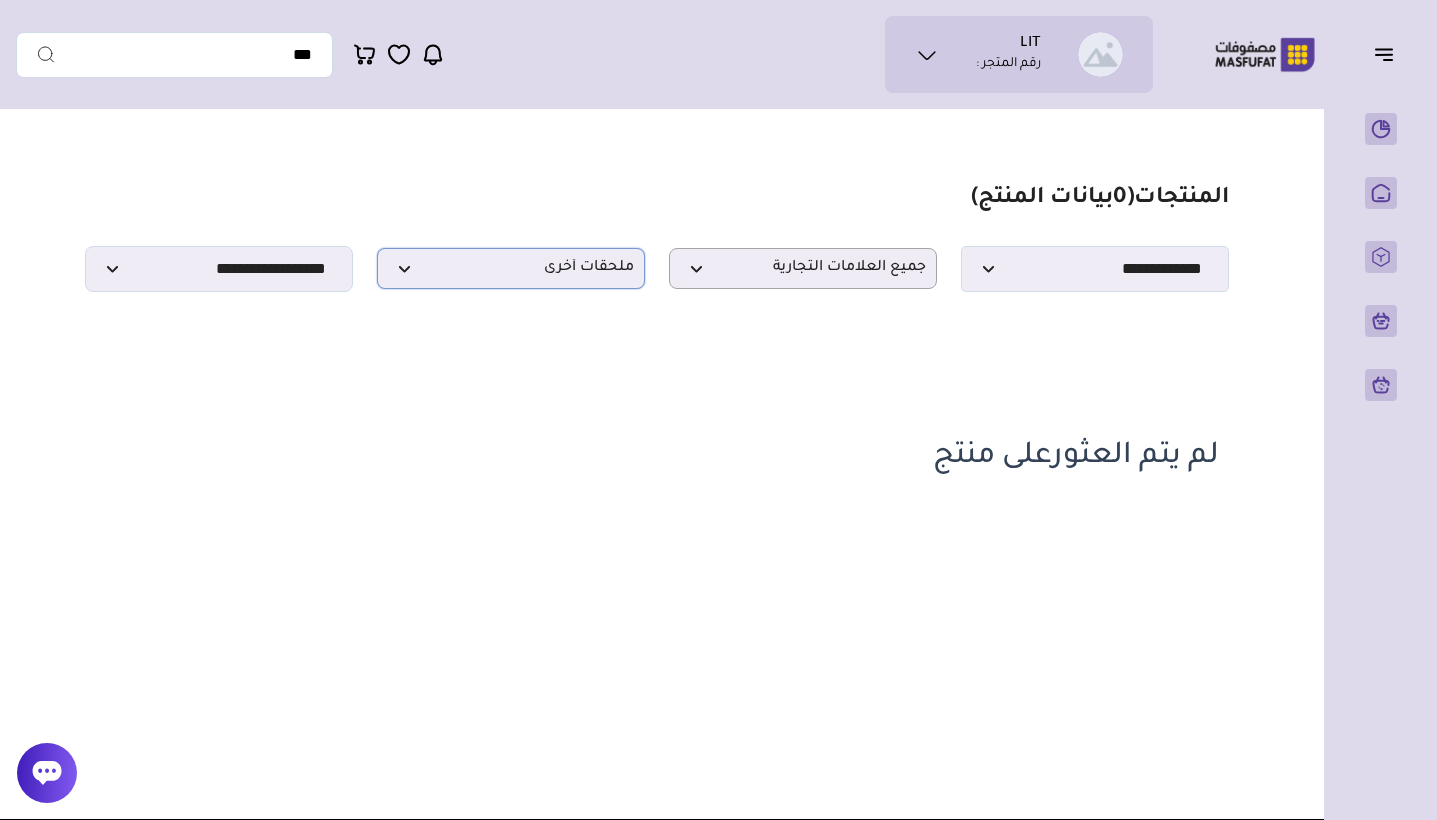 click on "ملحقات أخرى" at bounding box center [511, 268] 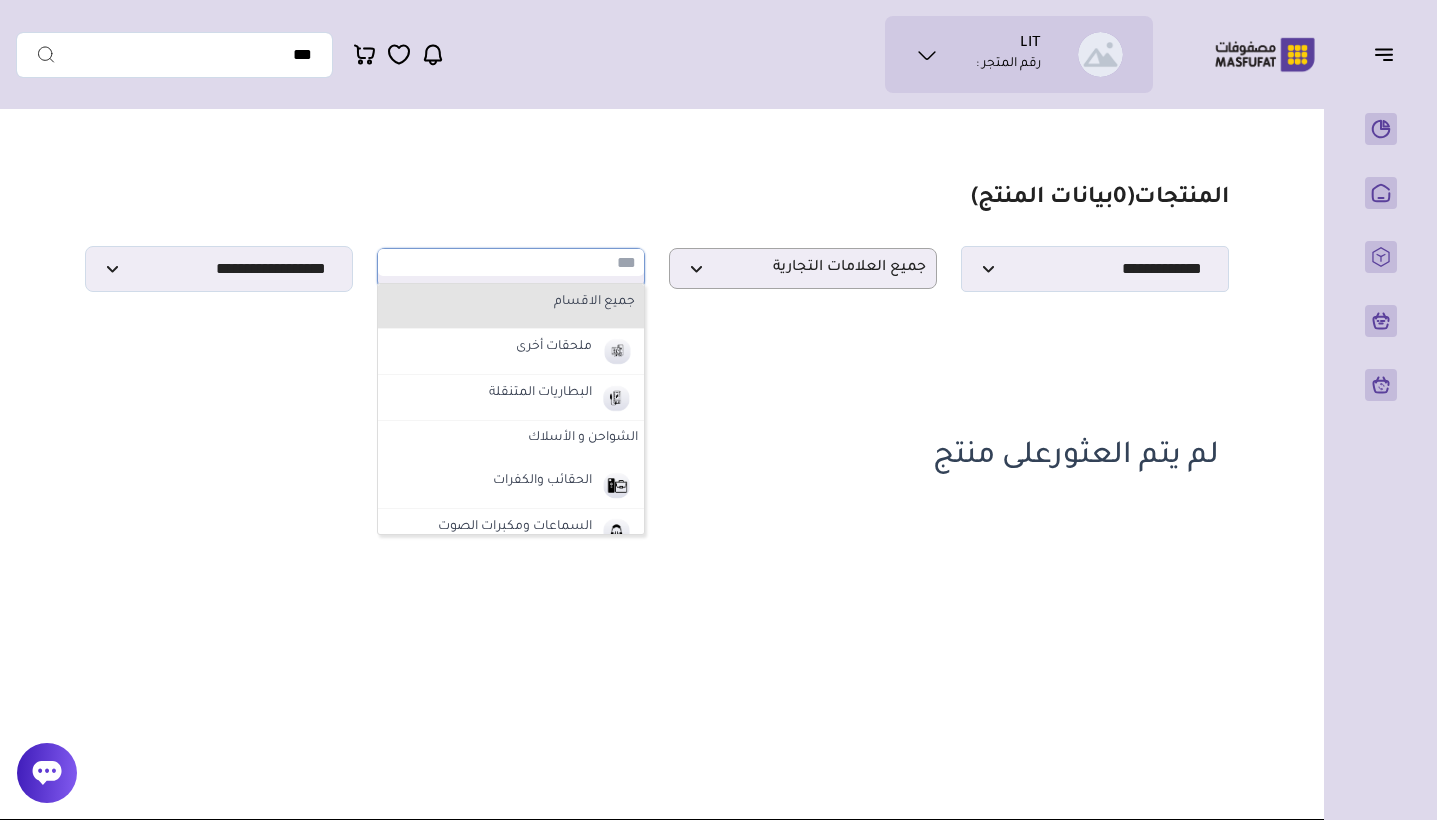 click on "جميع الاقسام" at bounding box center [511, 303] 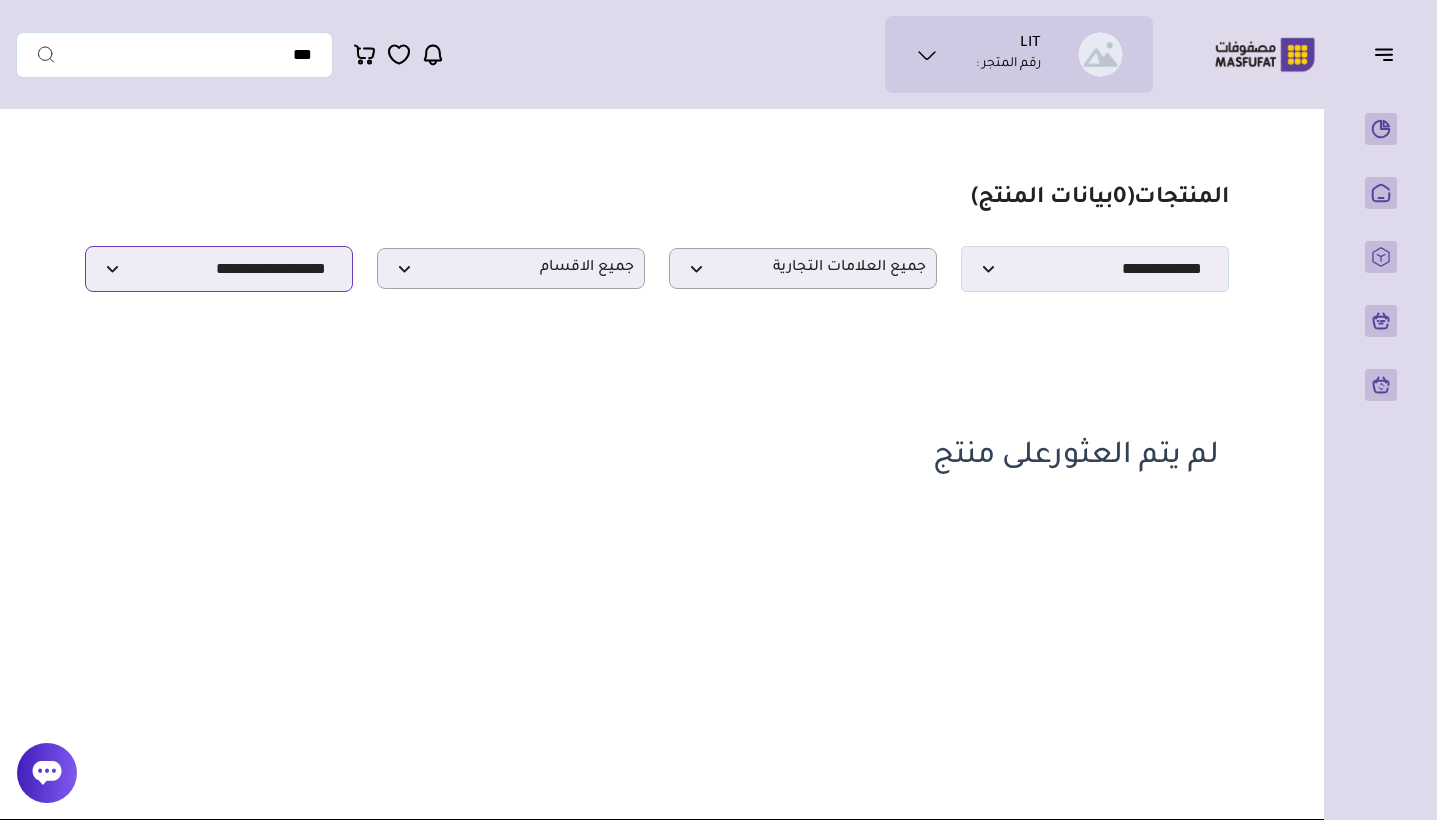 select on "**********" 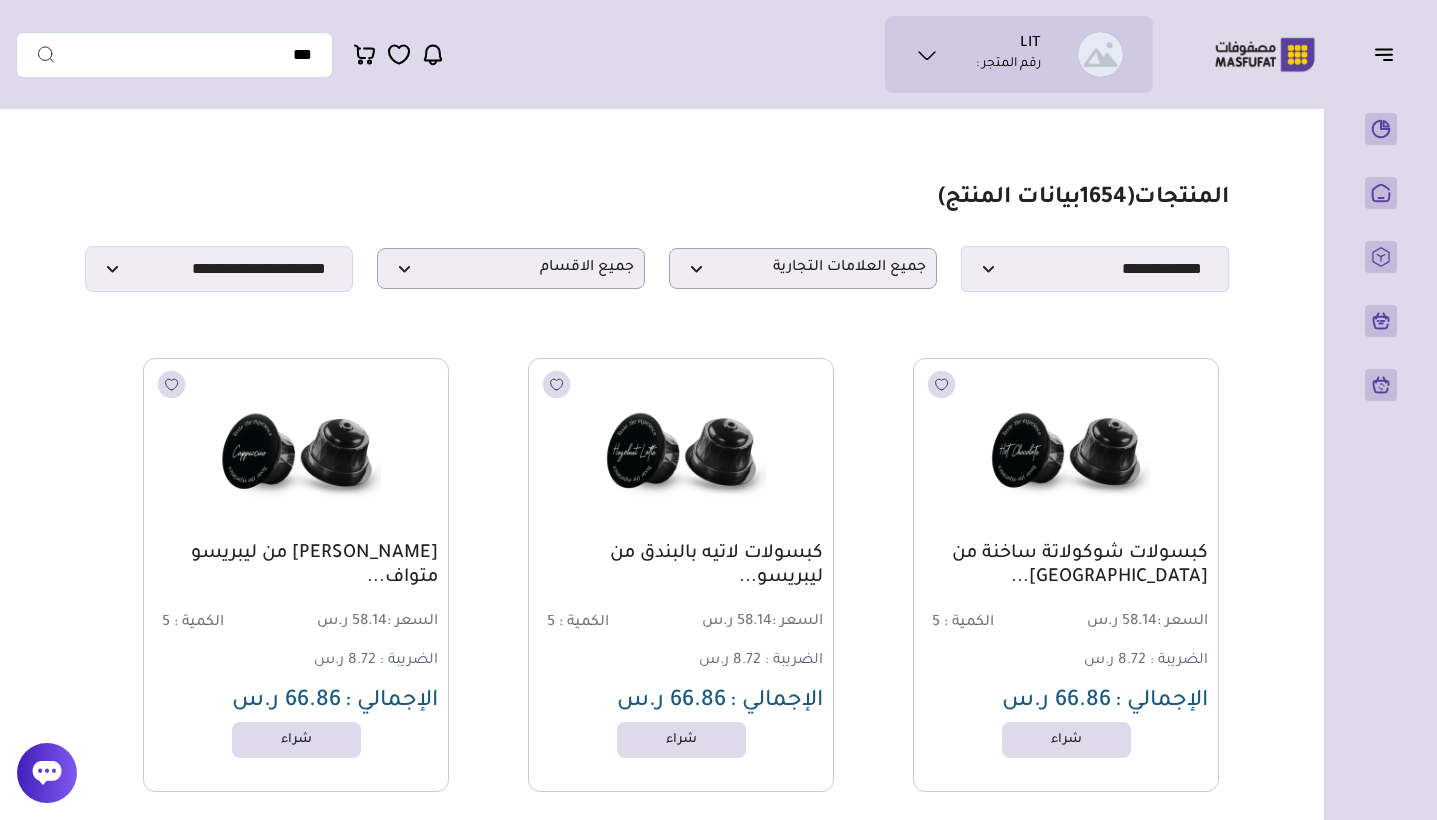 click on "مزامنة
( 0 )
تحديد الكل
إلغاء التحديد
المنتجات
(" at bounding box center [657, 1880] 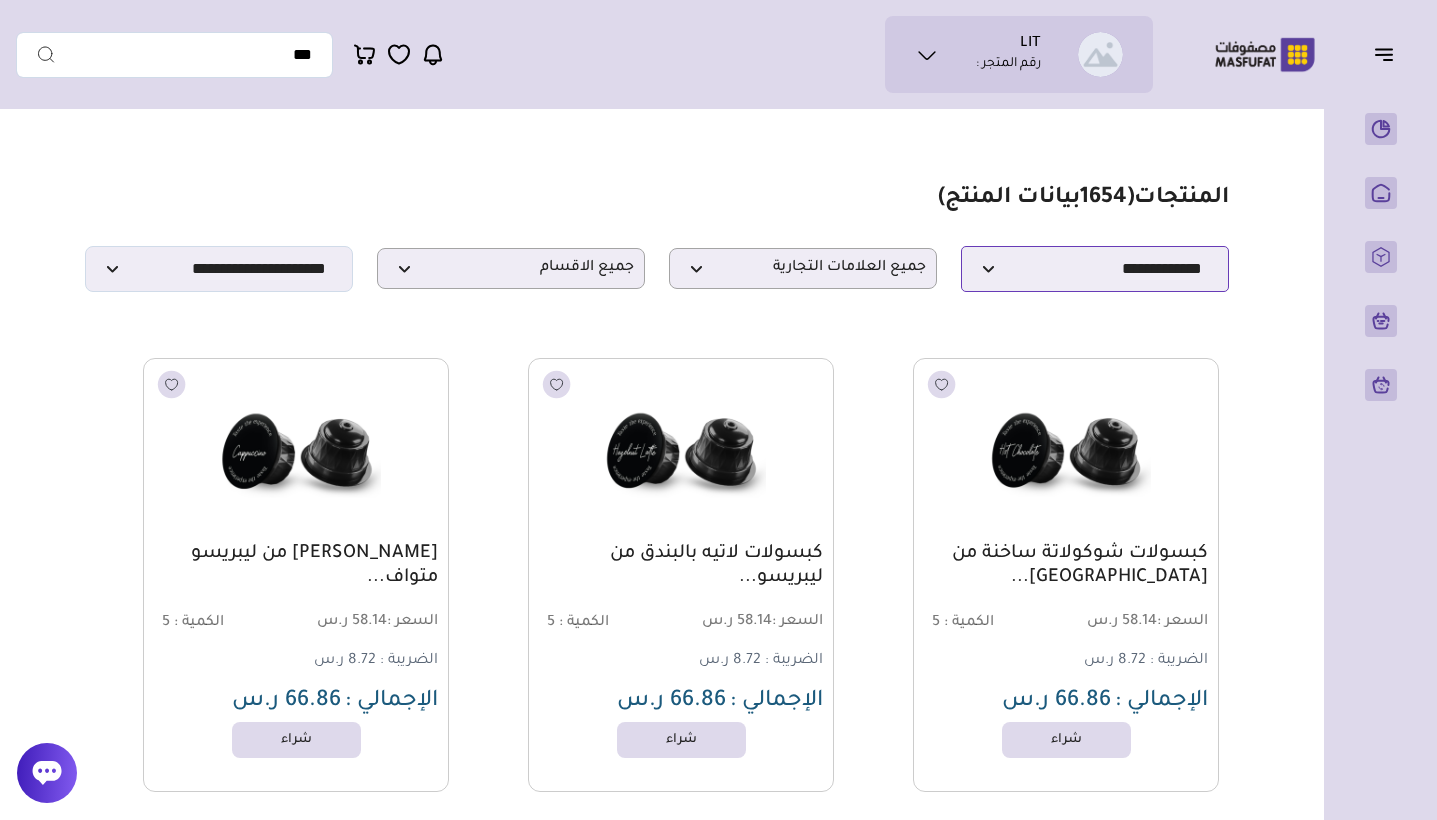 select on "*" 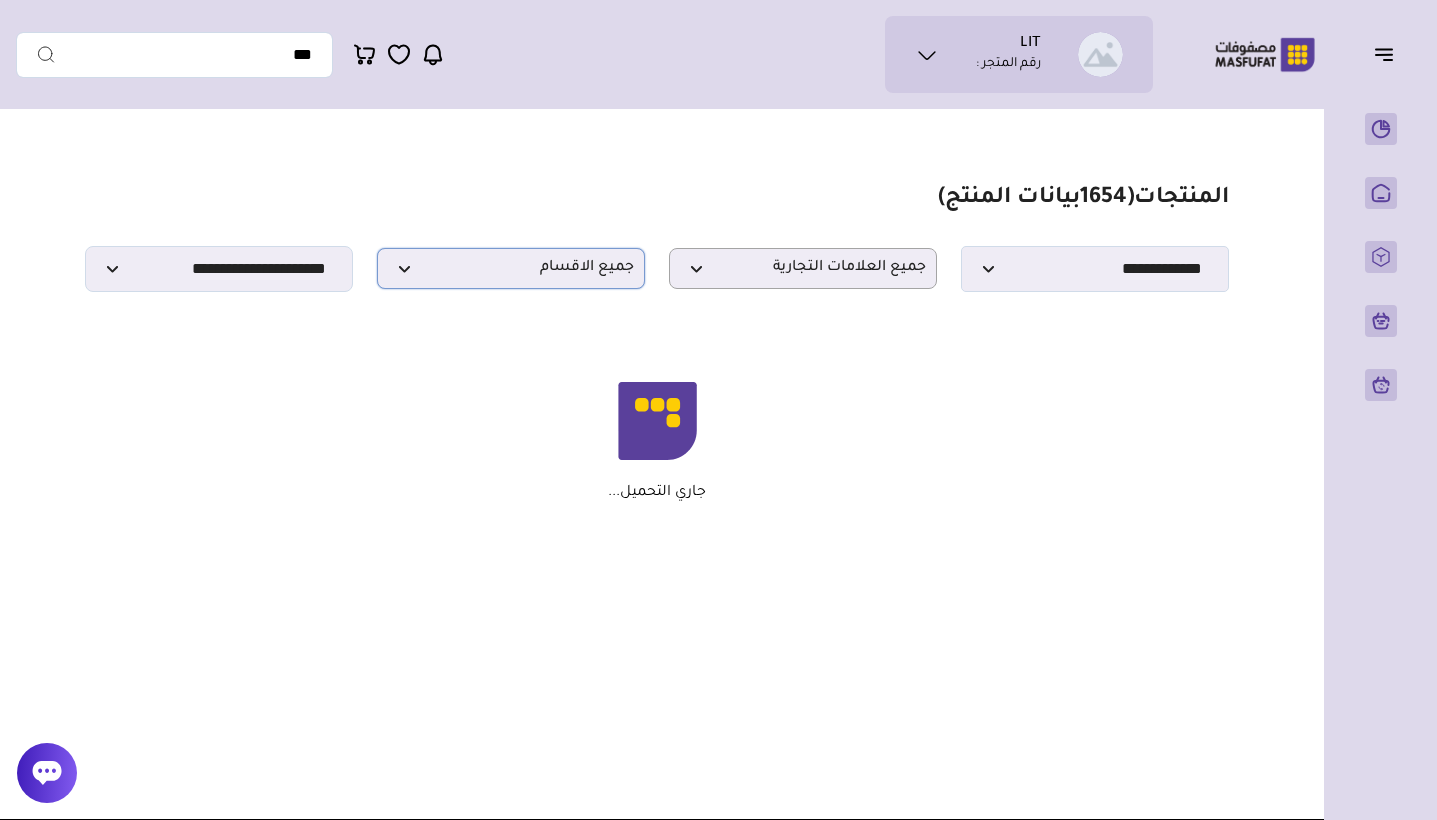 click on "جميع الاقسام" at bounding box center (511, 268) 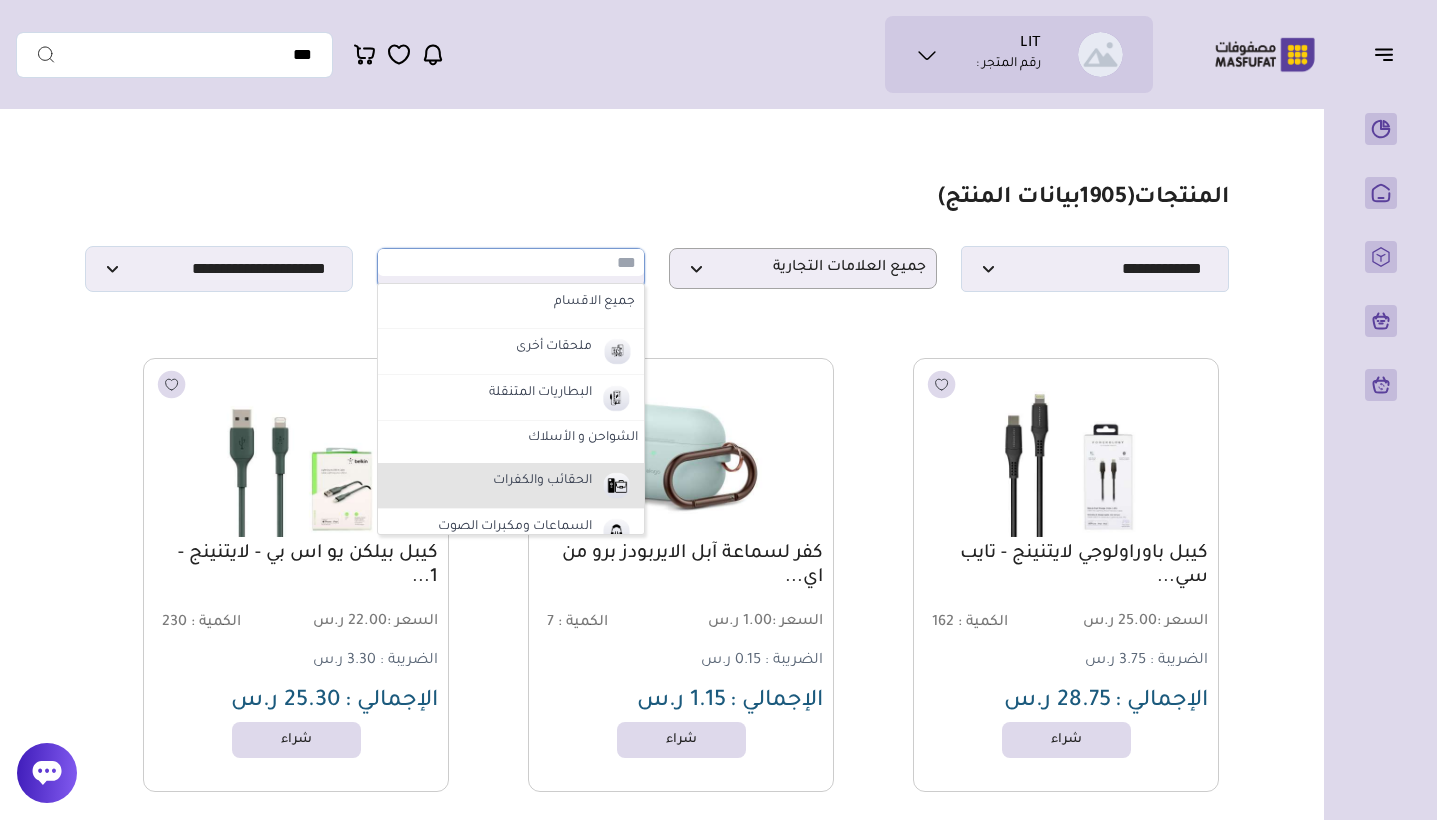 click on "الحقائب والكفرات" at bounding box center [542, 482] 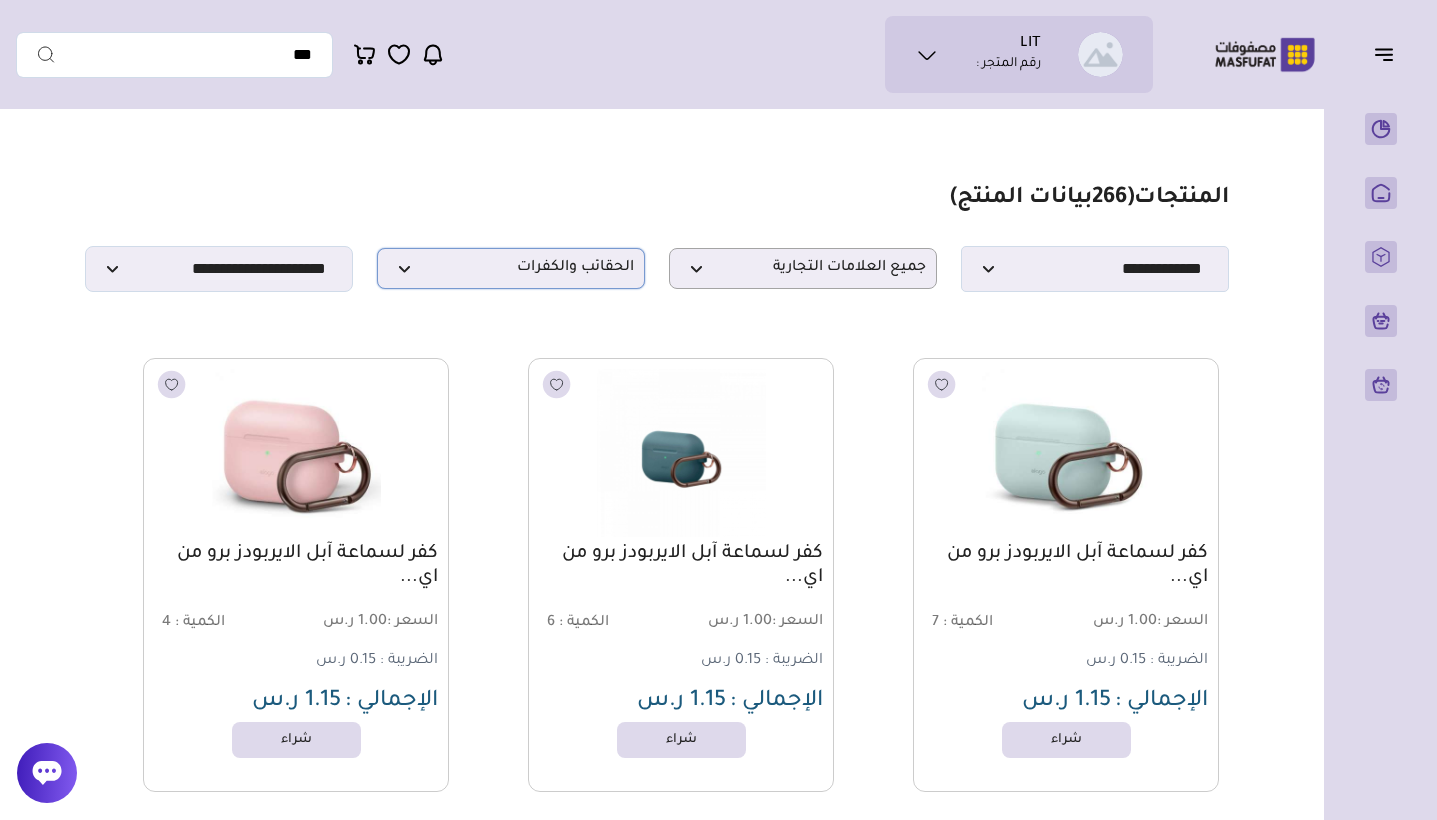 scroll, scrollTop: 0, scrollLeft: 0, axis: both 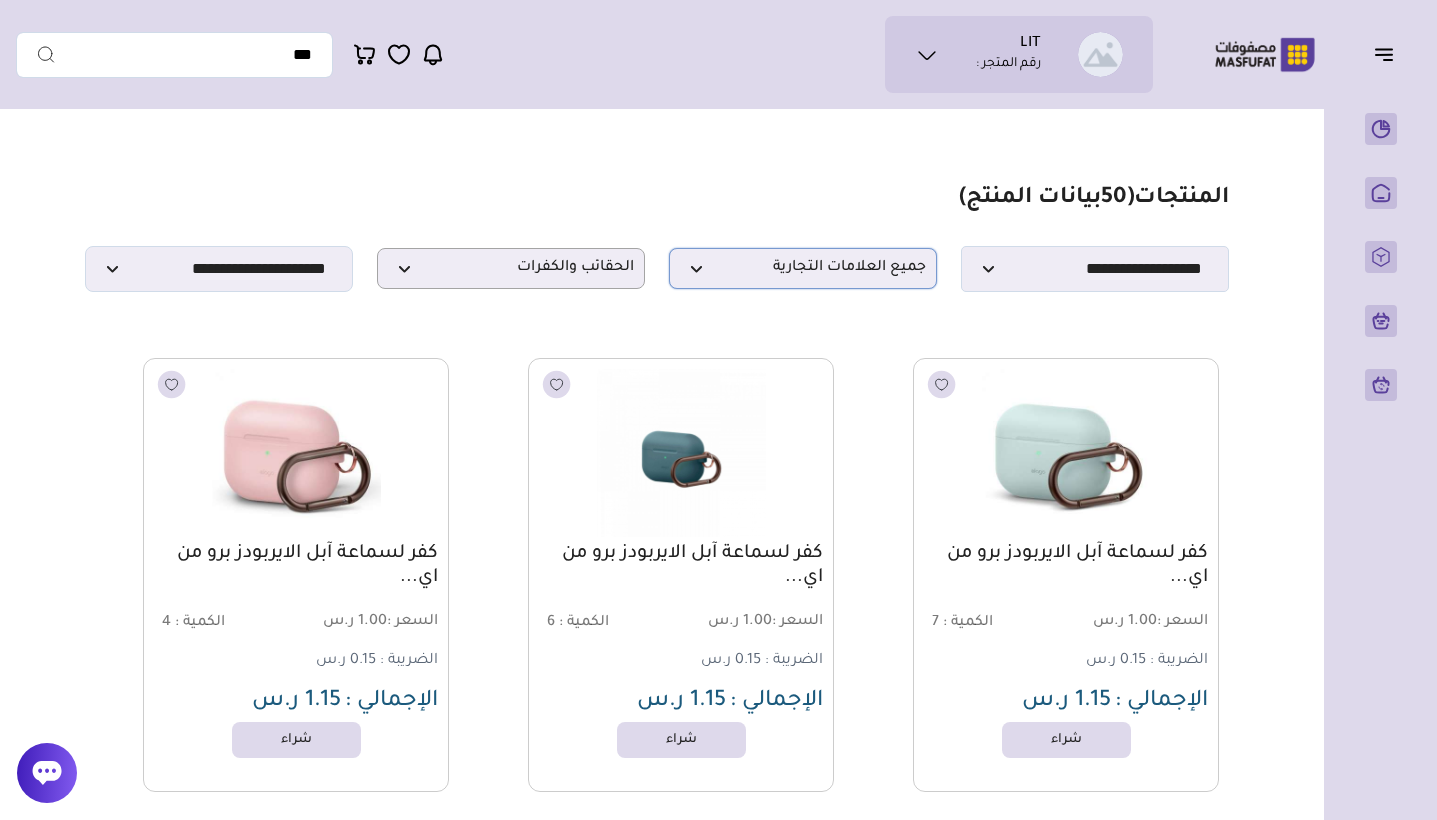 click on "جميع العلامات التجارية" at bounding box center (803, 268) 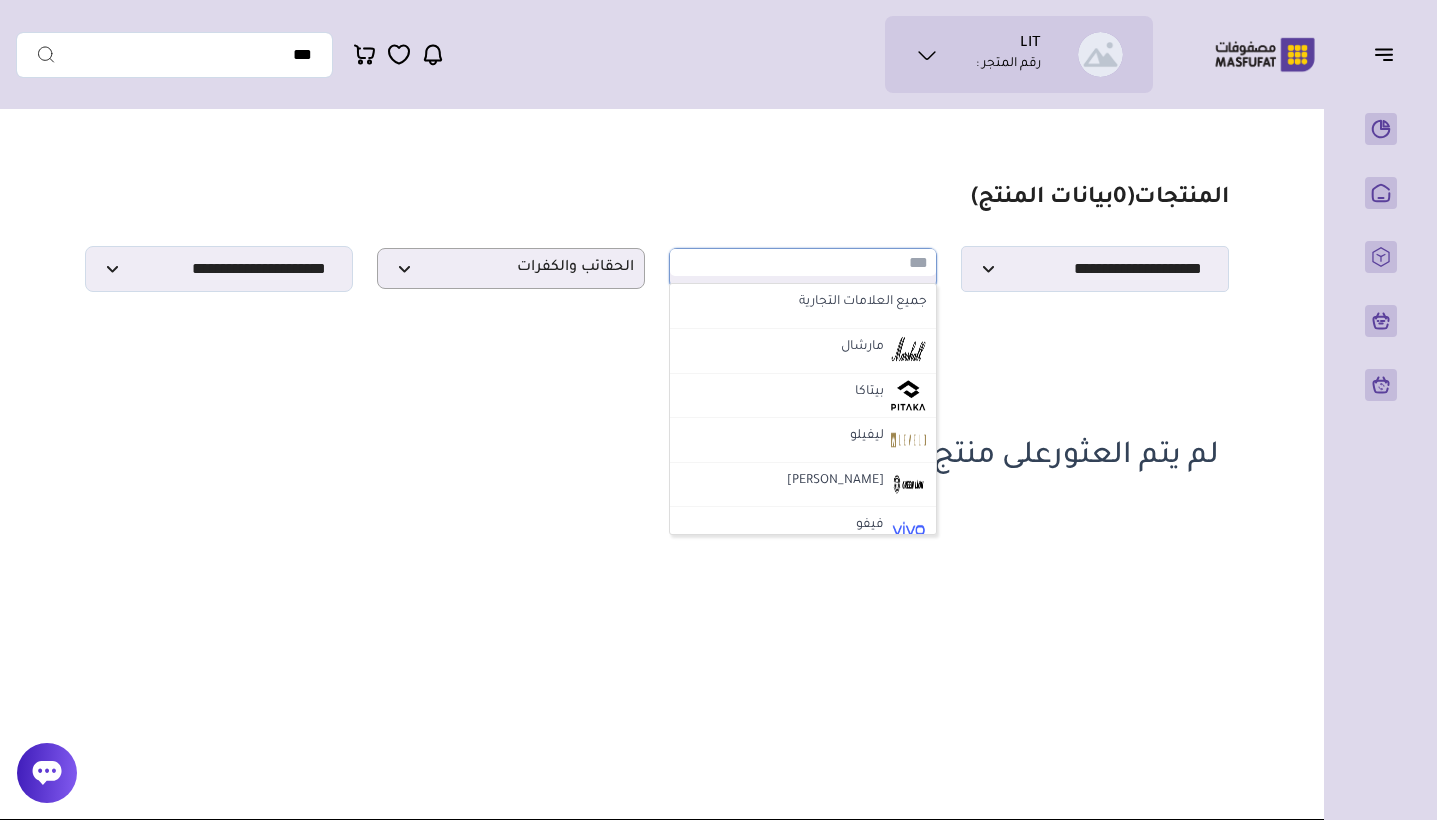 click on "لم يتم العثورعلى منتج" at bounding box center [657, 421] 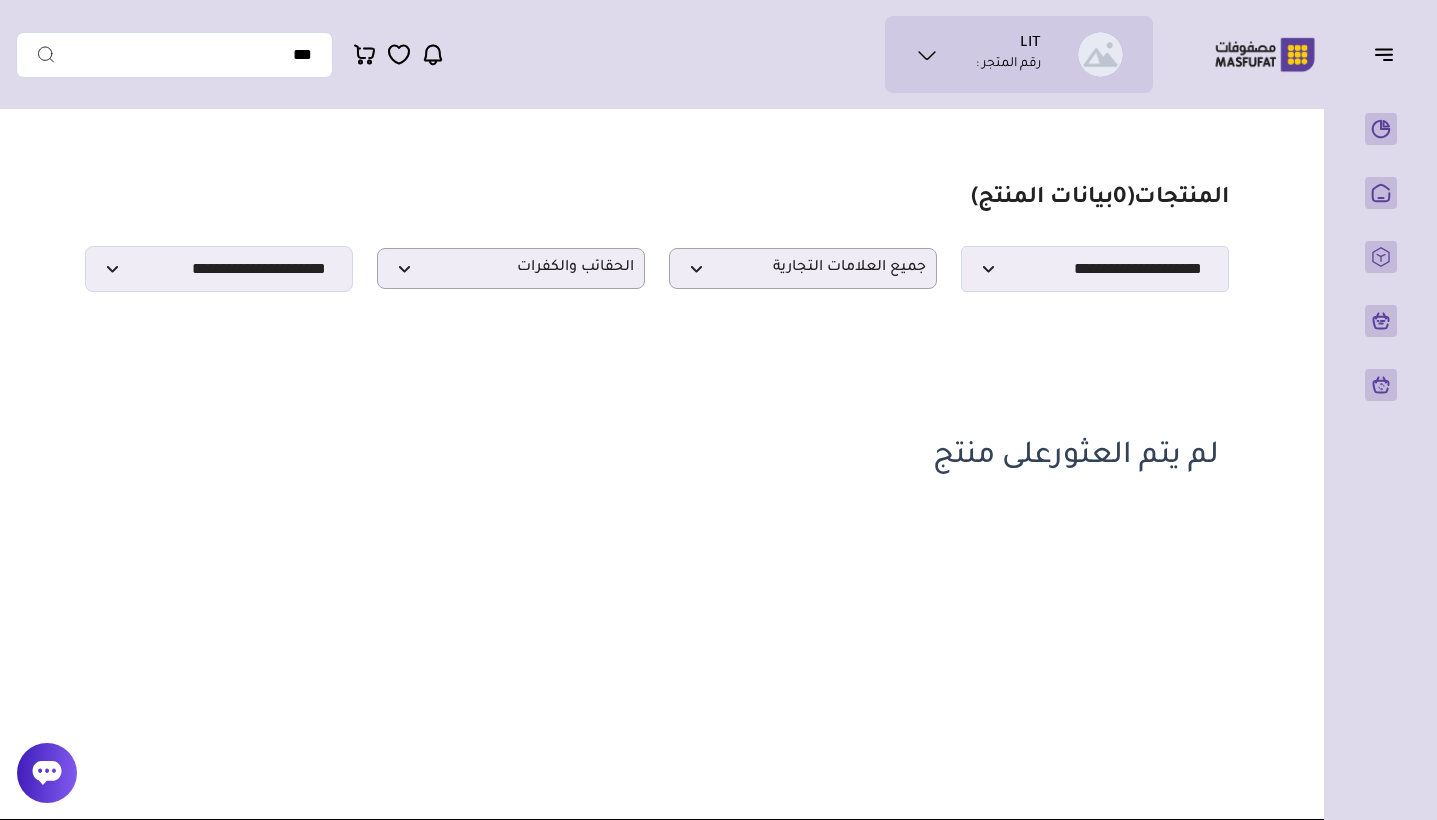 click on "**********" at bounding box center (657, 238) 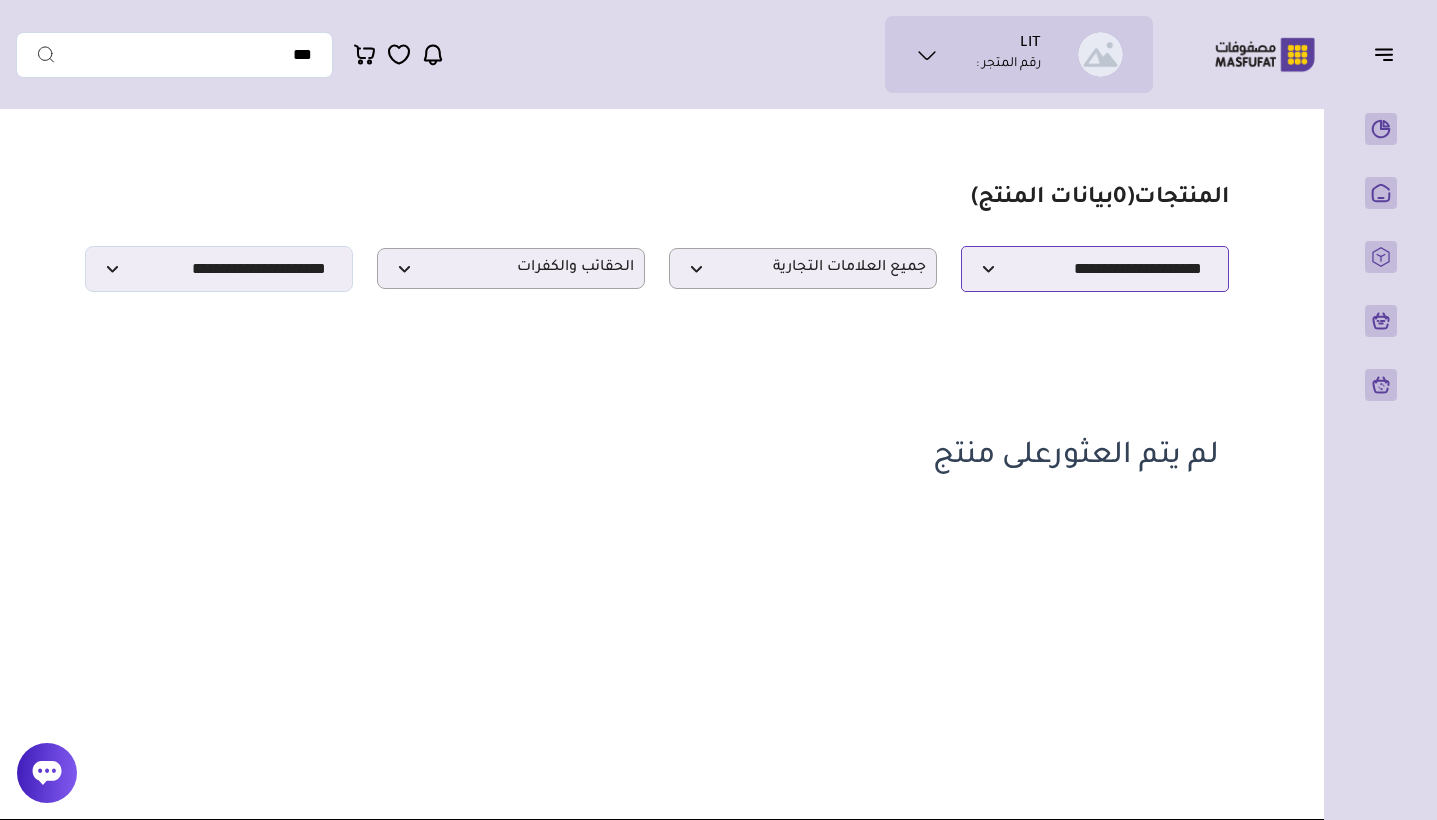 select on "**********" 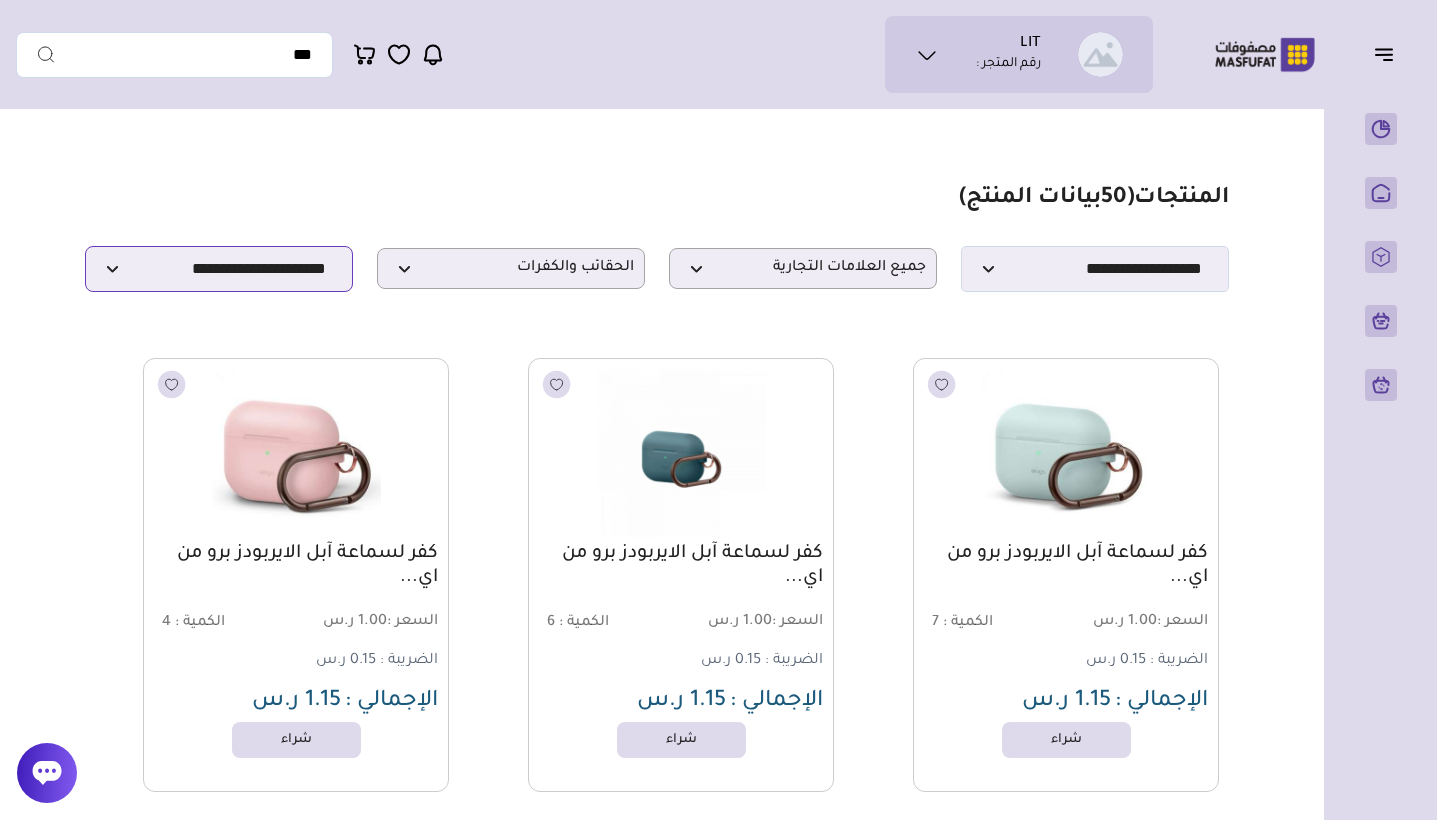 select 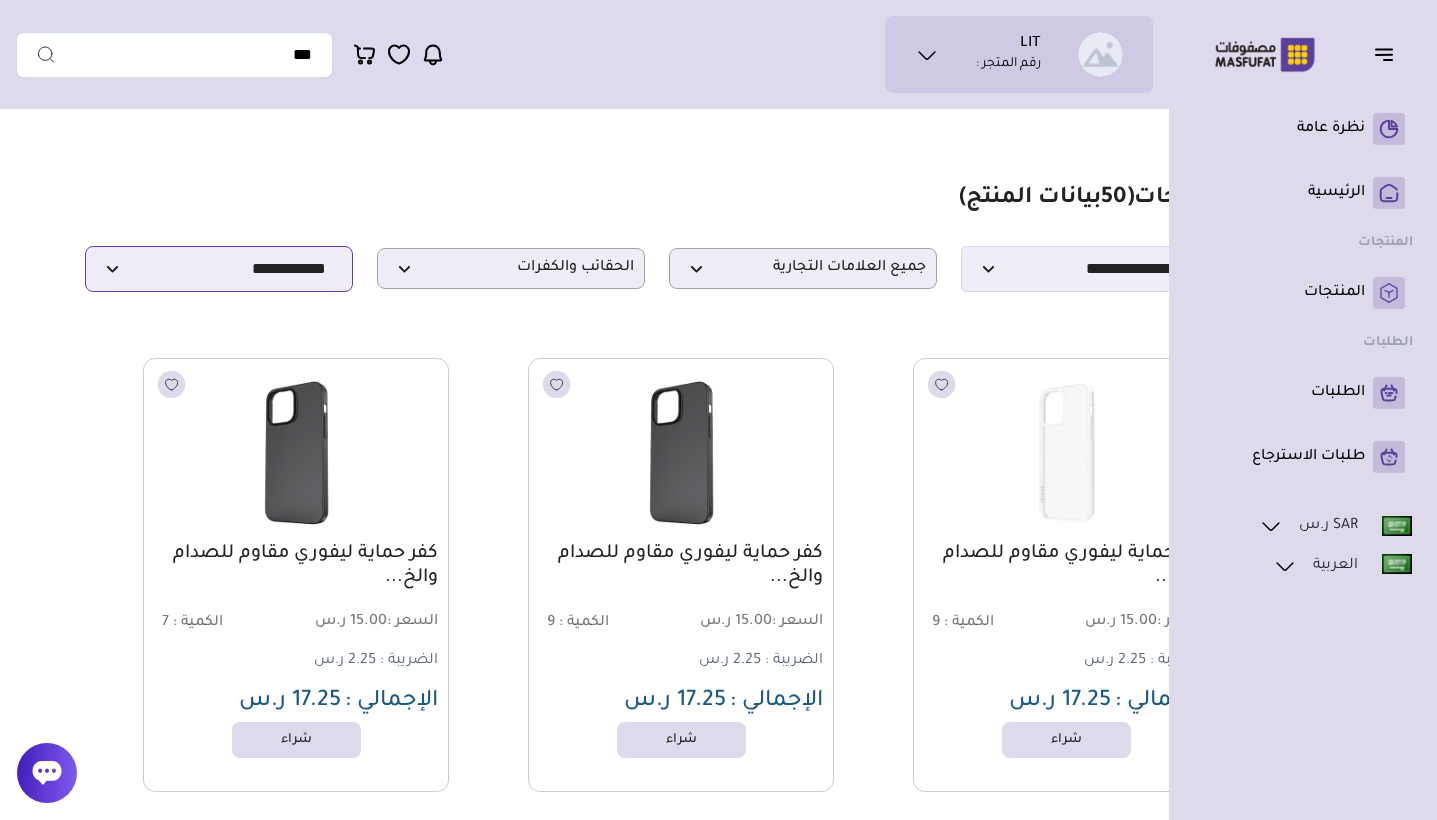 scroll, scrollTop: 0, scrollLeft: 0, axis: both 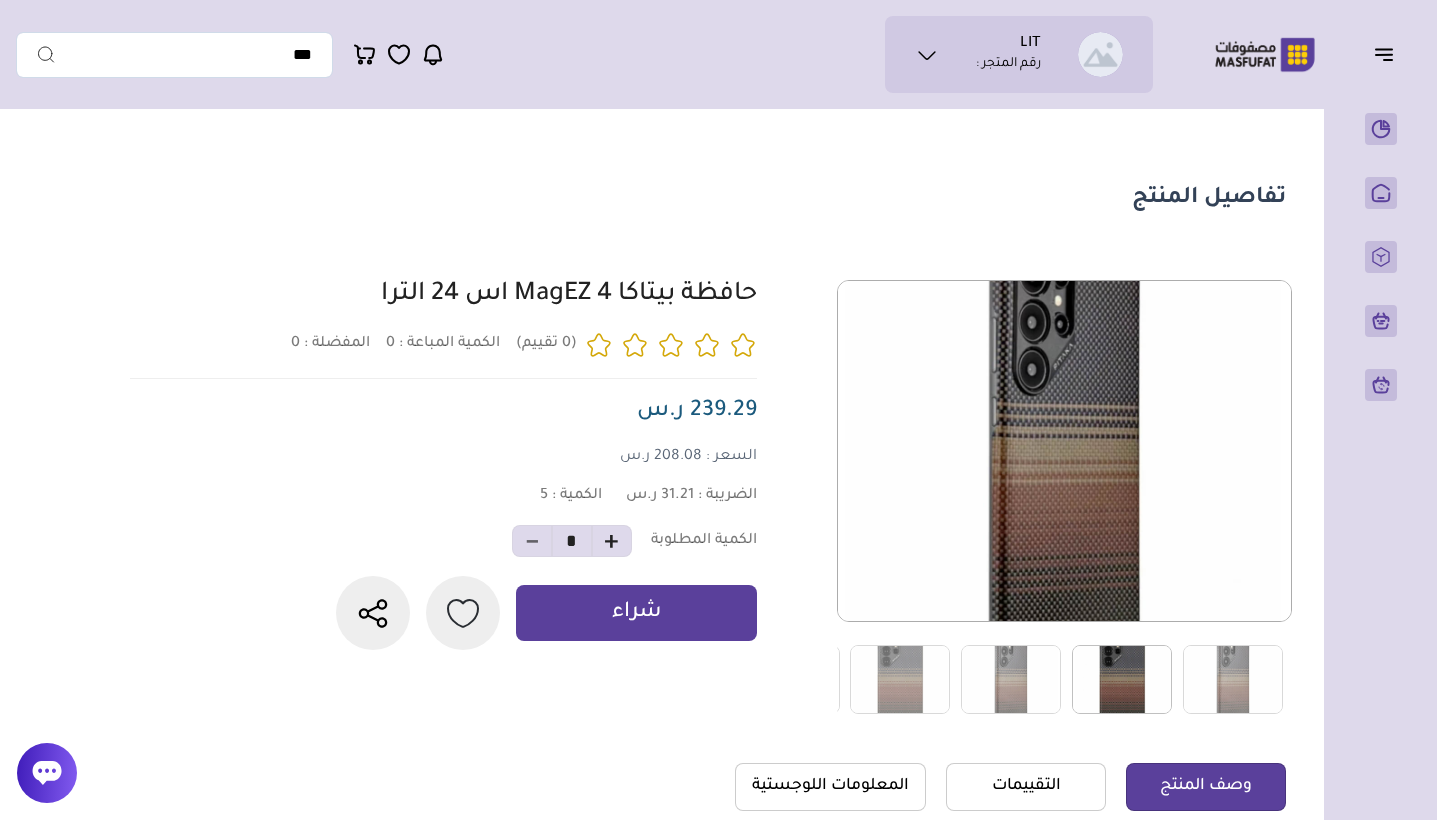 click at bounding box center (1122, 679) 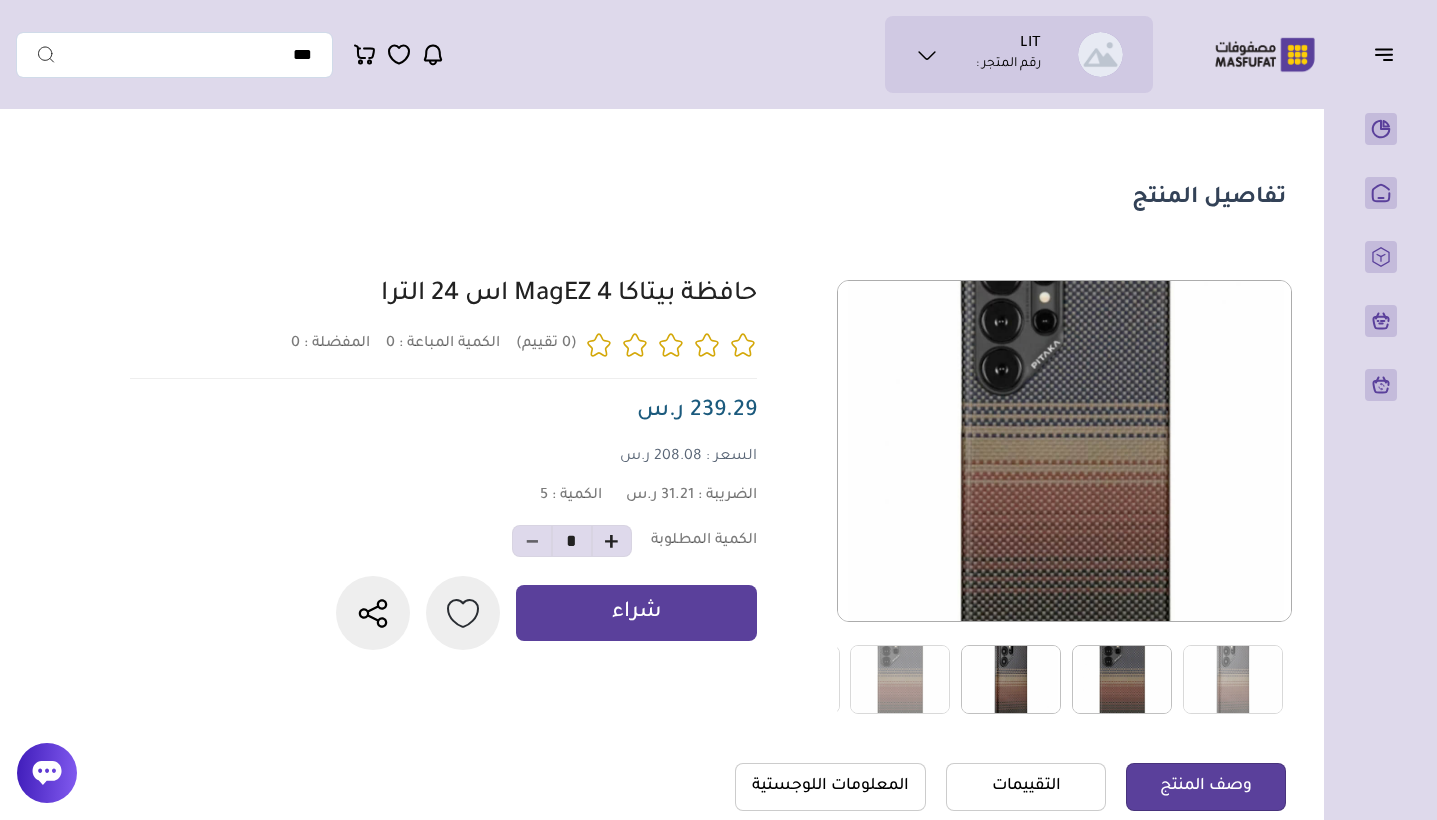 click at bounding box center (1011, 679) 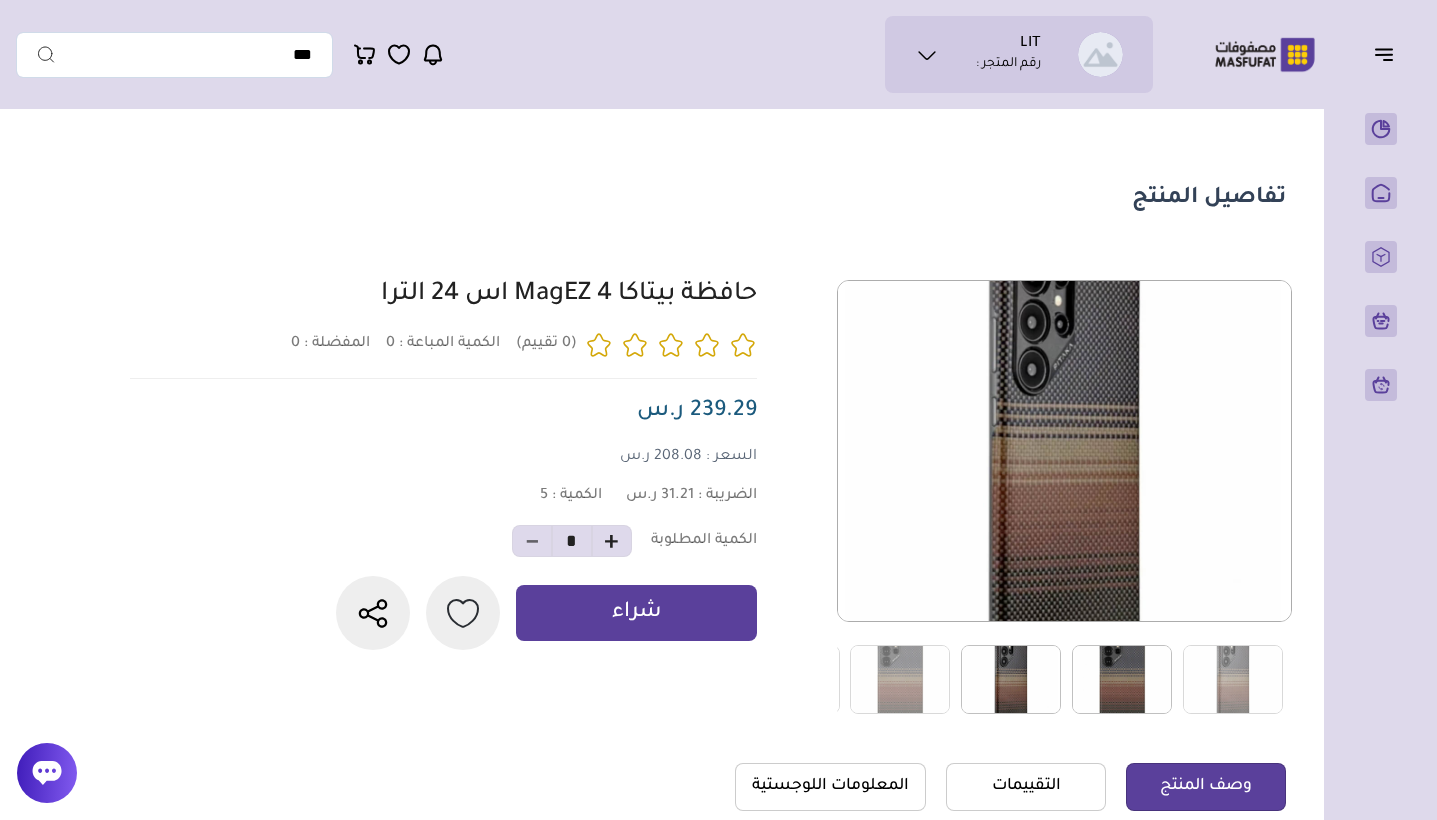click at bounding box center [1011, 679] 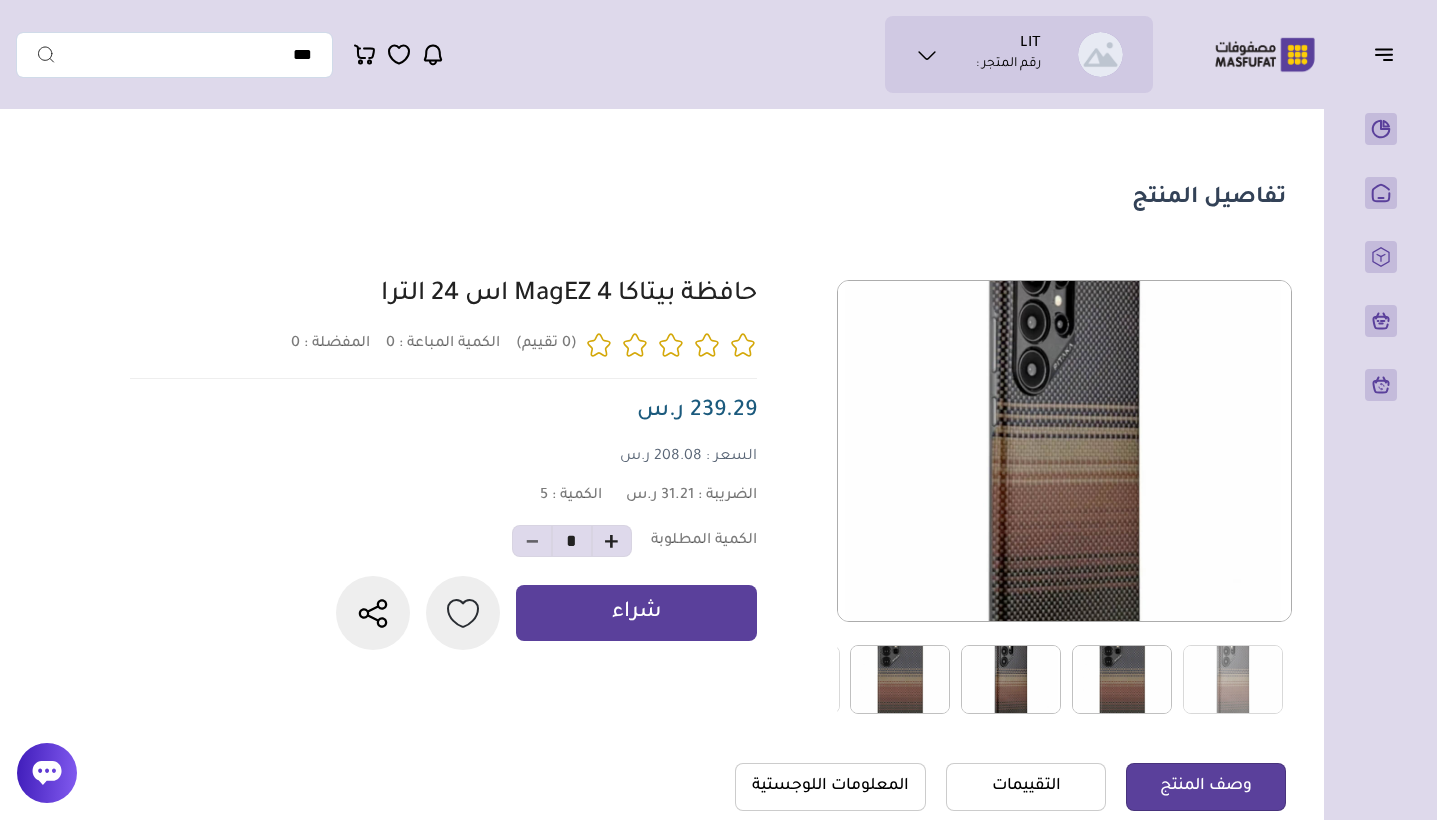 click at bounding box center (900, 679) 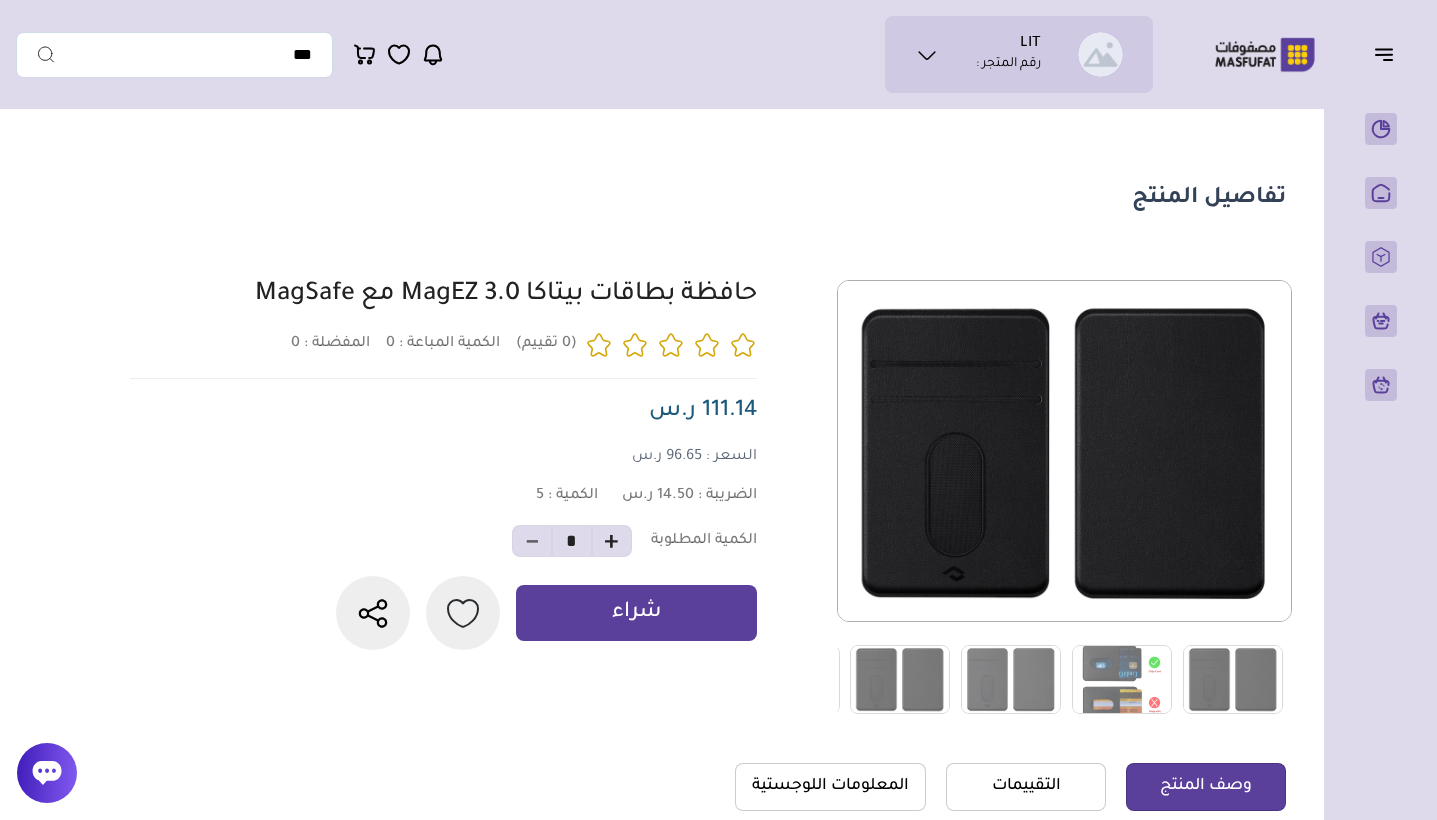 scroll, scrollTop: 0, scrollLeft: 0, axis: both 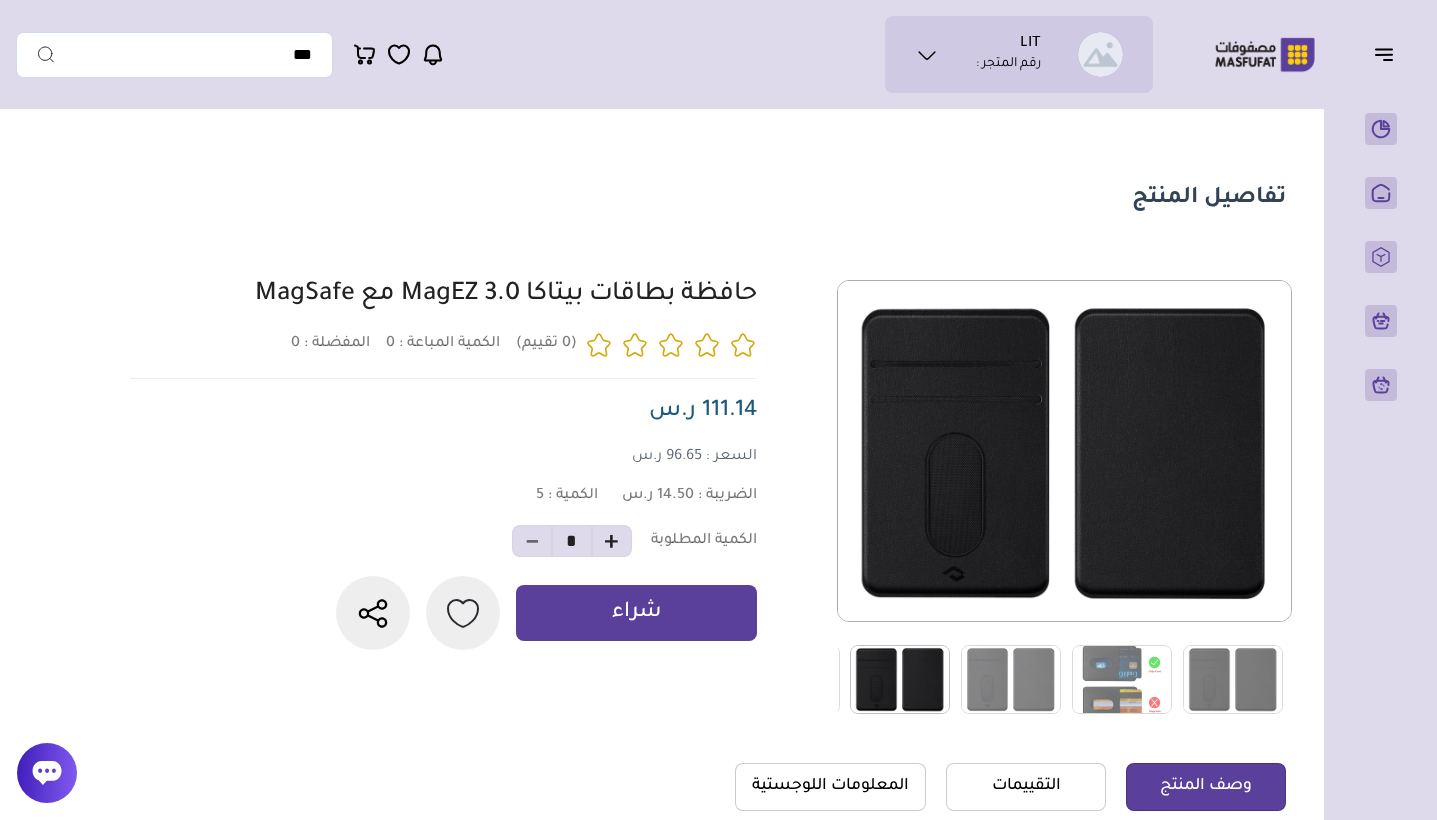 click at bounding box center [900, 679] 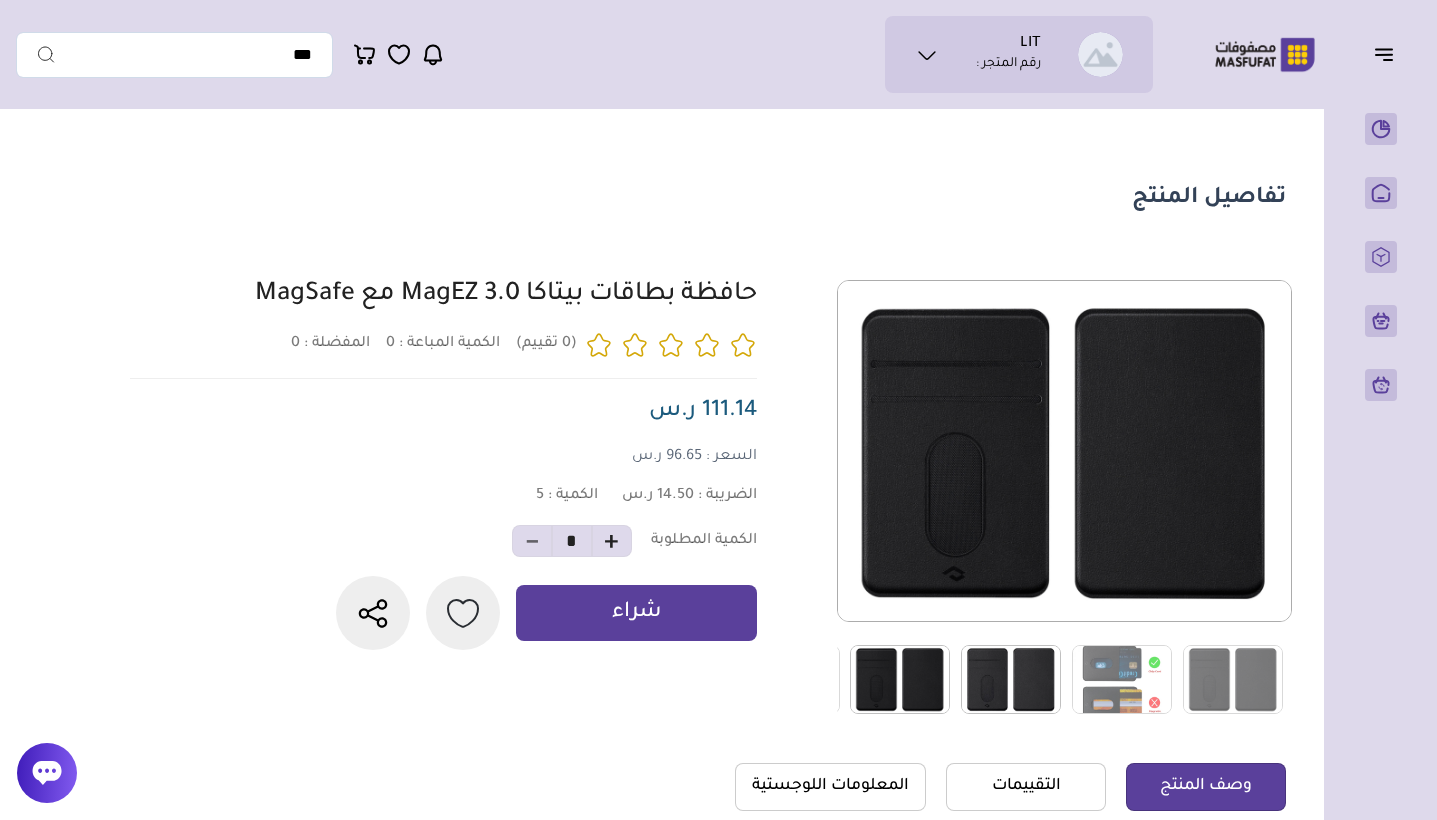 click at bounding box center [1011, 679] 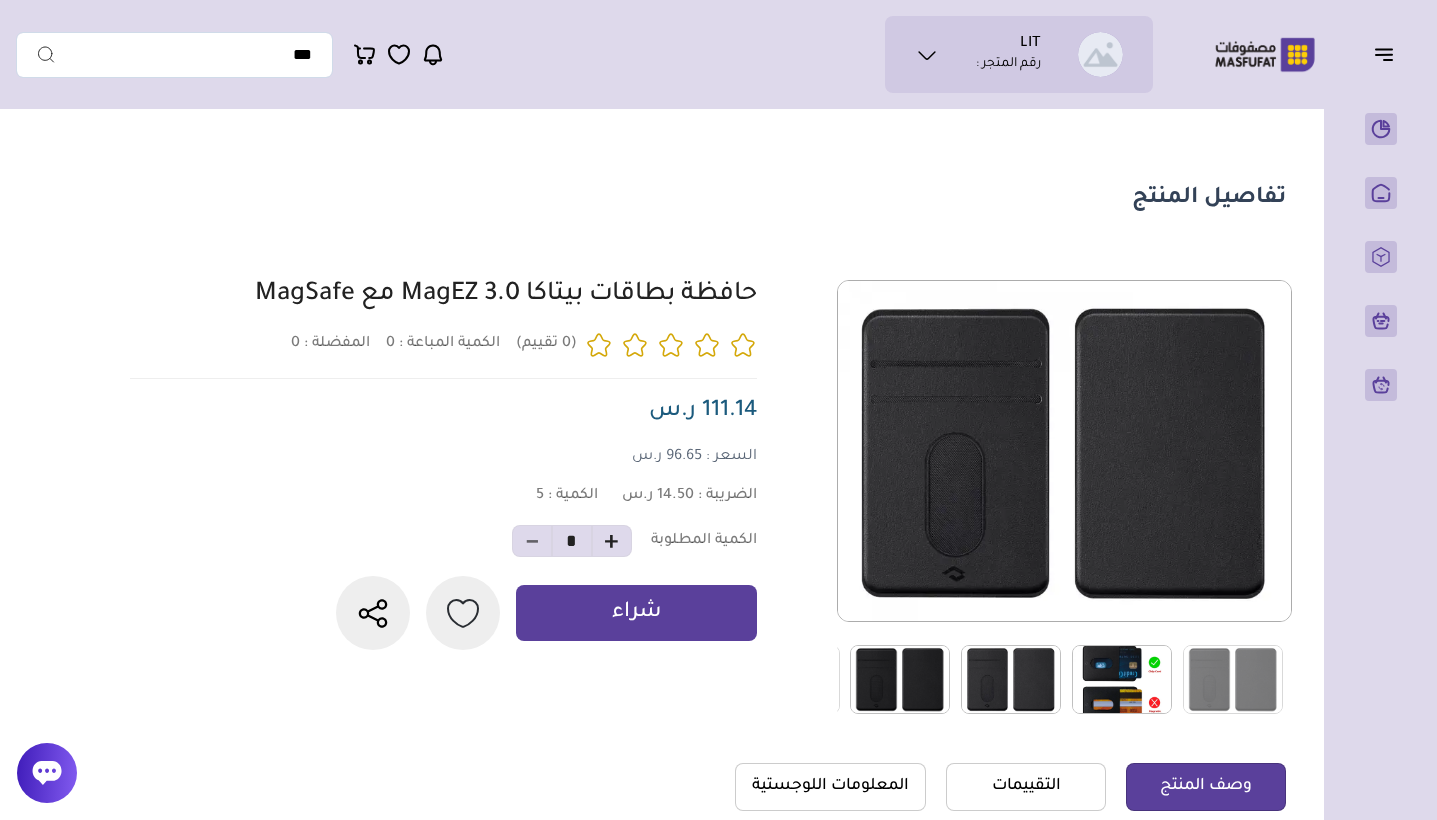 click at bounding box center [1122, 679] 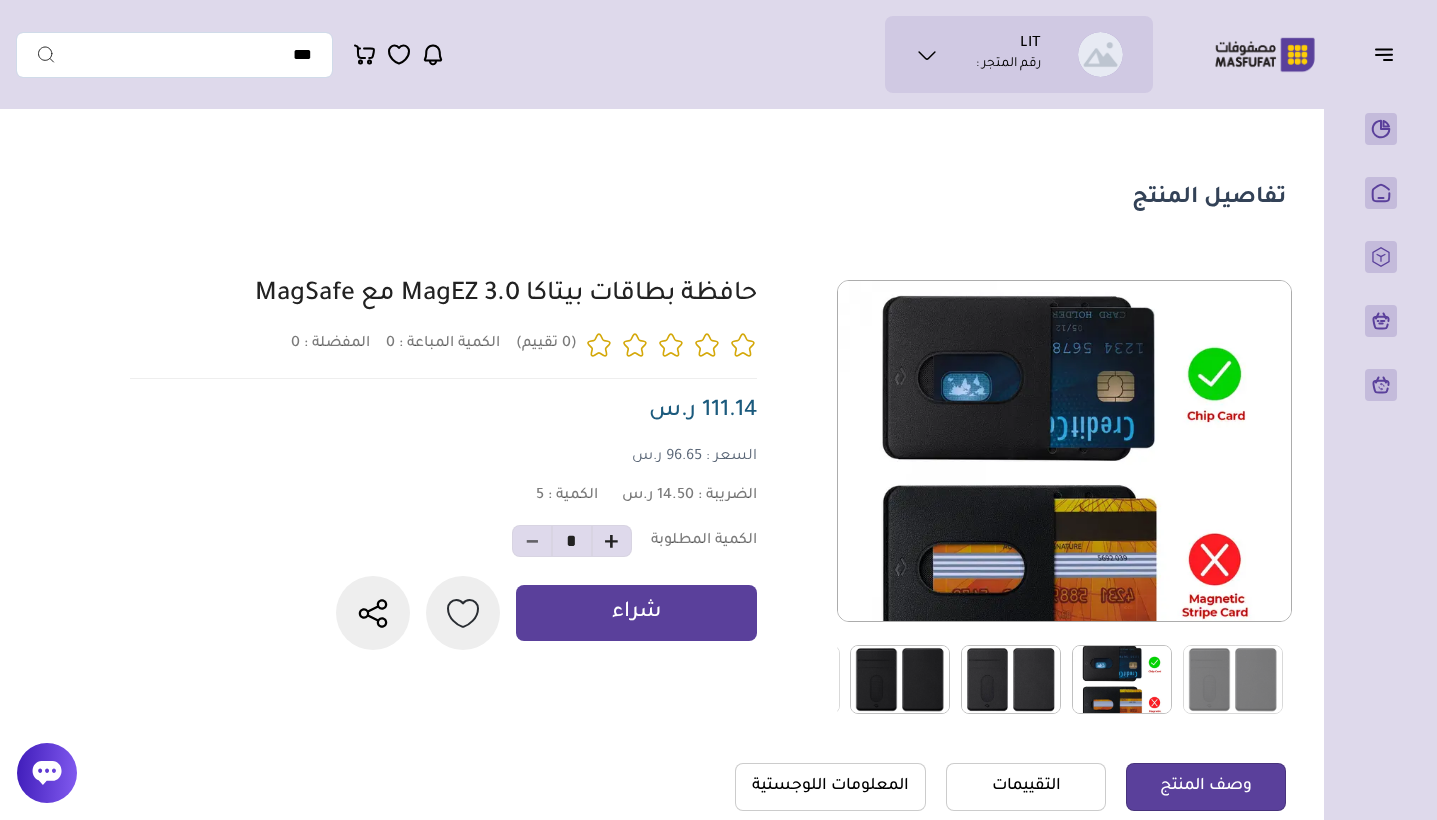click at bounding box center [1122, 679] 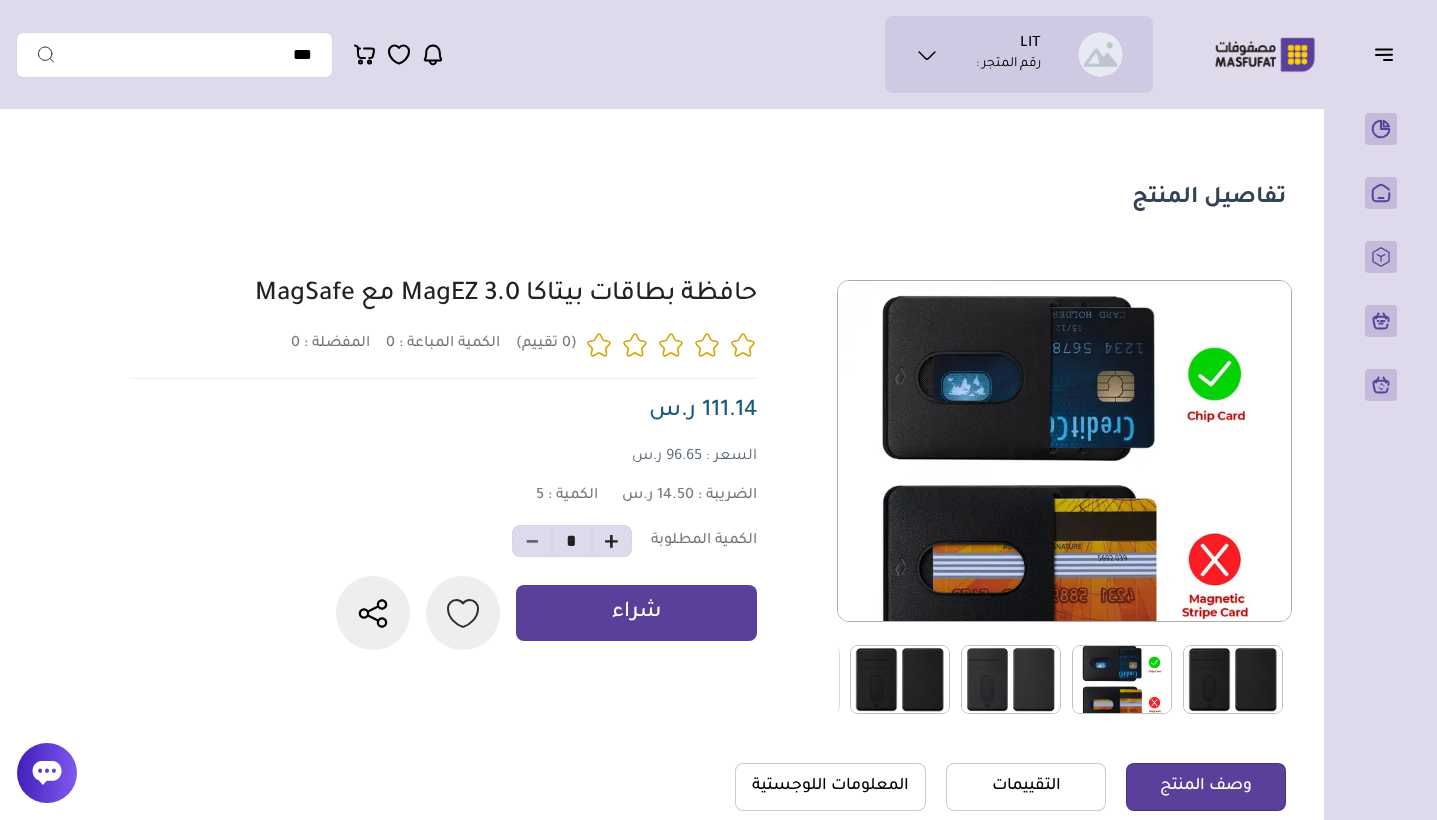 click at bounding box center [1233, 679] 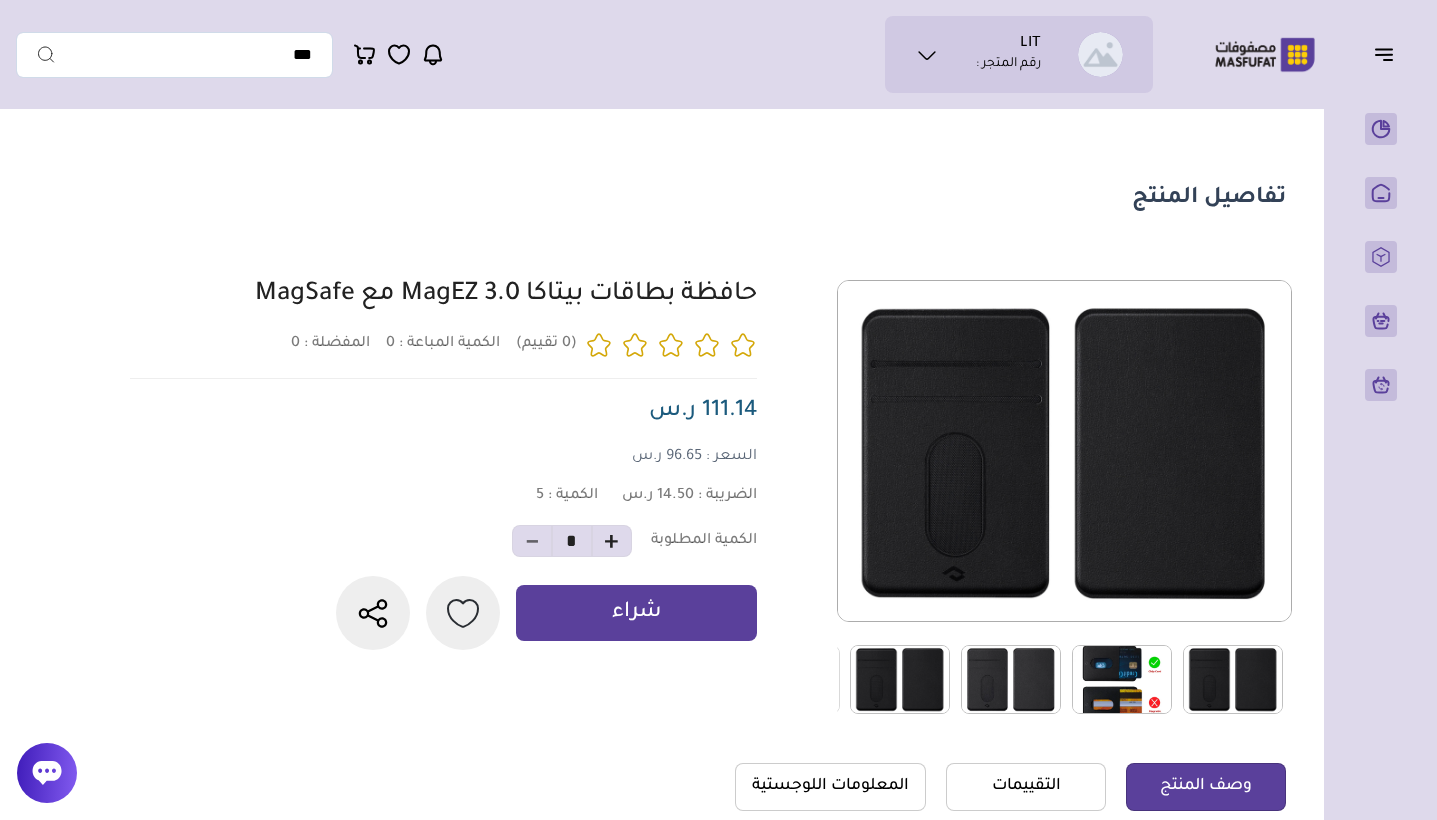 click at bounding box center [1064, 497] 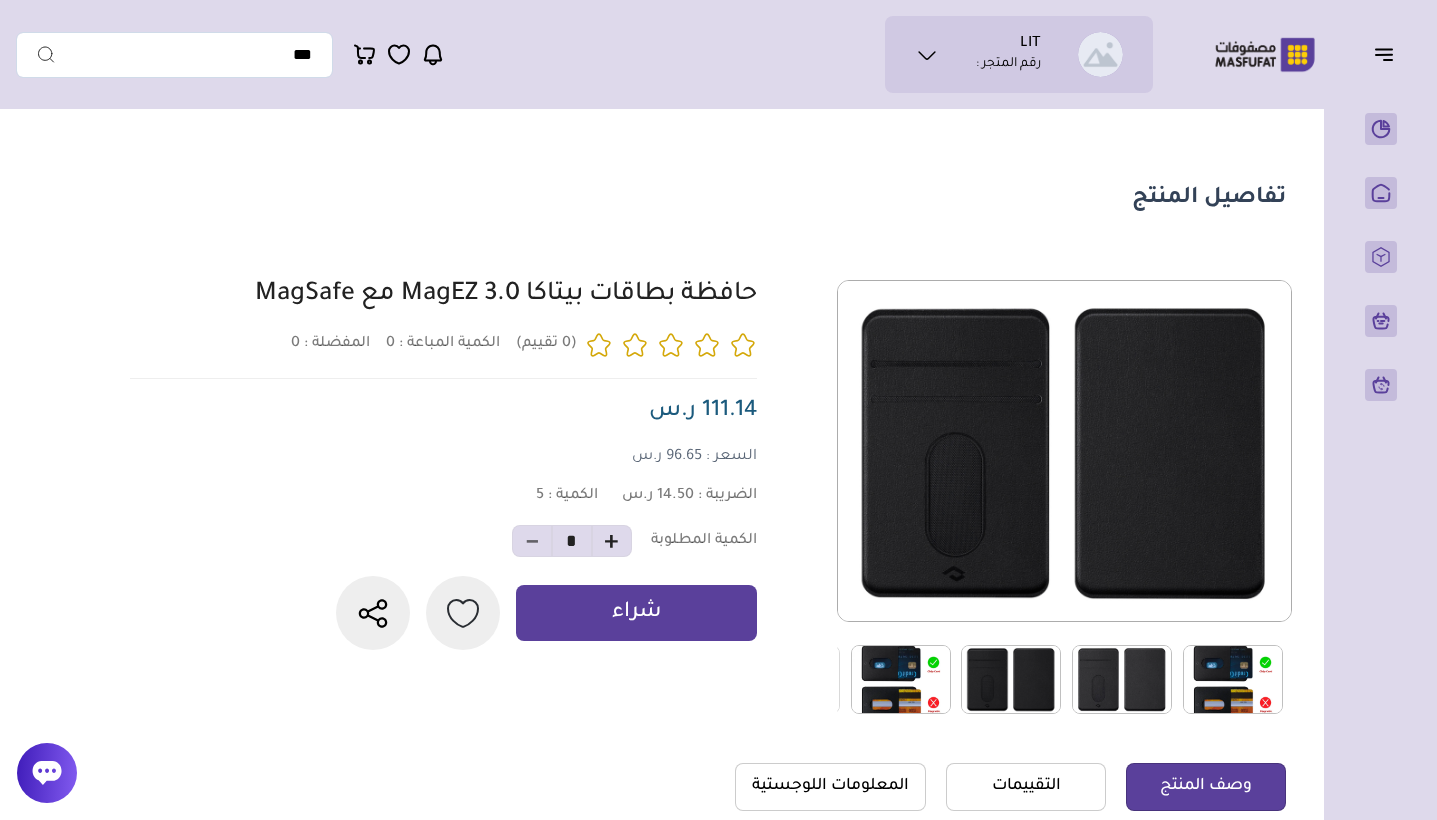 click at bounding box center (901, 679) 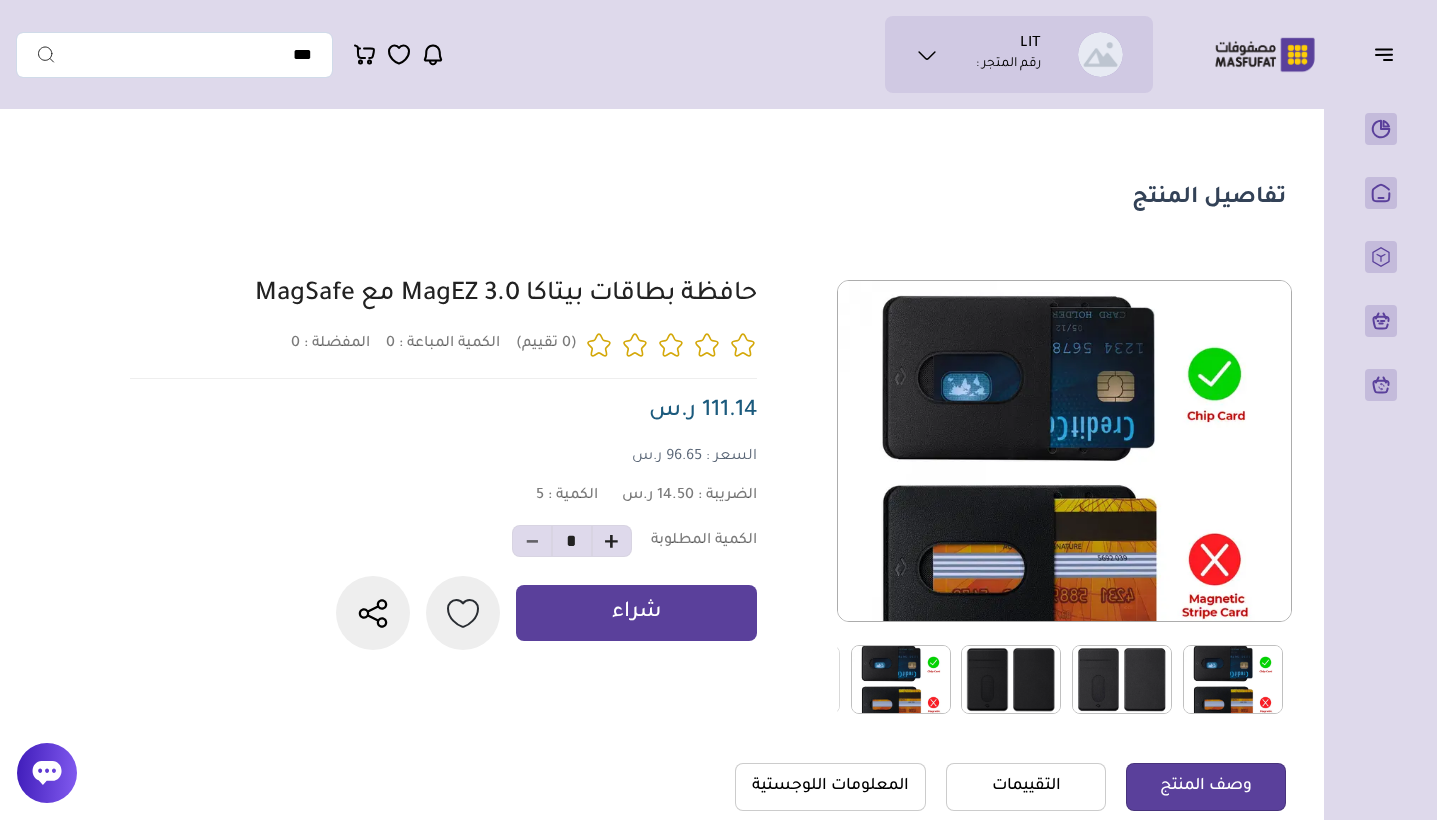 click at bounding box center (901, 679) 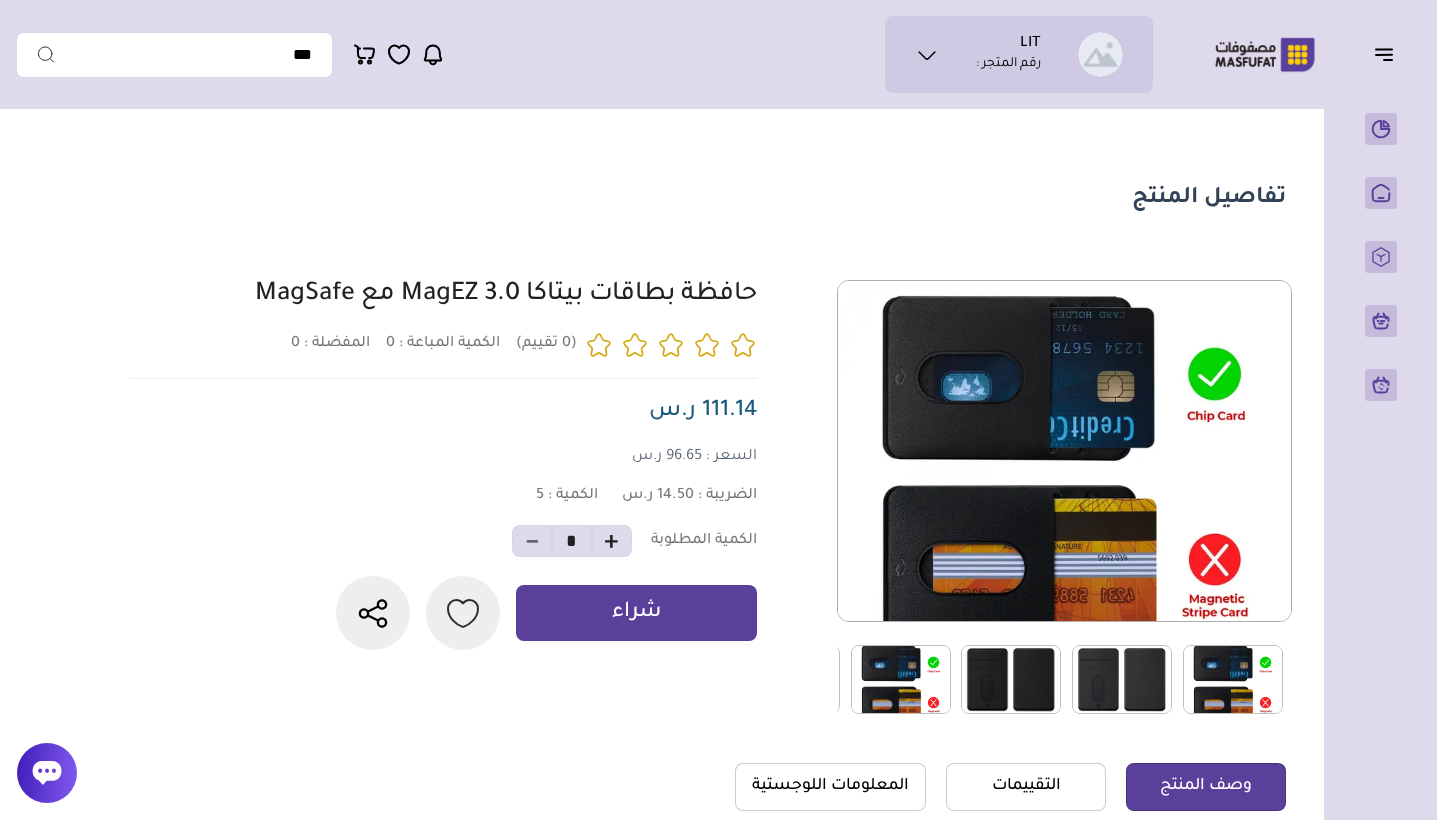click at bounding box center (790, 679) 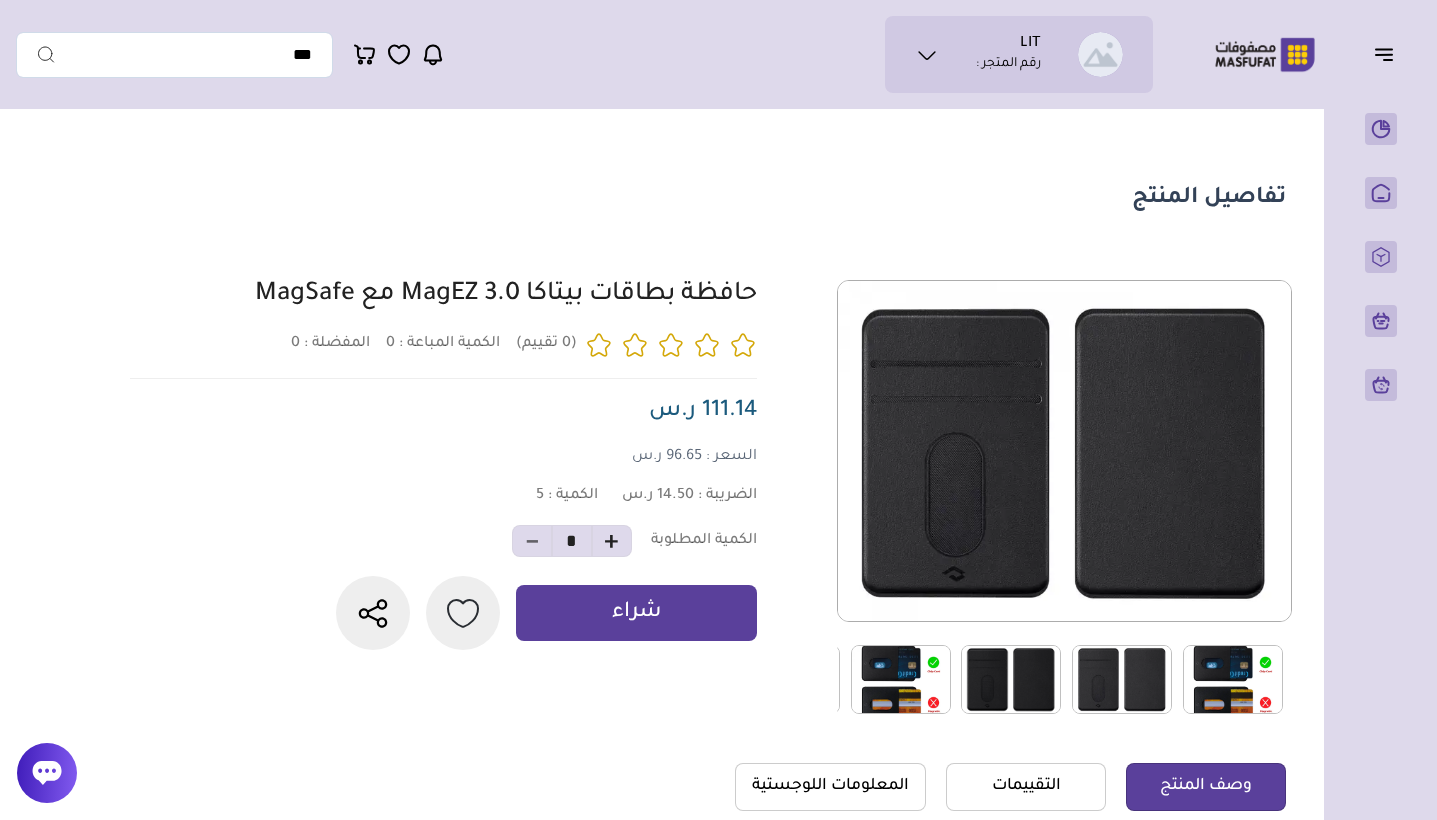 click at bounding box center (705, 497) 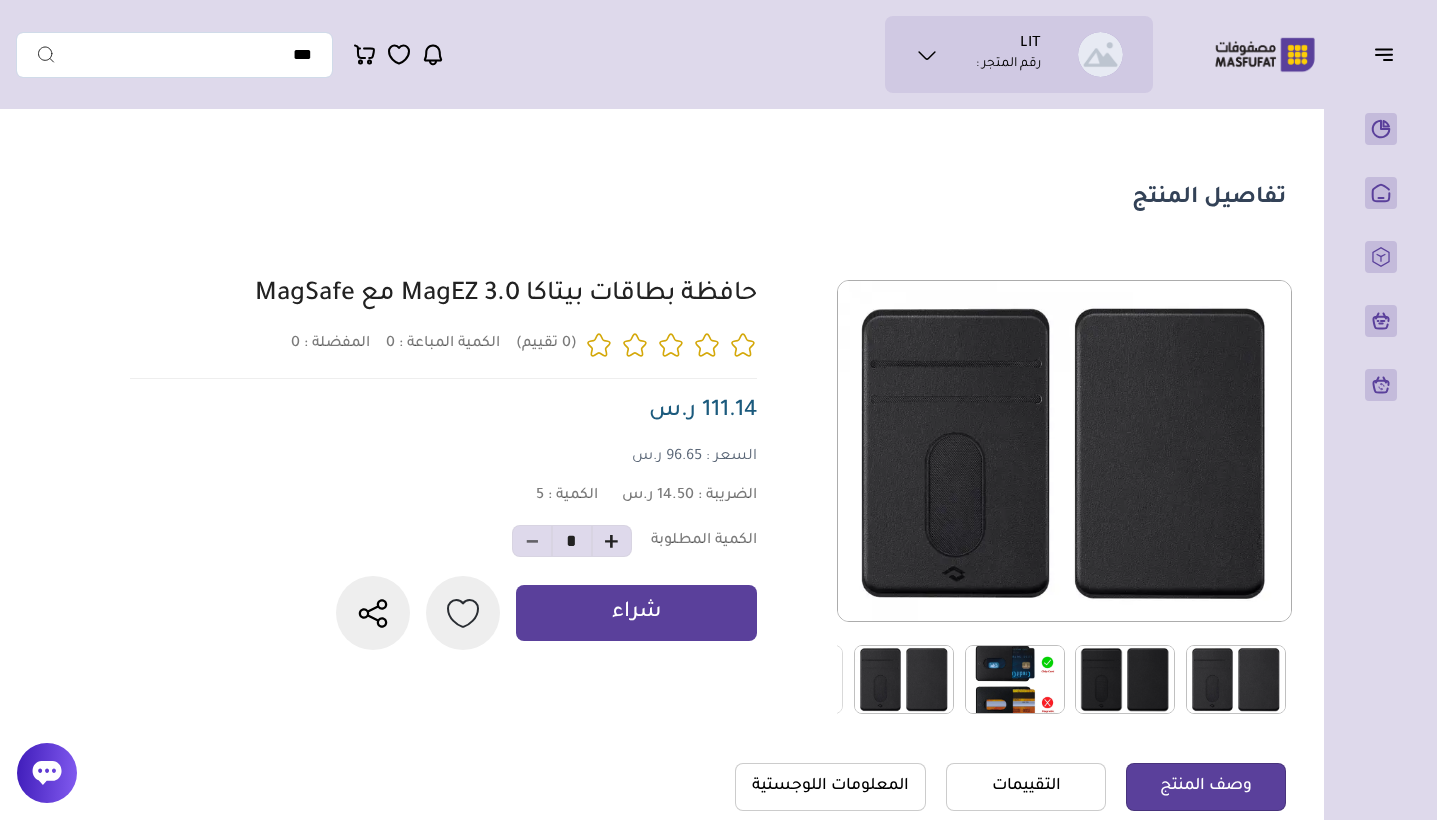drag, startPoint x: 839, startPoint y: 663, endPoint x: 962, endPoint y: 665, distance: 123.01626 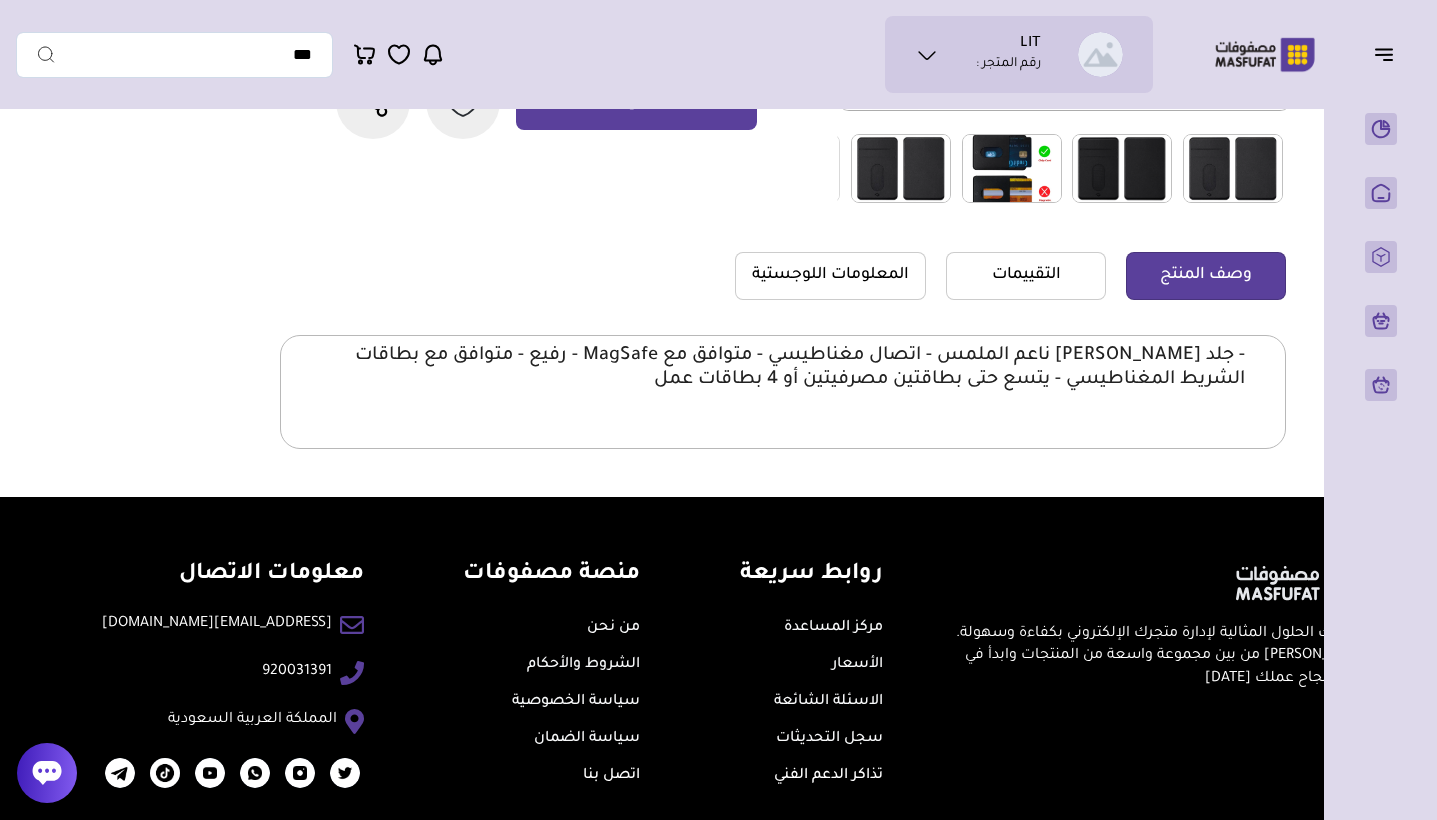 scroll, scrollTop: 508, scrollLeft: 0, axis: vertical 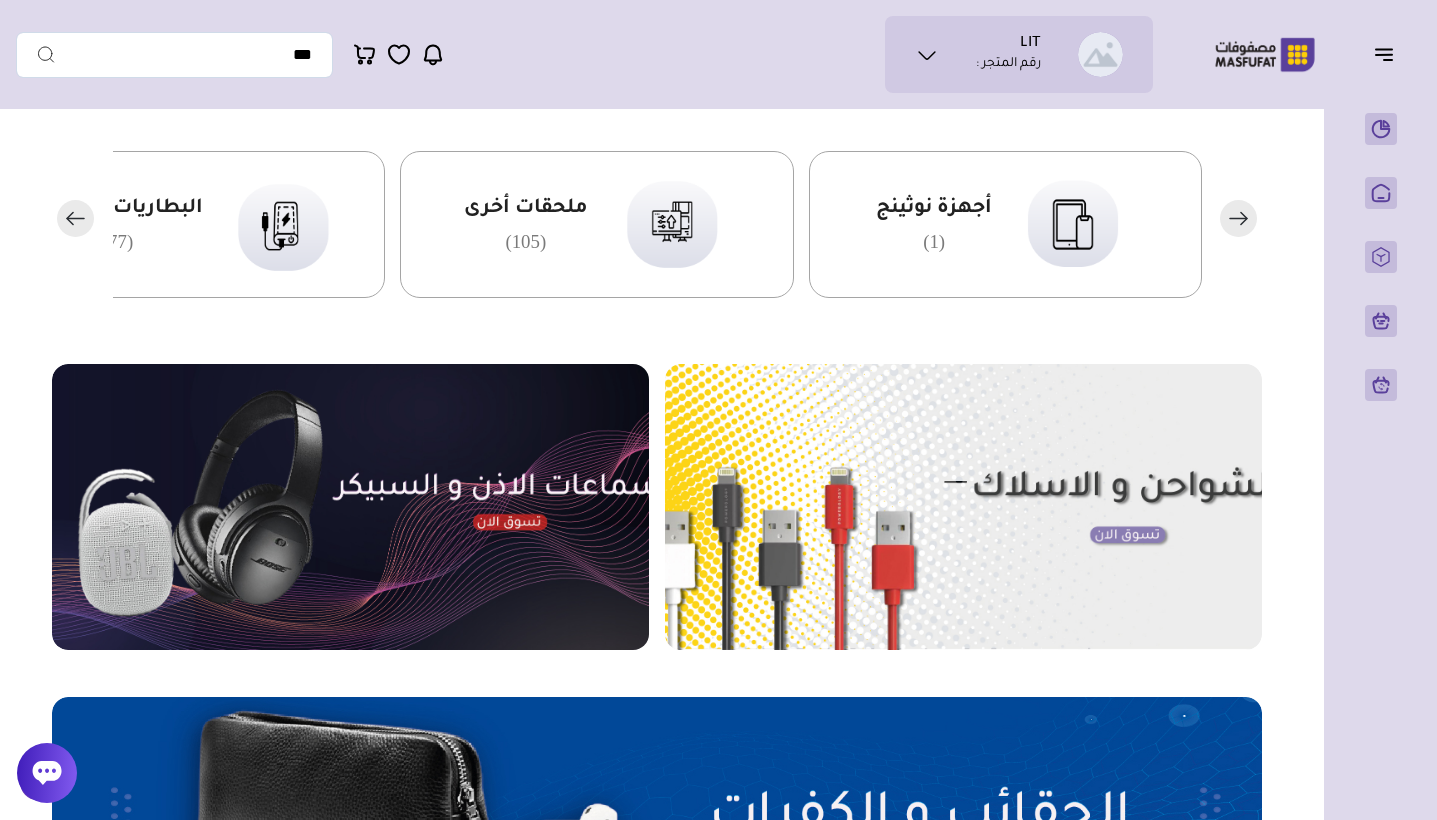 click at bounding box center [350, 507] 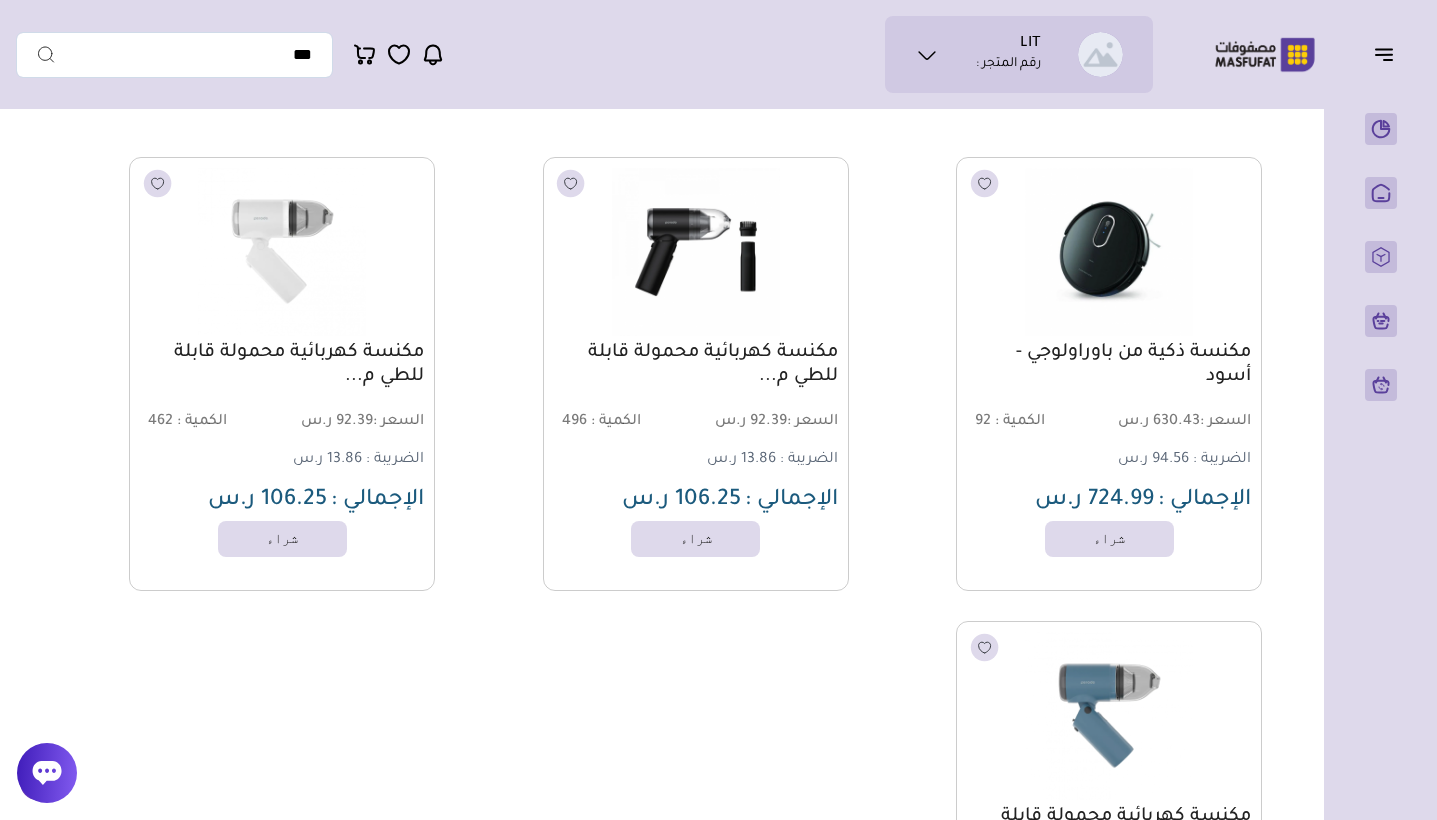 scroll, scrollTop: 13272, scrollLeft: 0, axis: vertical 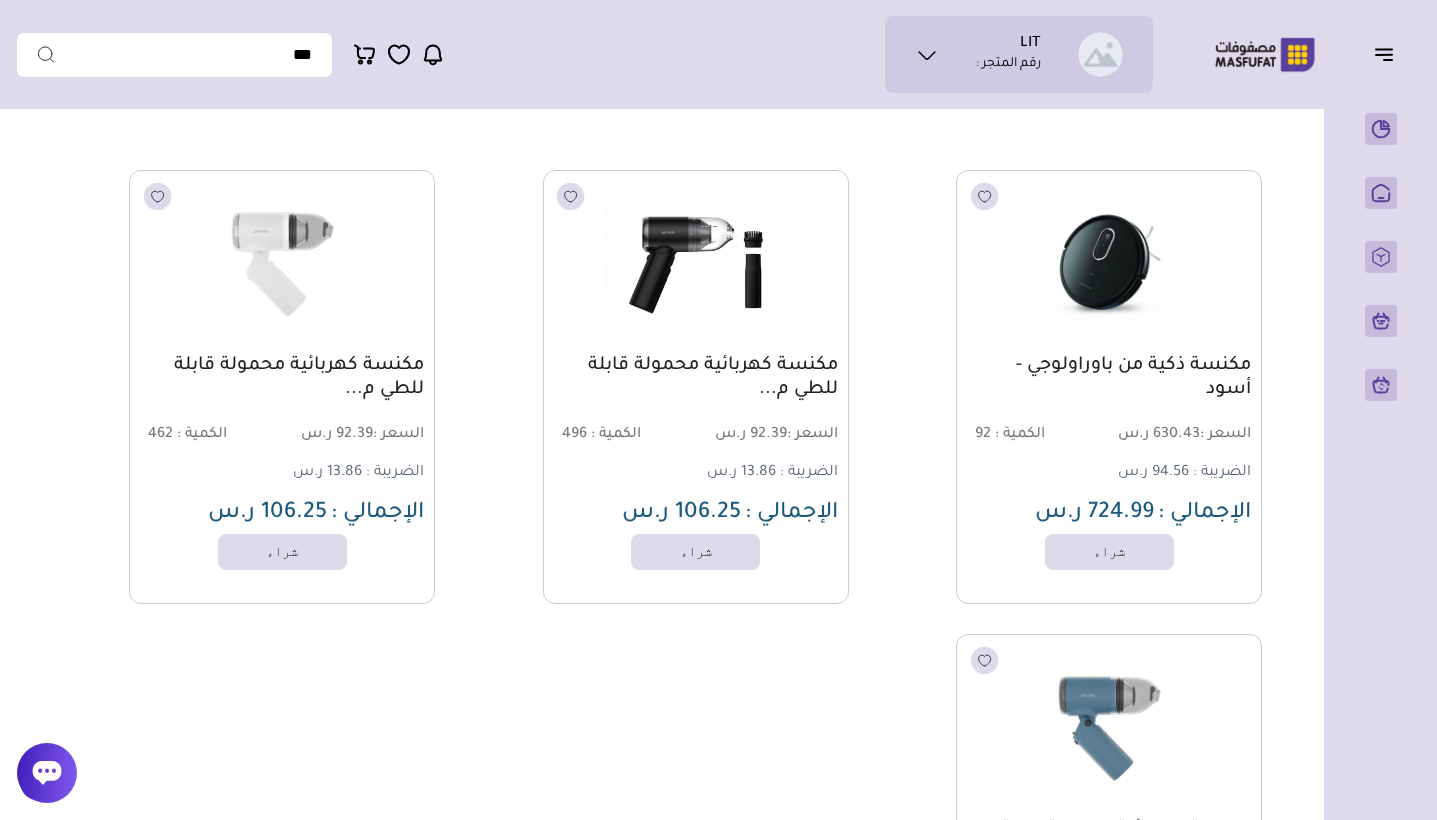 click at bounding box center [695, 265] 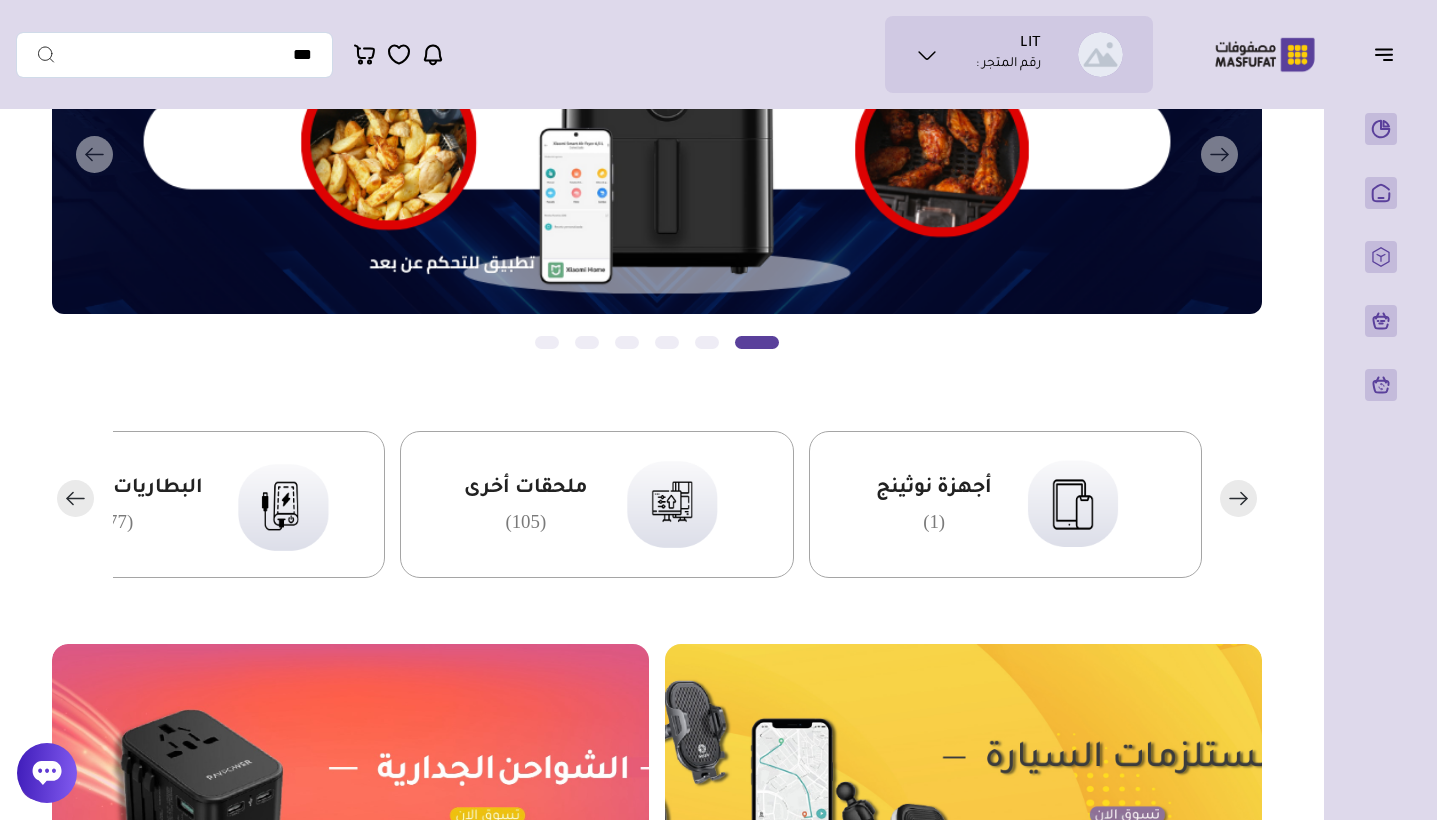 scroll, scrollTop: 260, scrollLeft: 0, axis: vertical 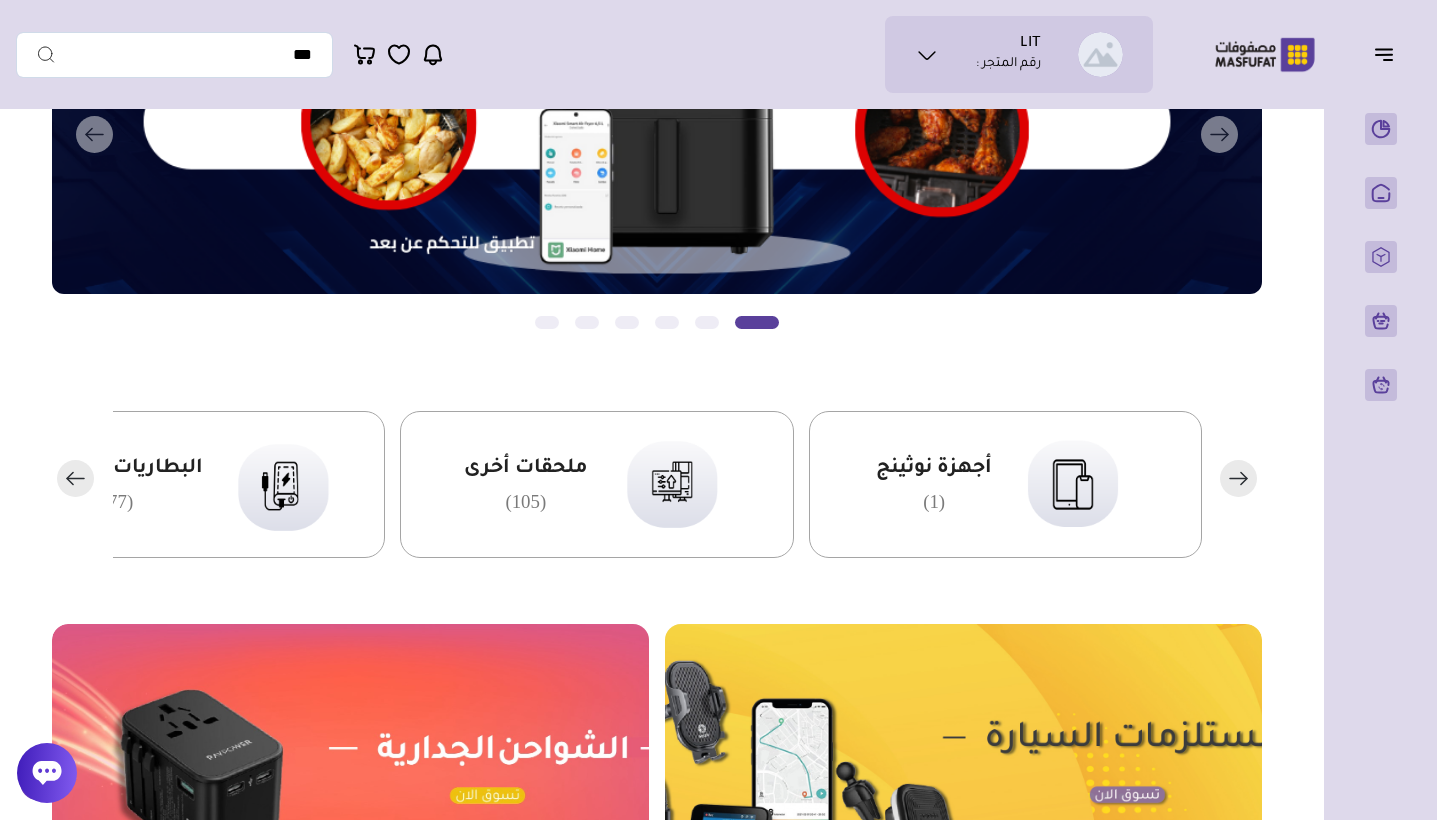 click 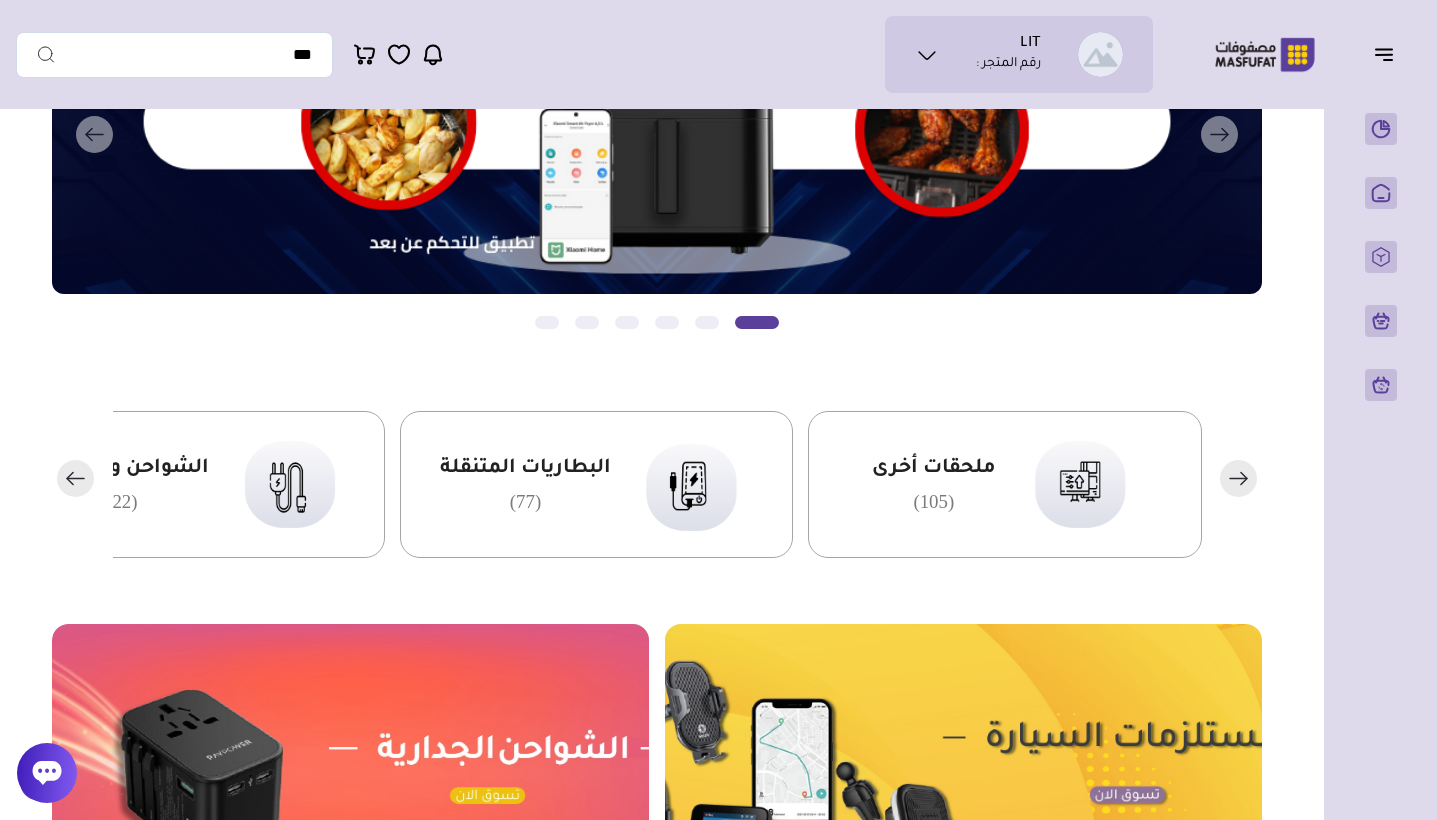 click 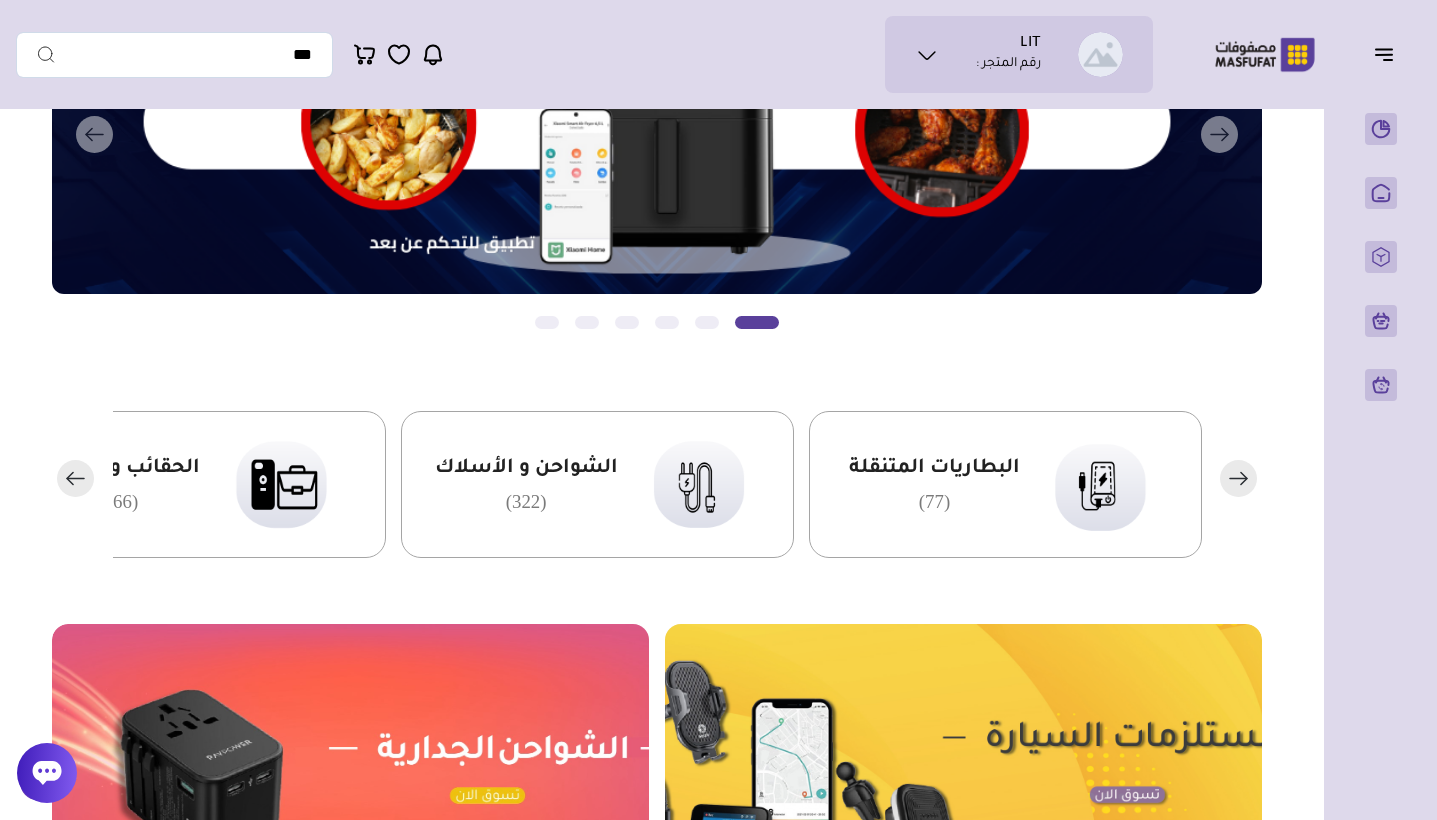 click 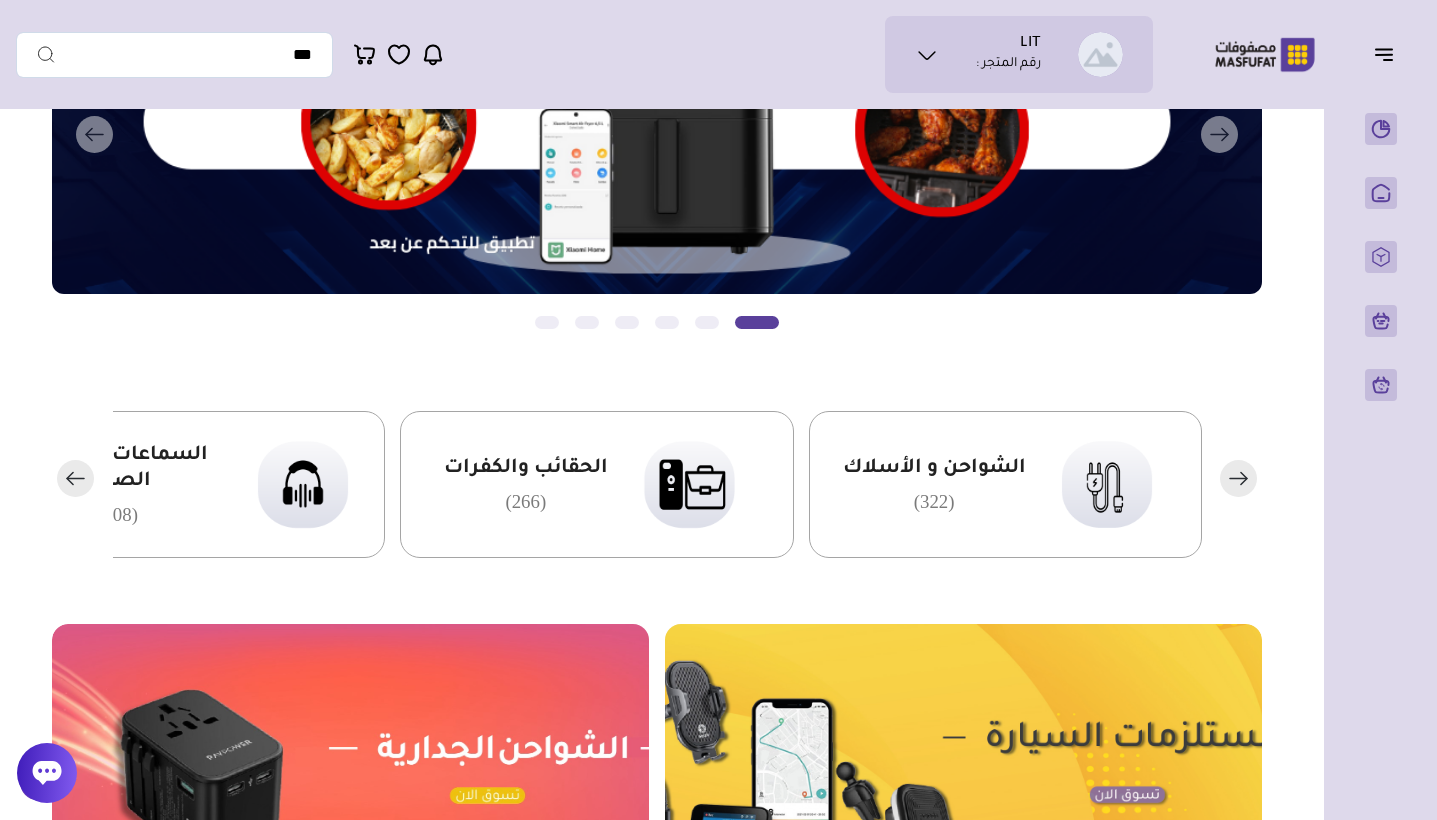 click 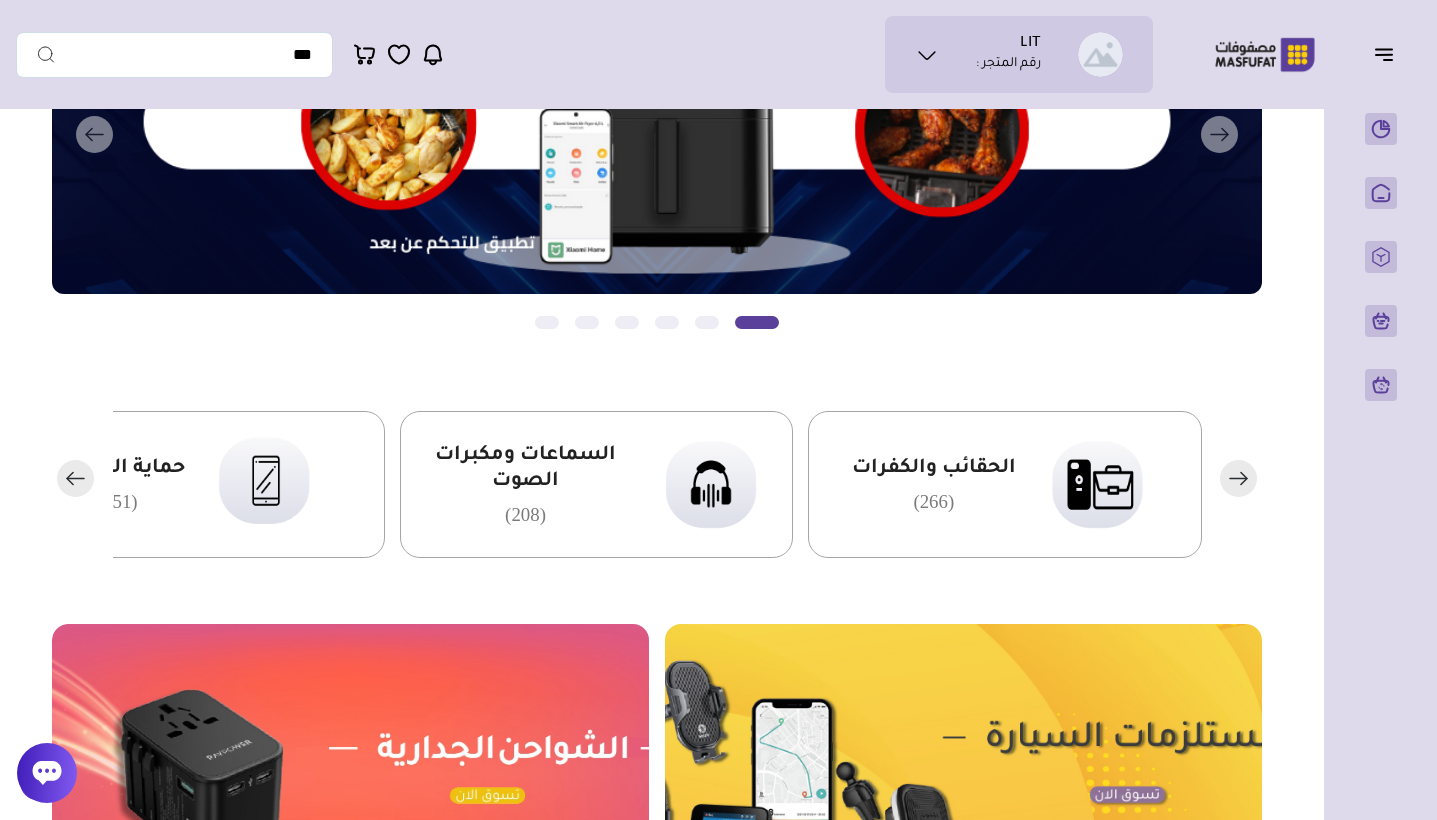 click 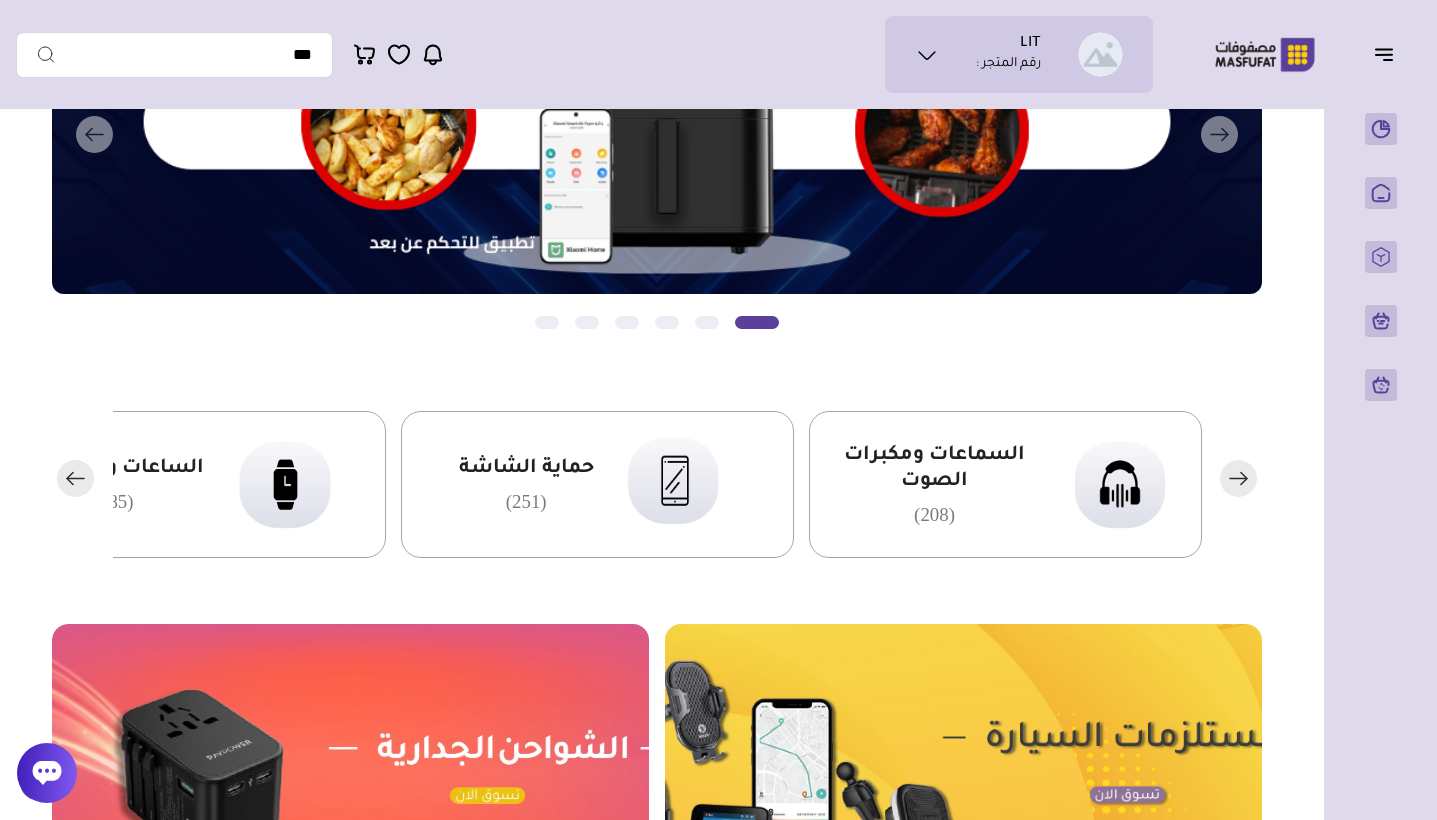 click 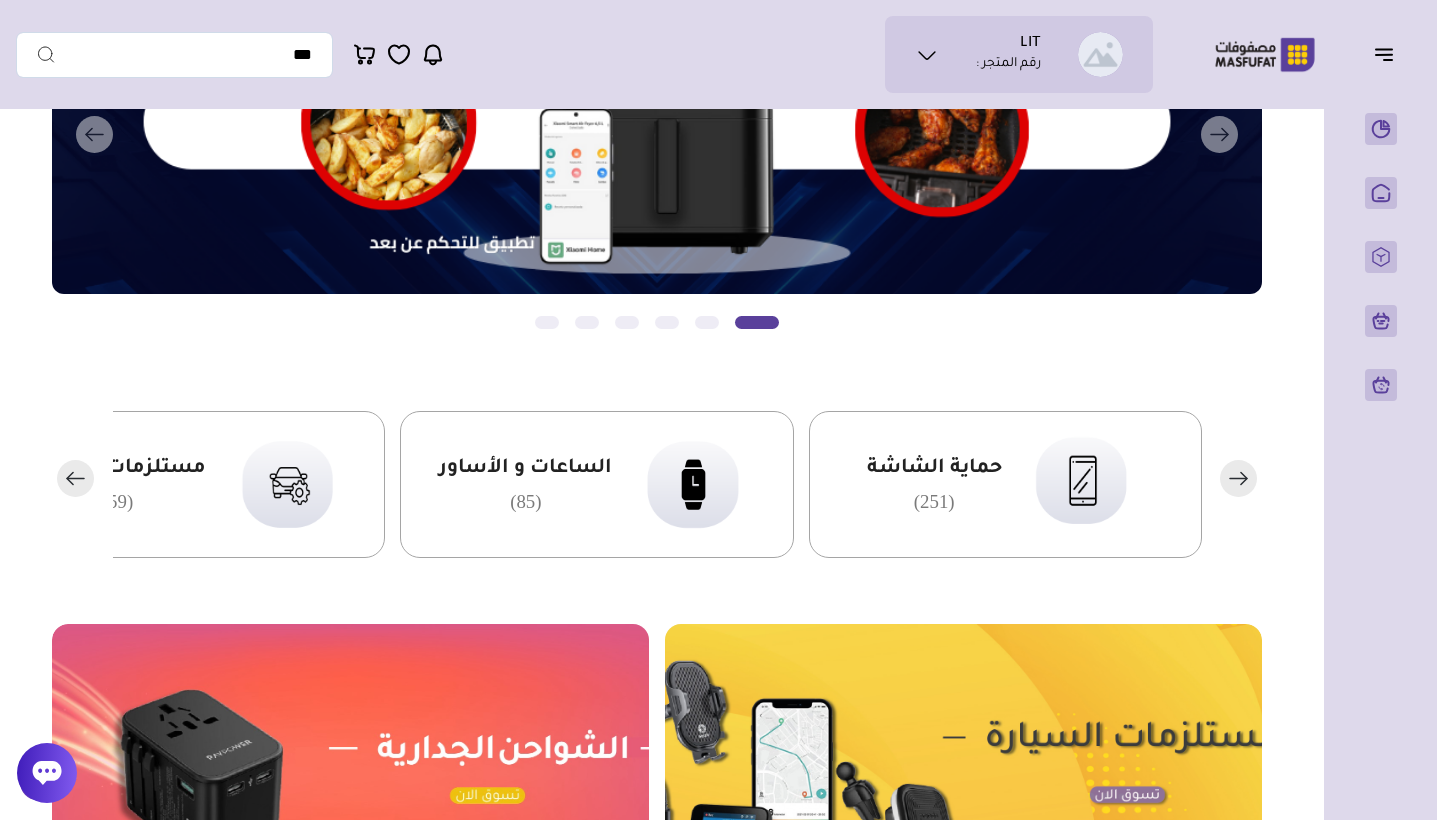 click 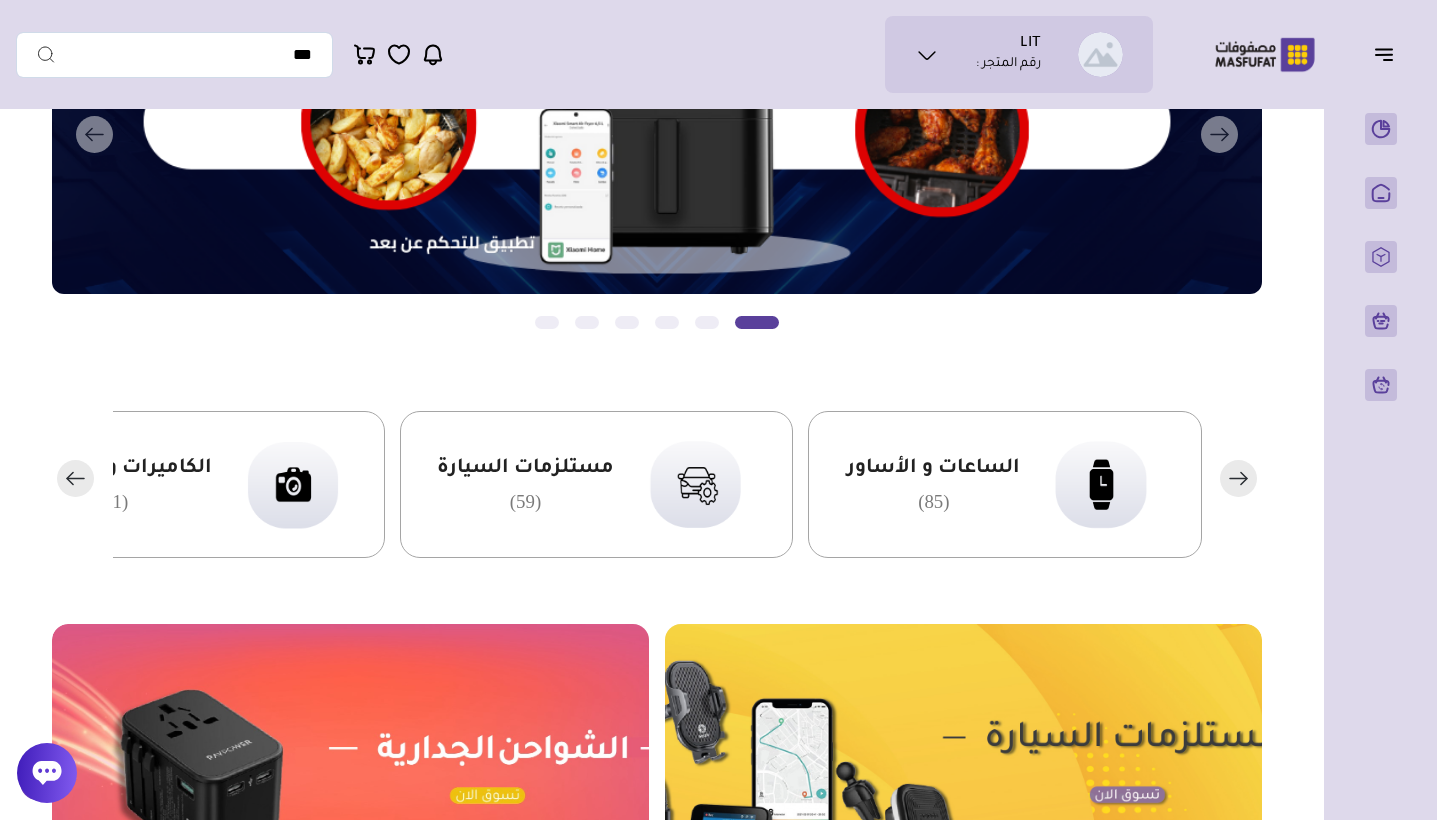 click 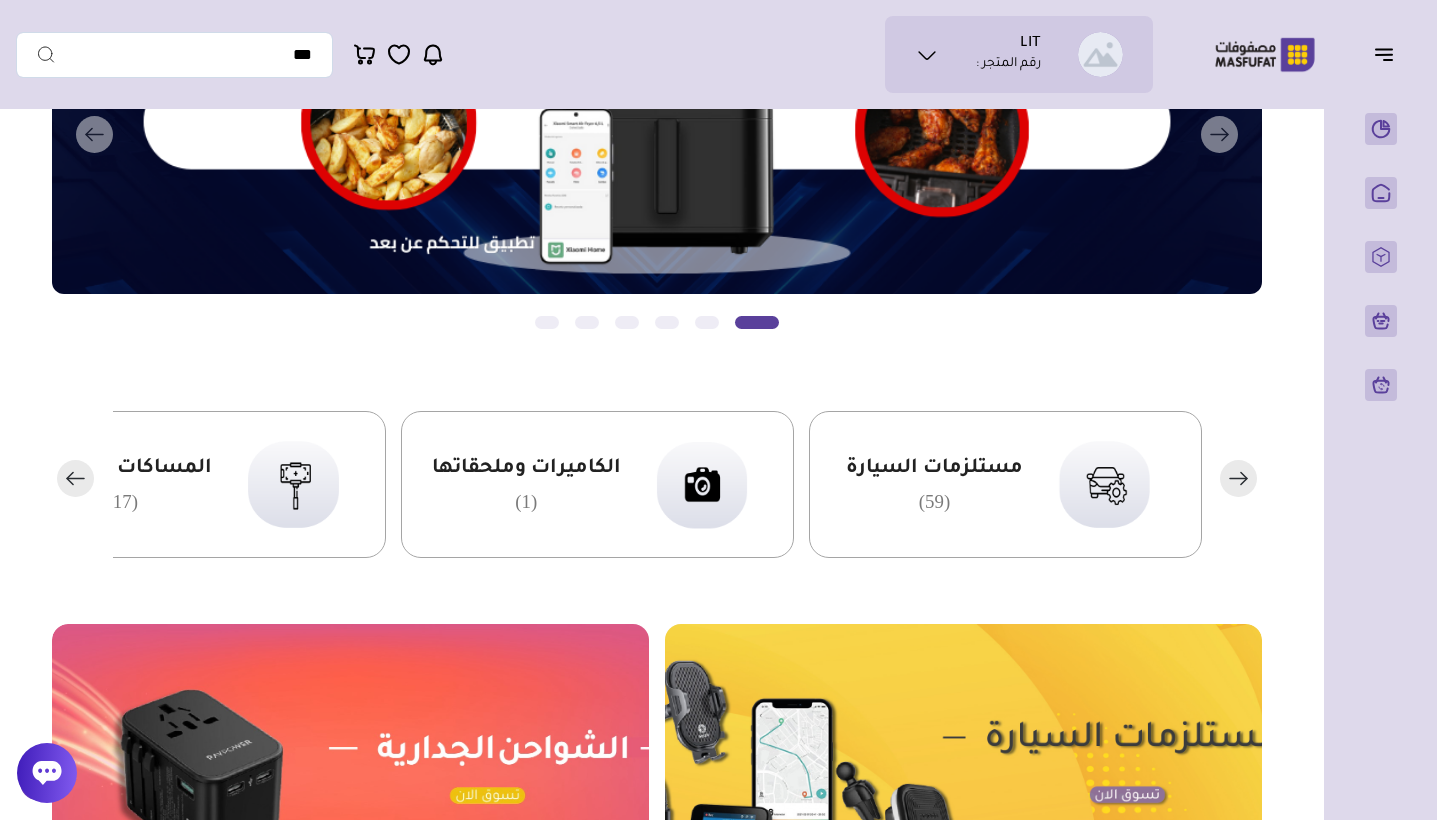 click 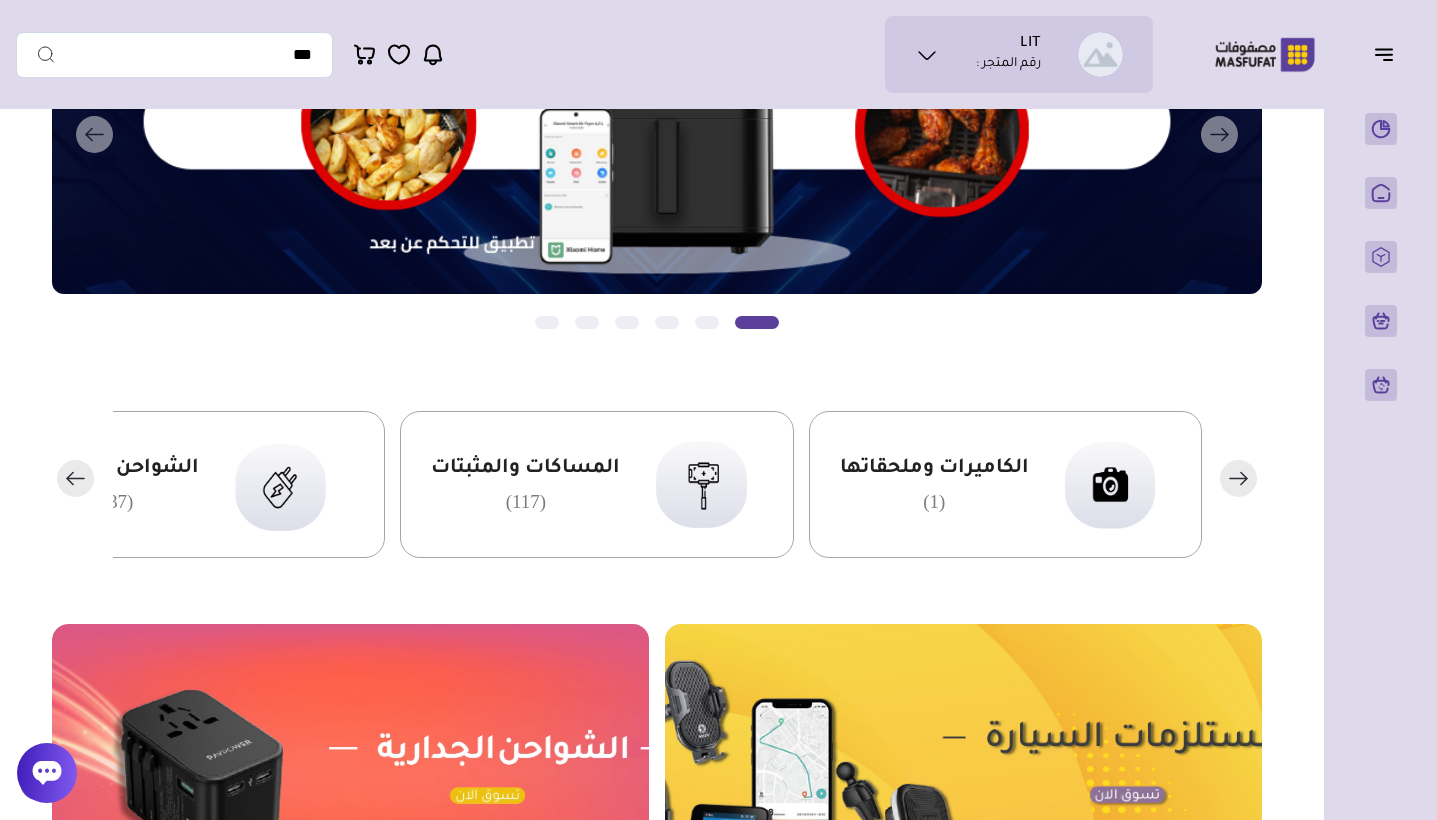 click 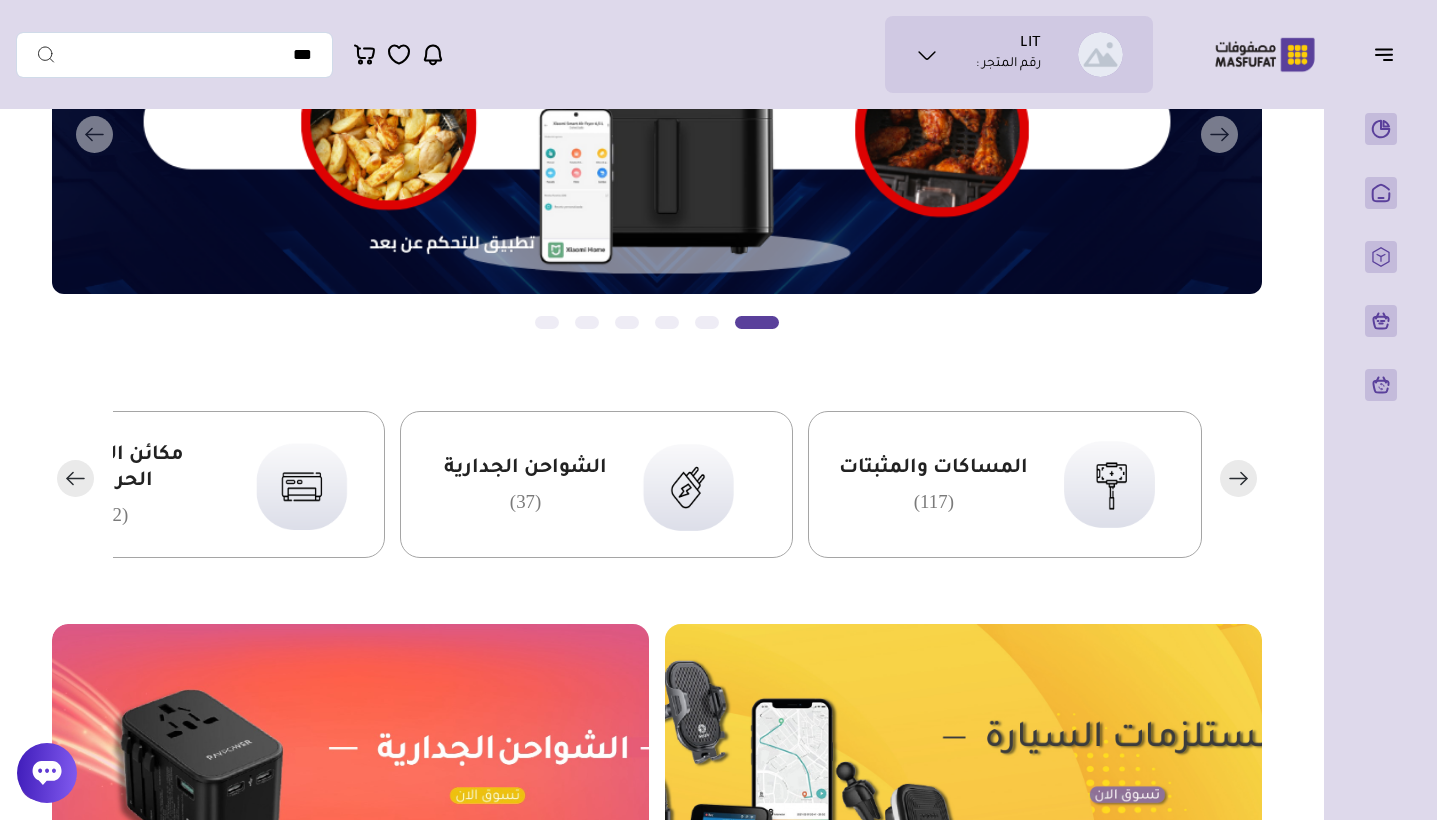 click 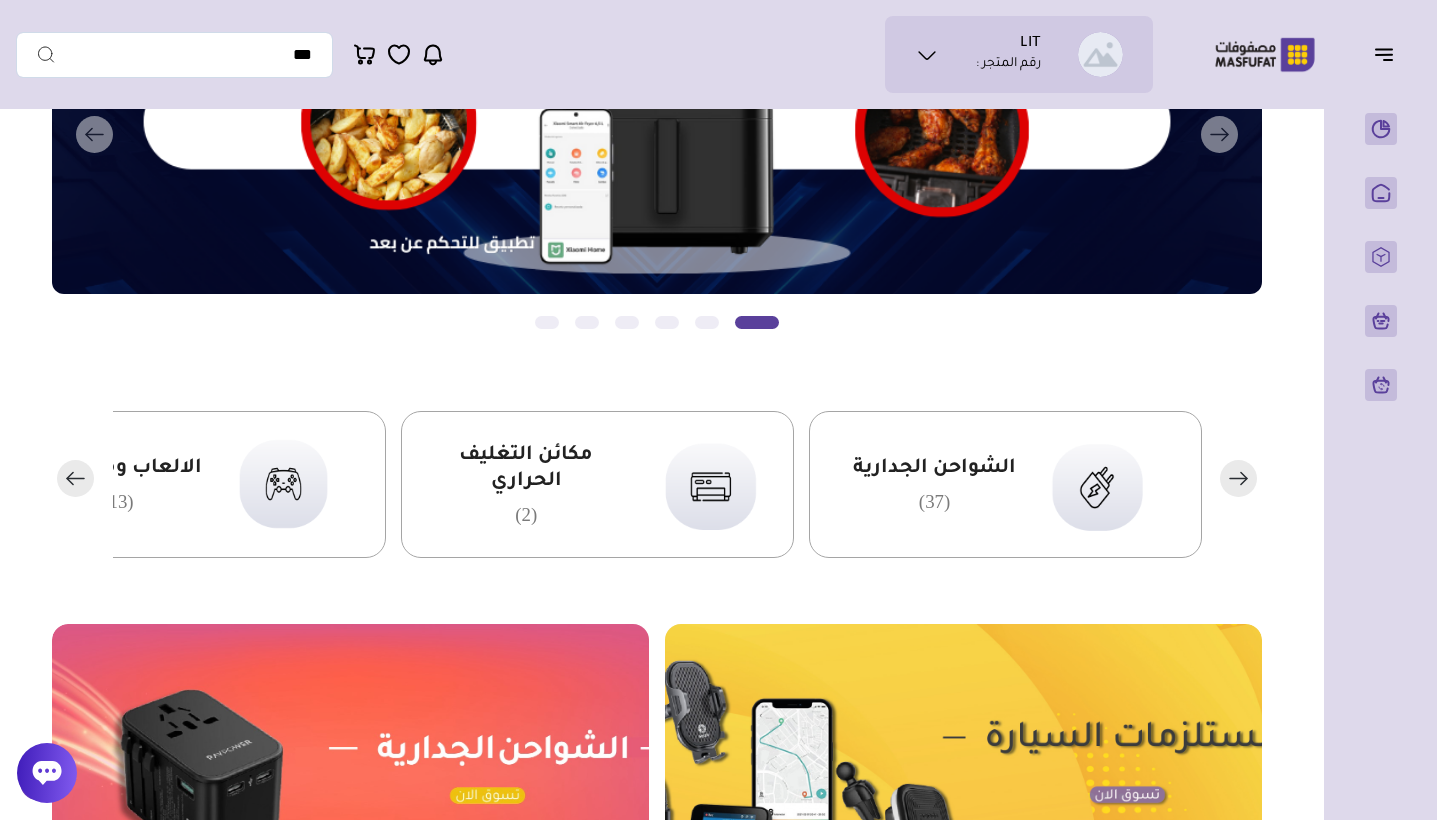 click 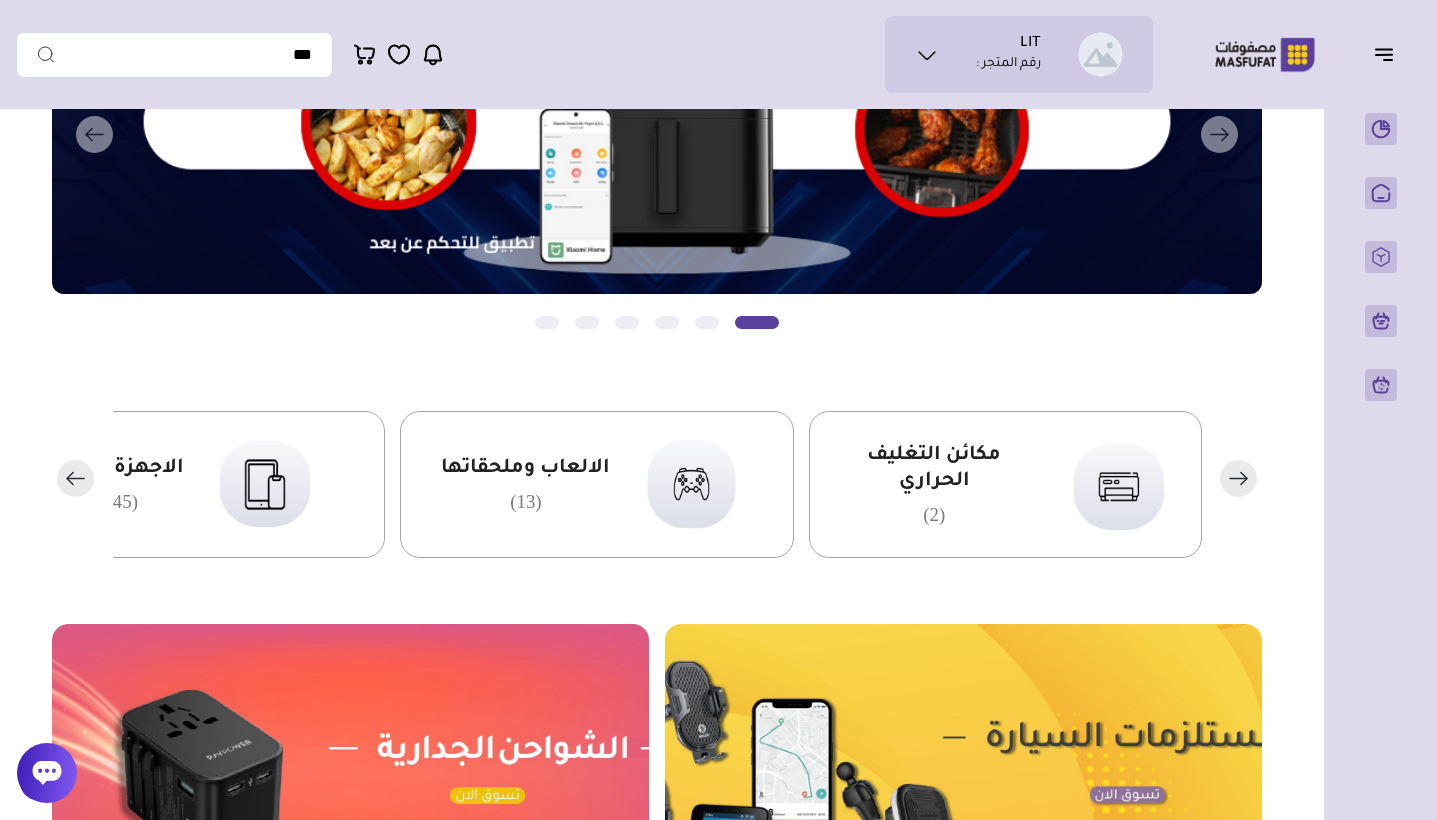 click 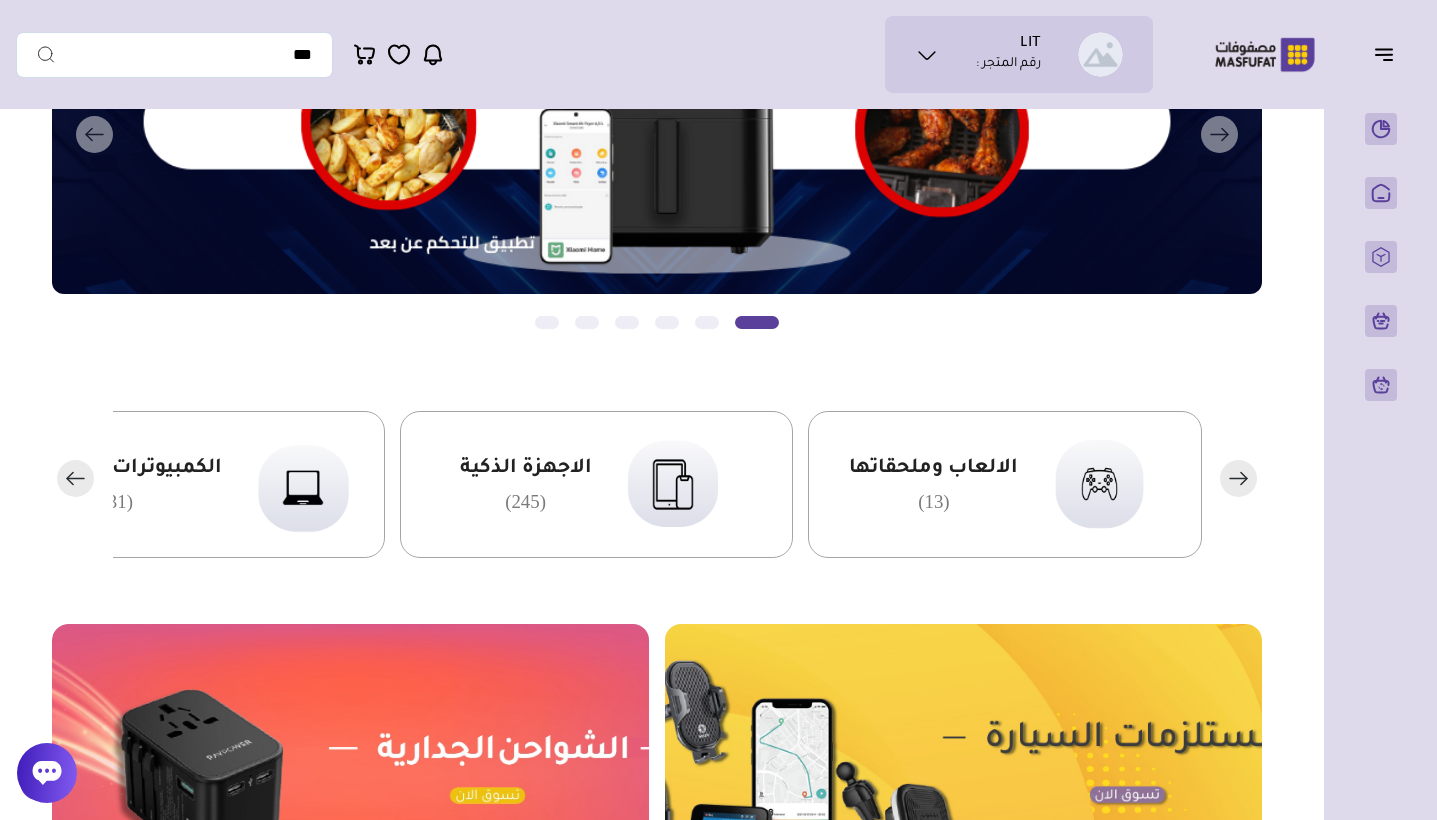 click 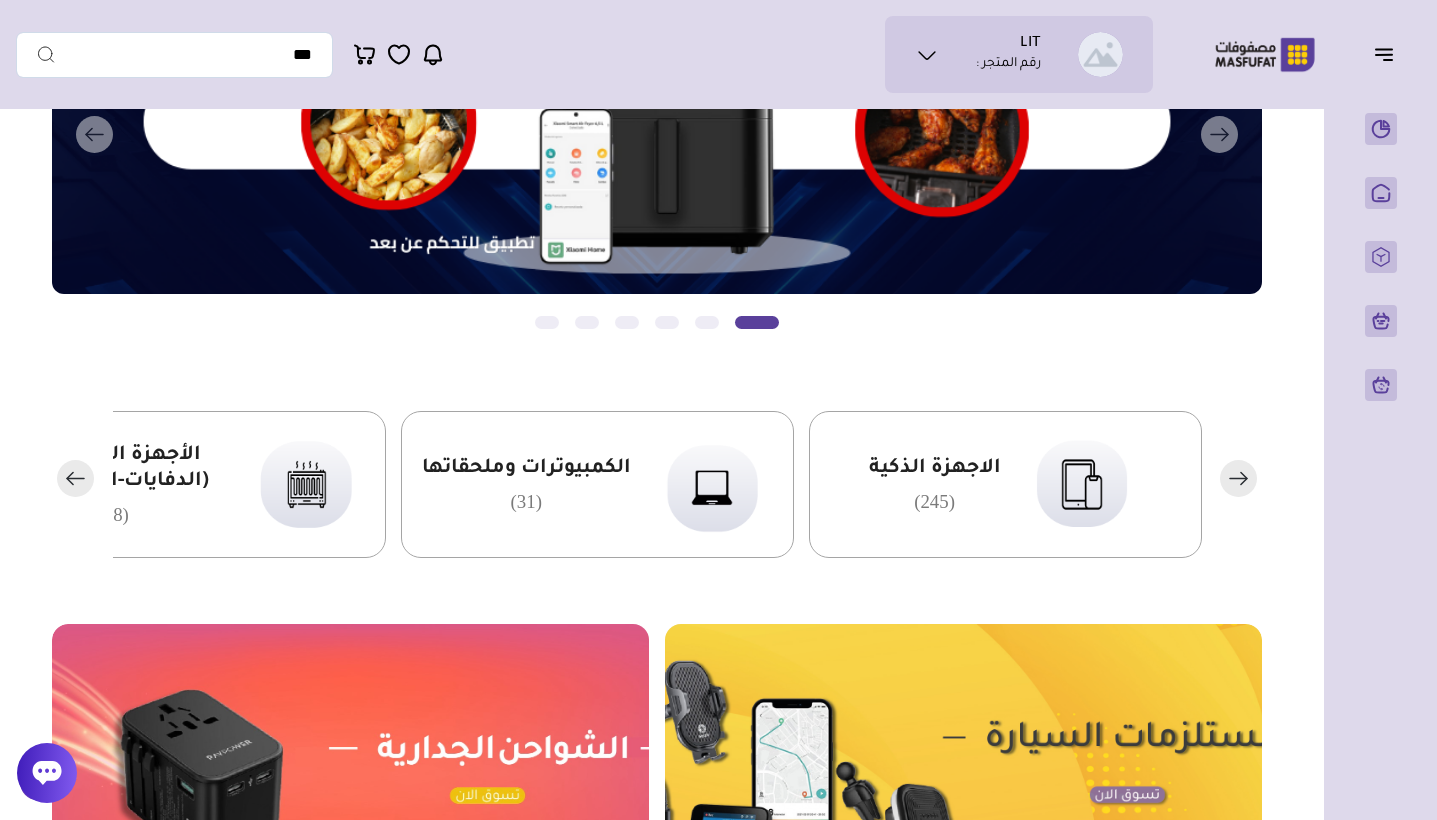 click 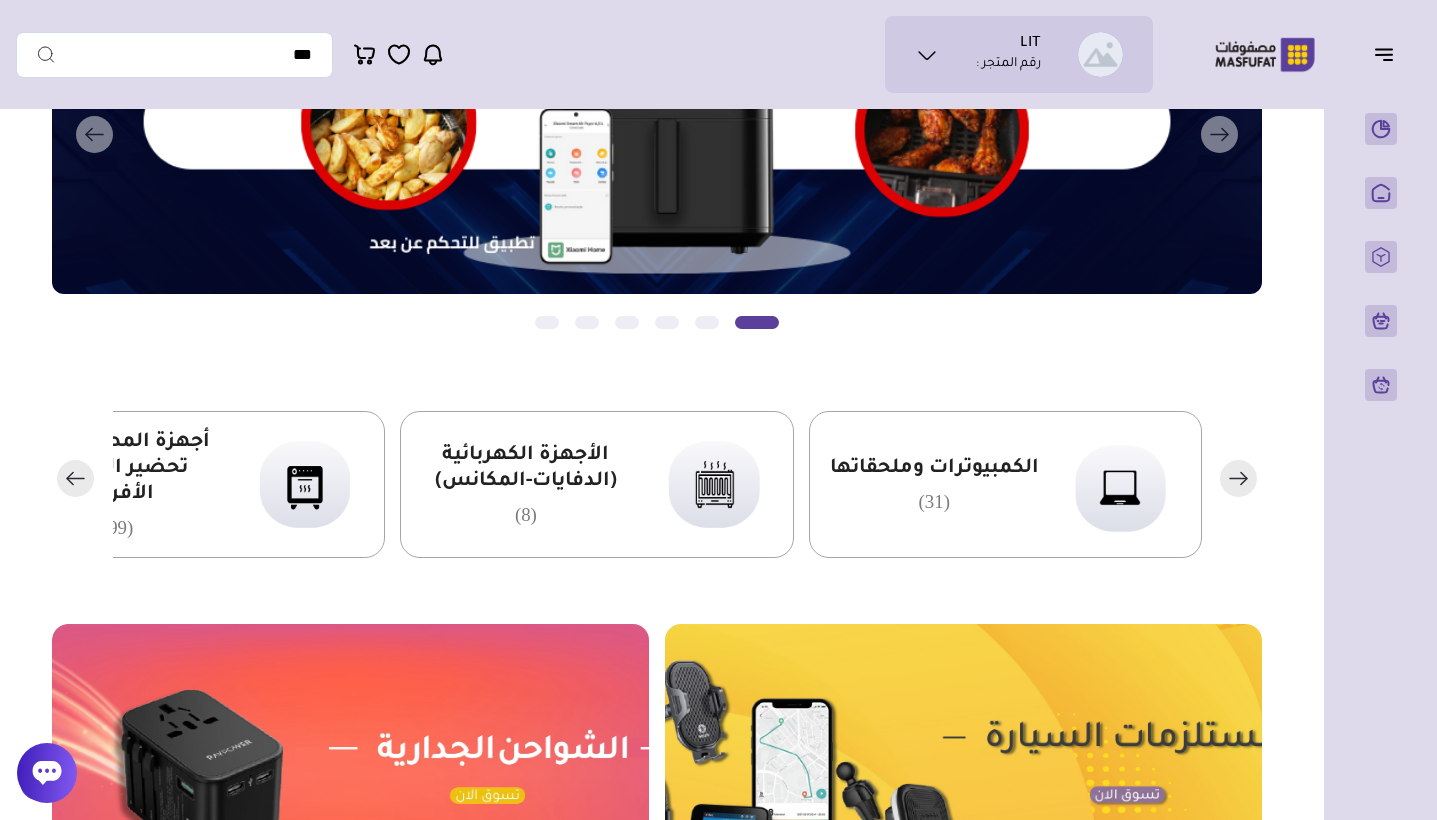 click 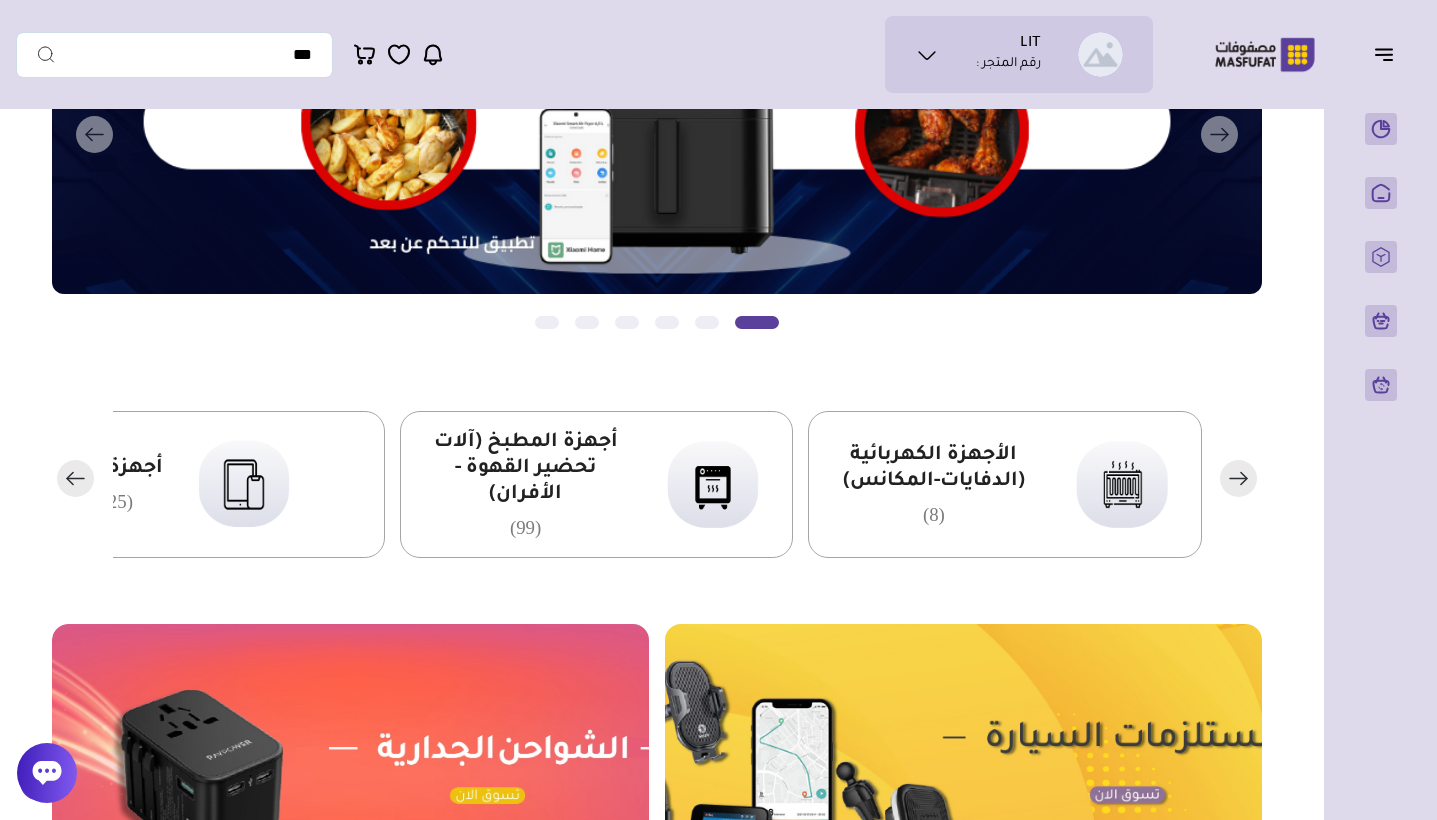 click 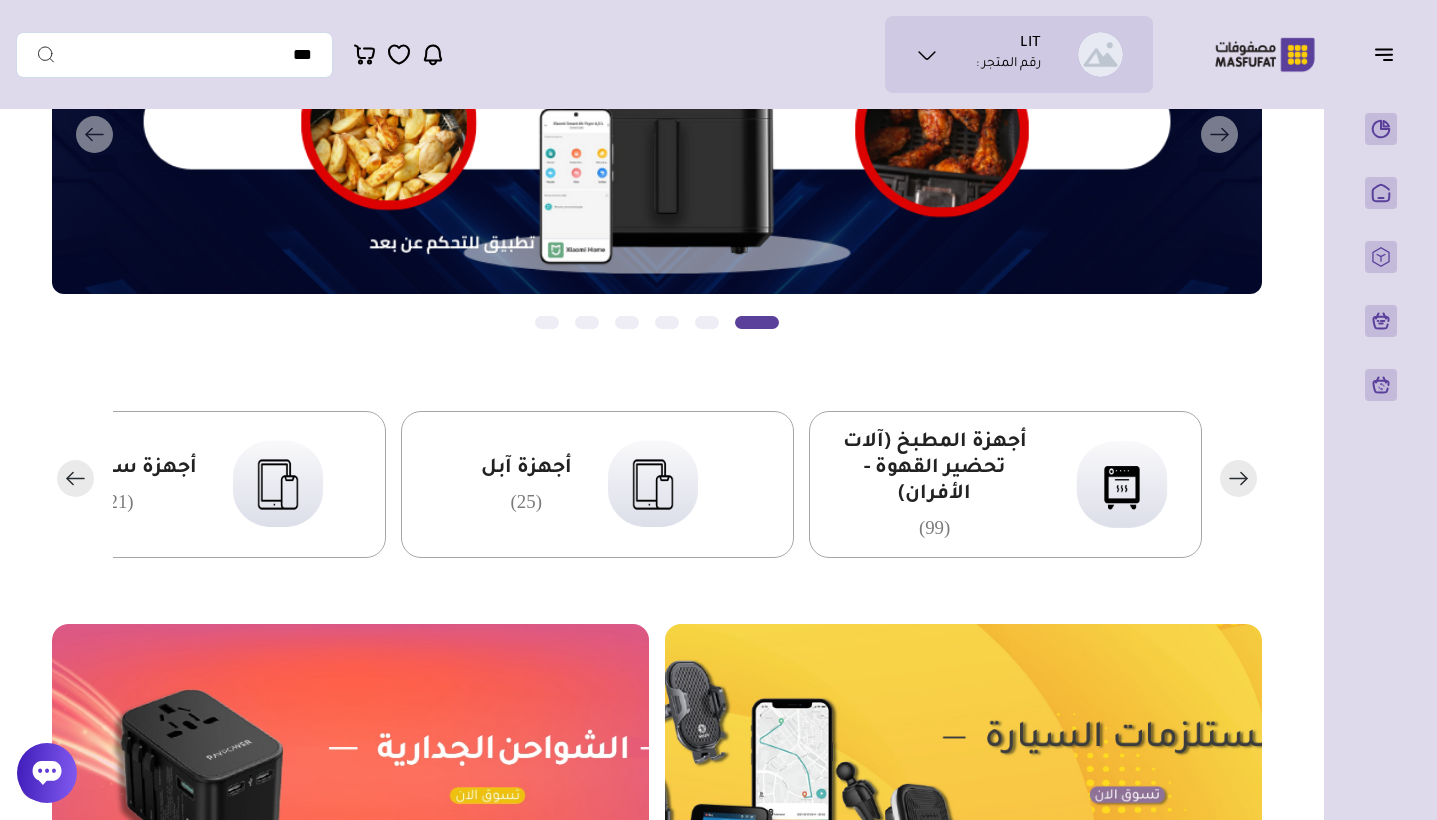 click 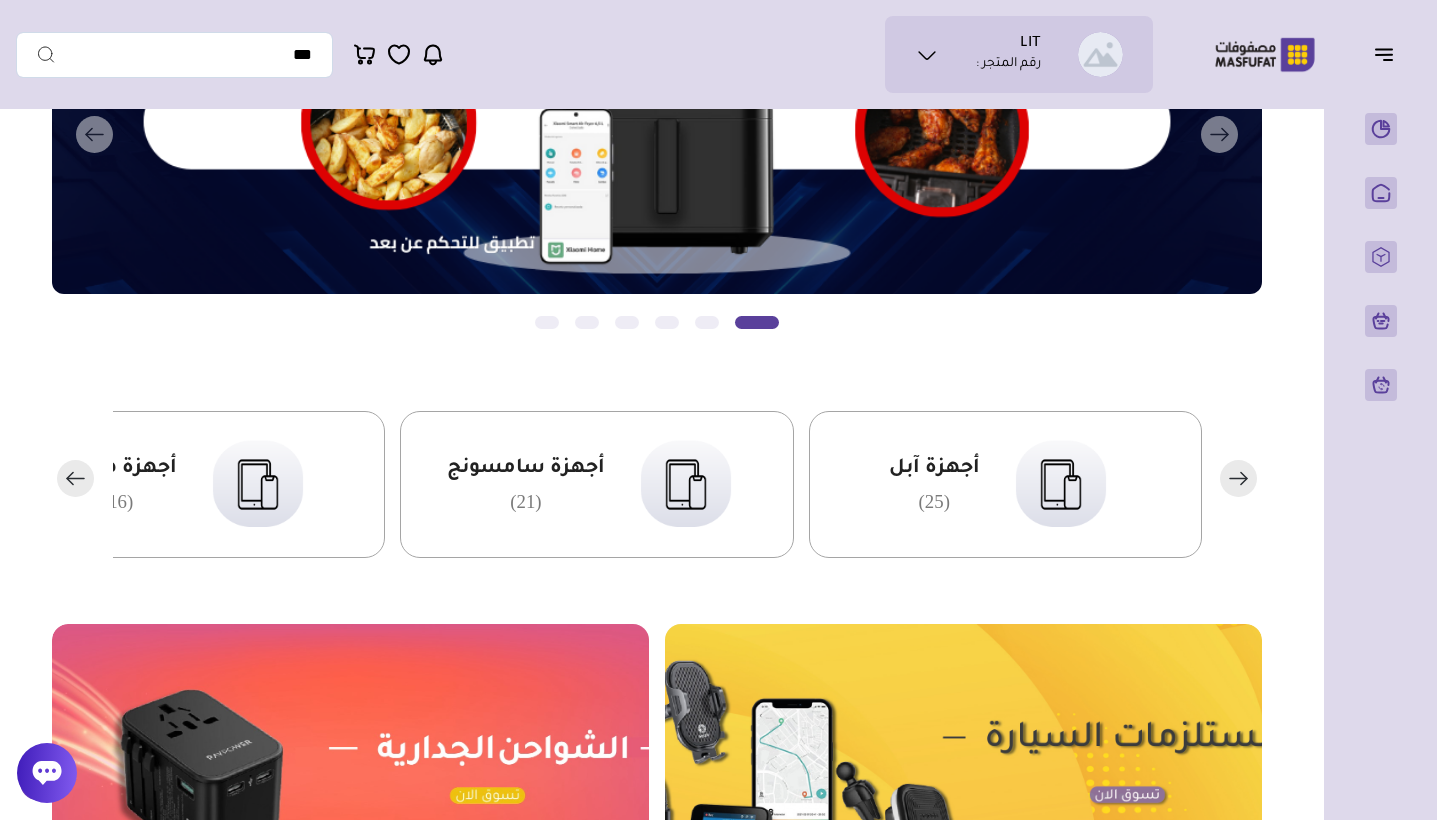 click 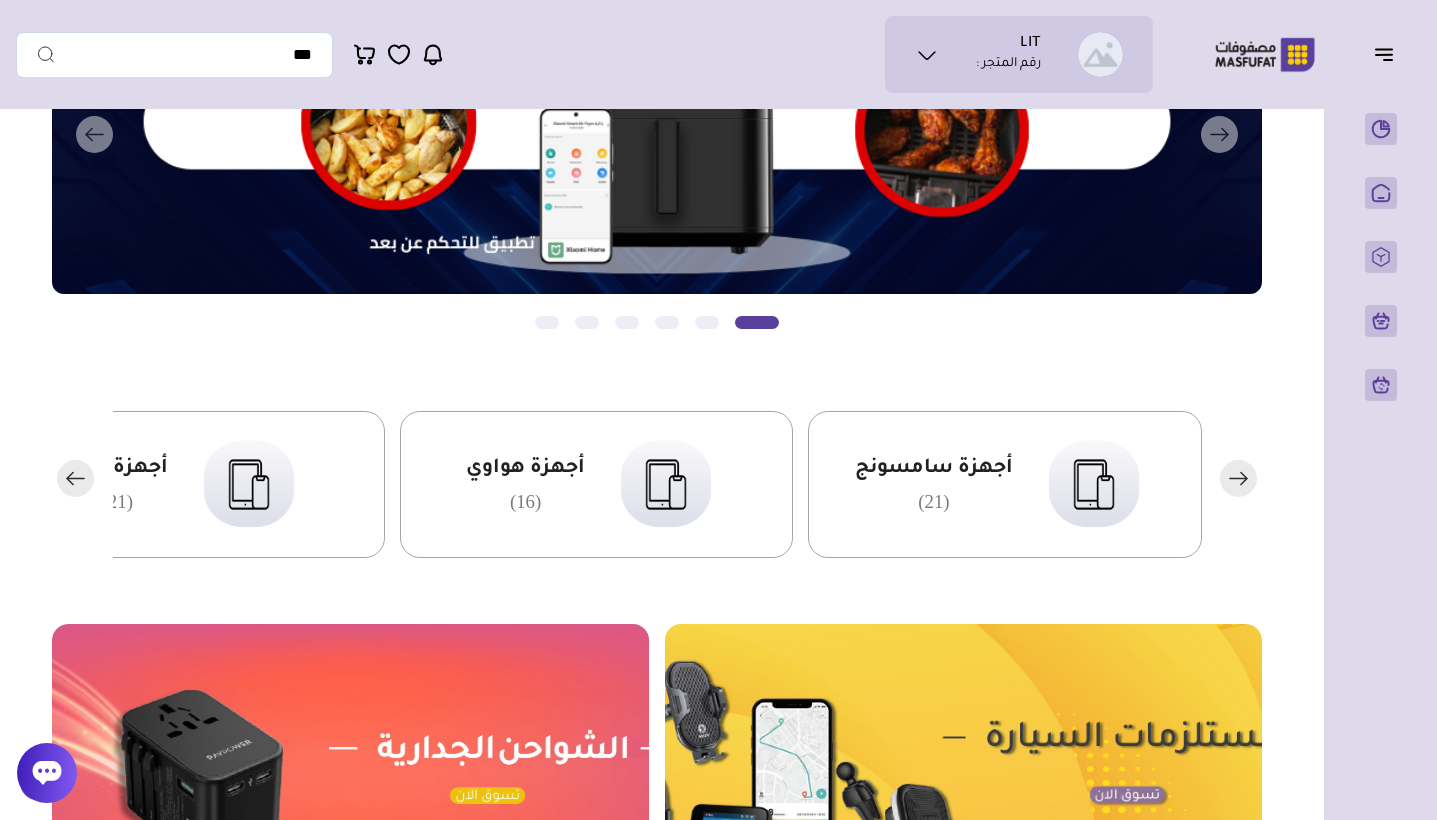 click 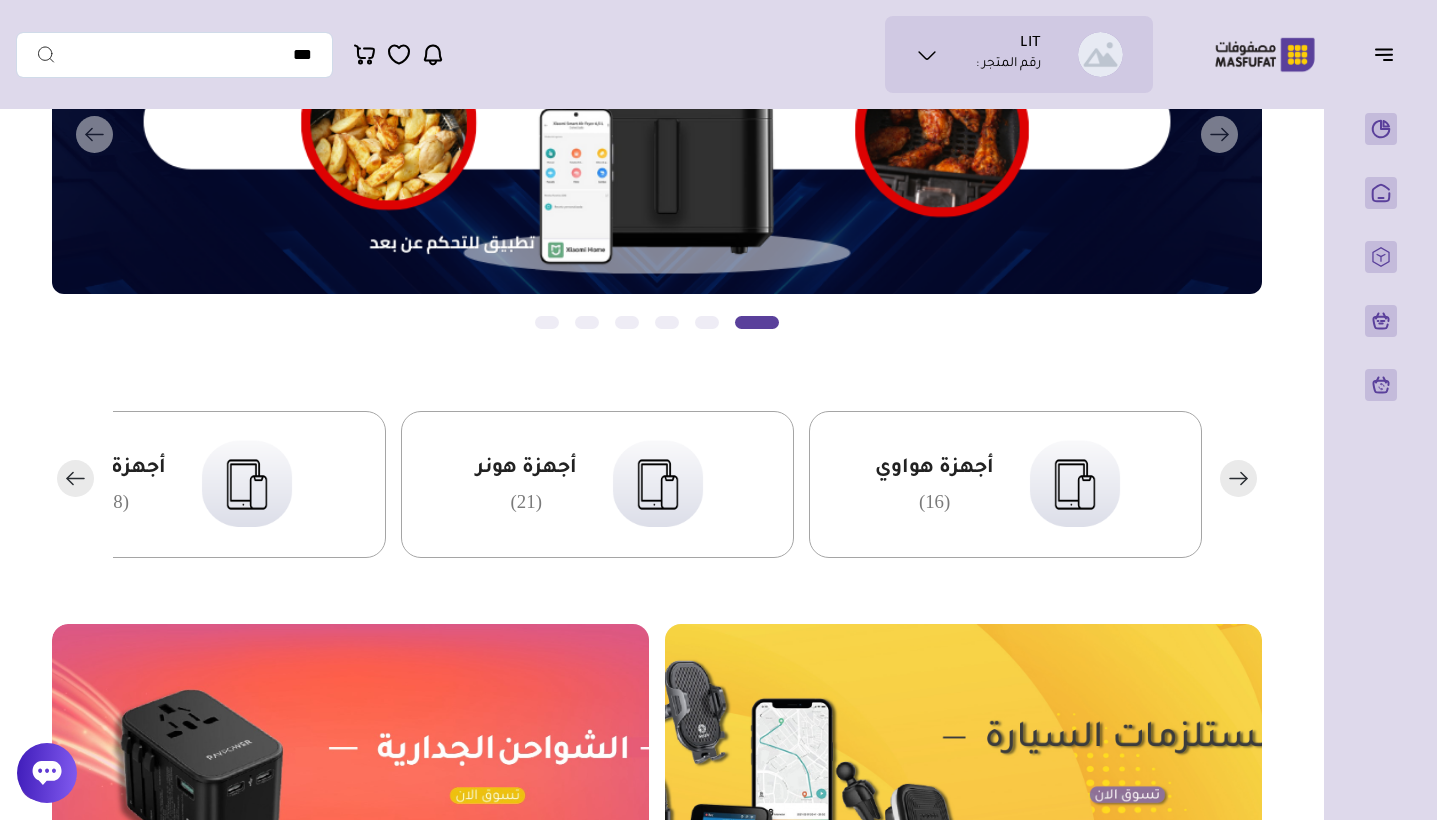 click 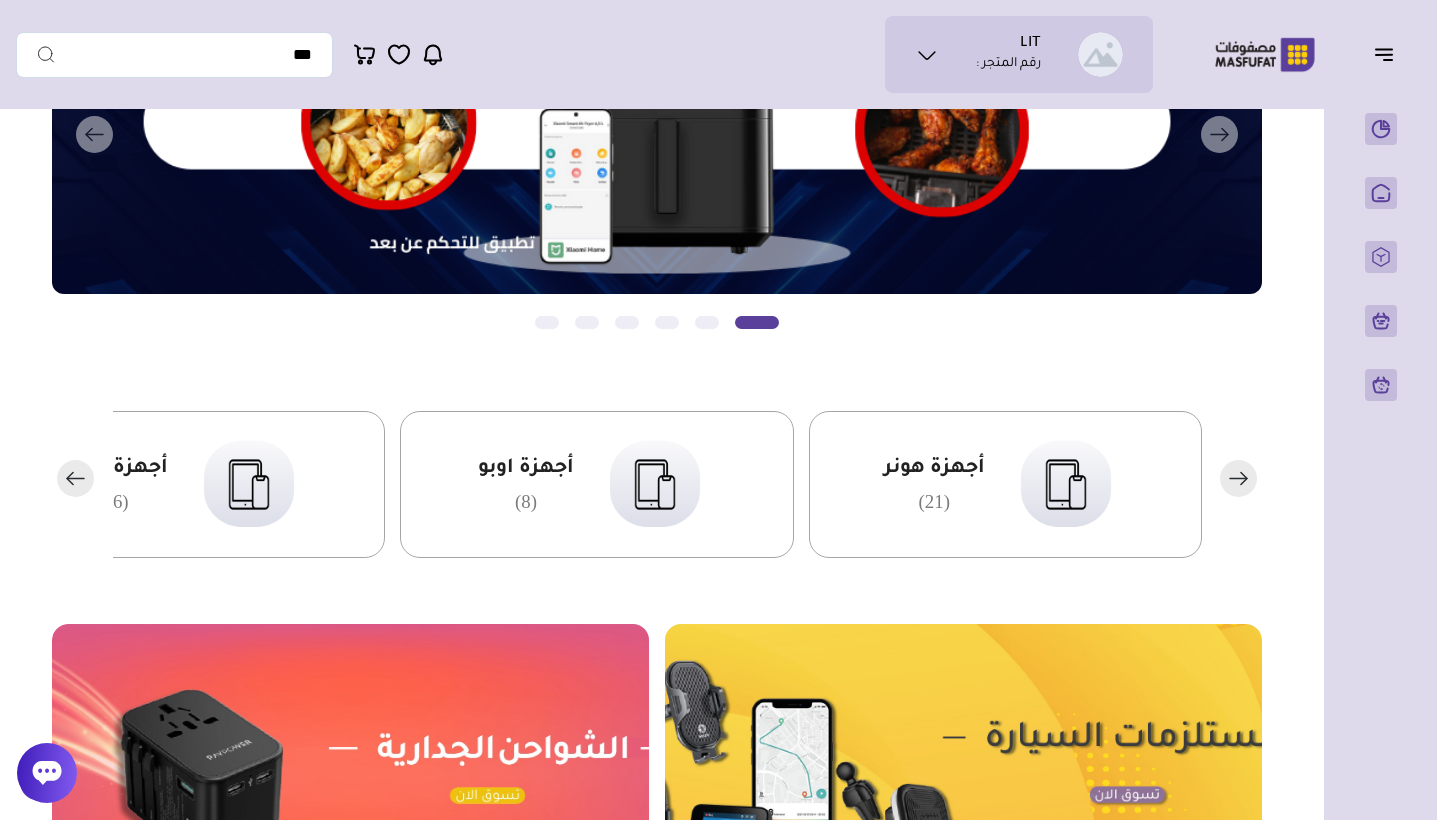 click 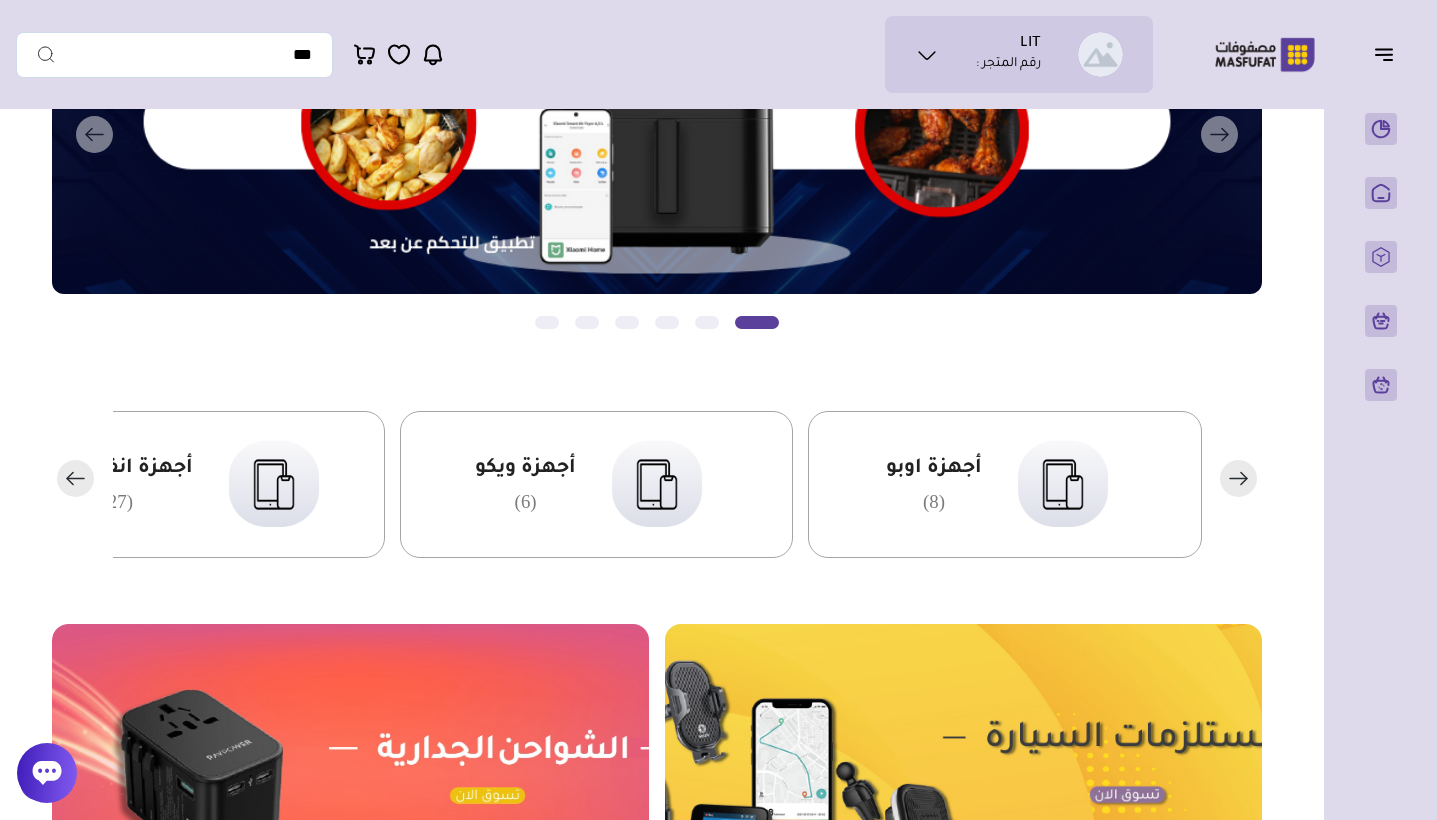 click 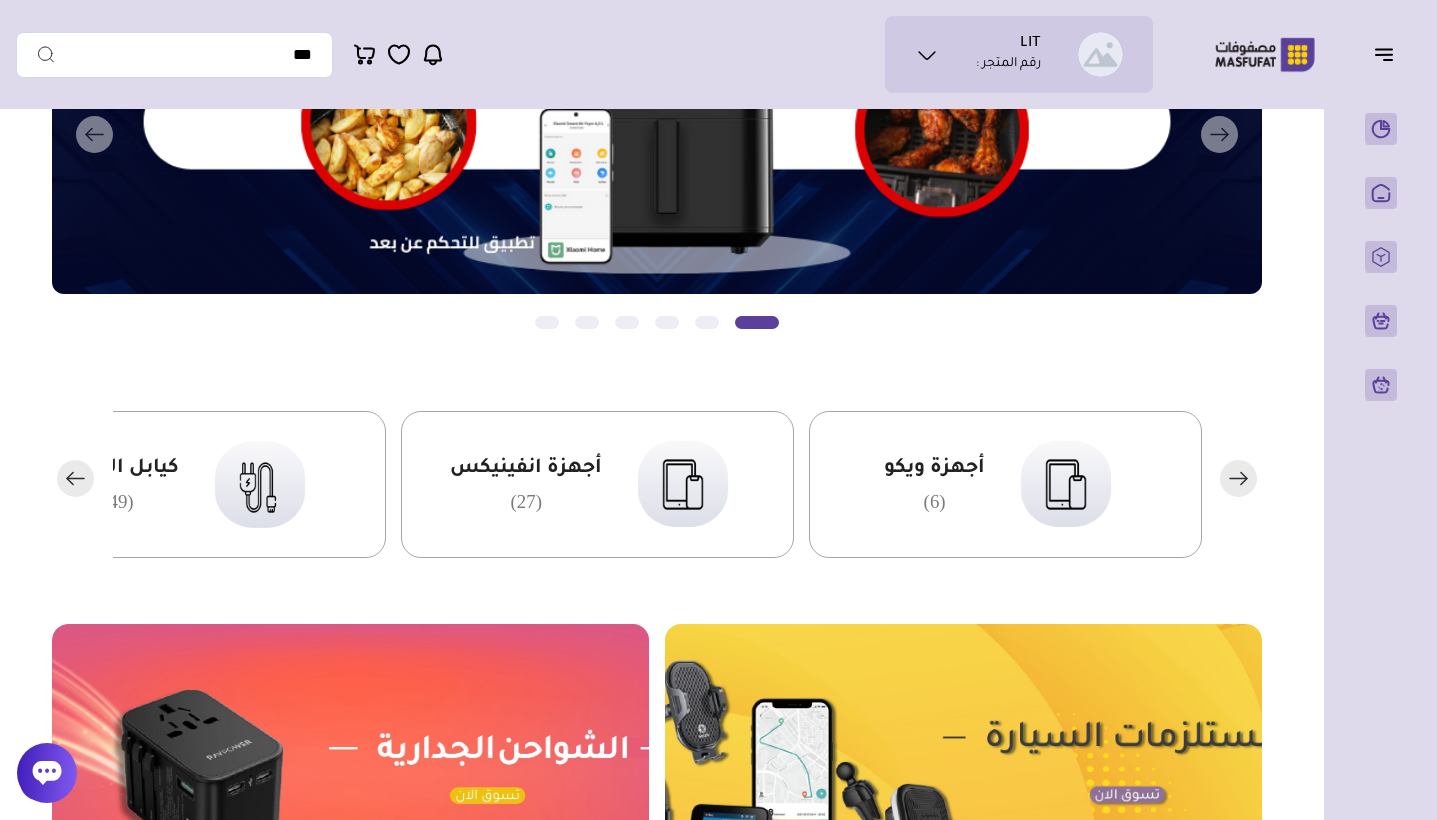 click 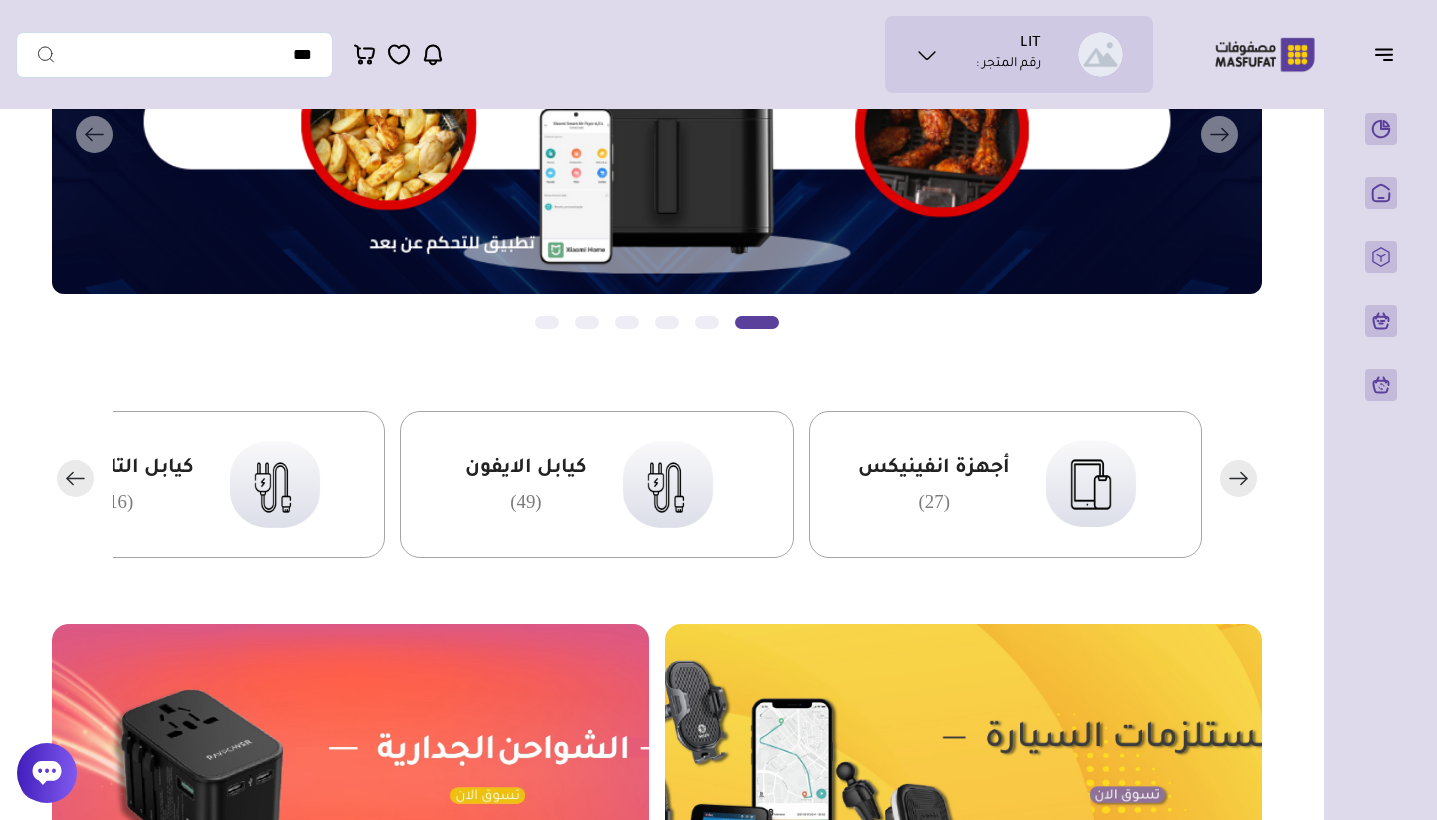 click 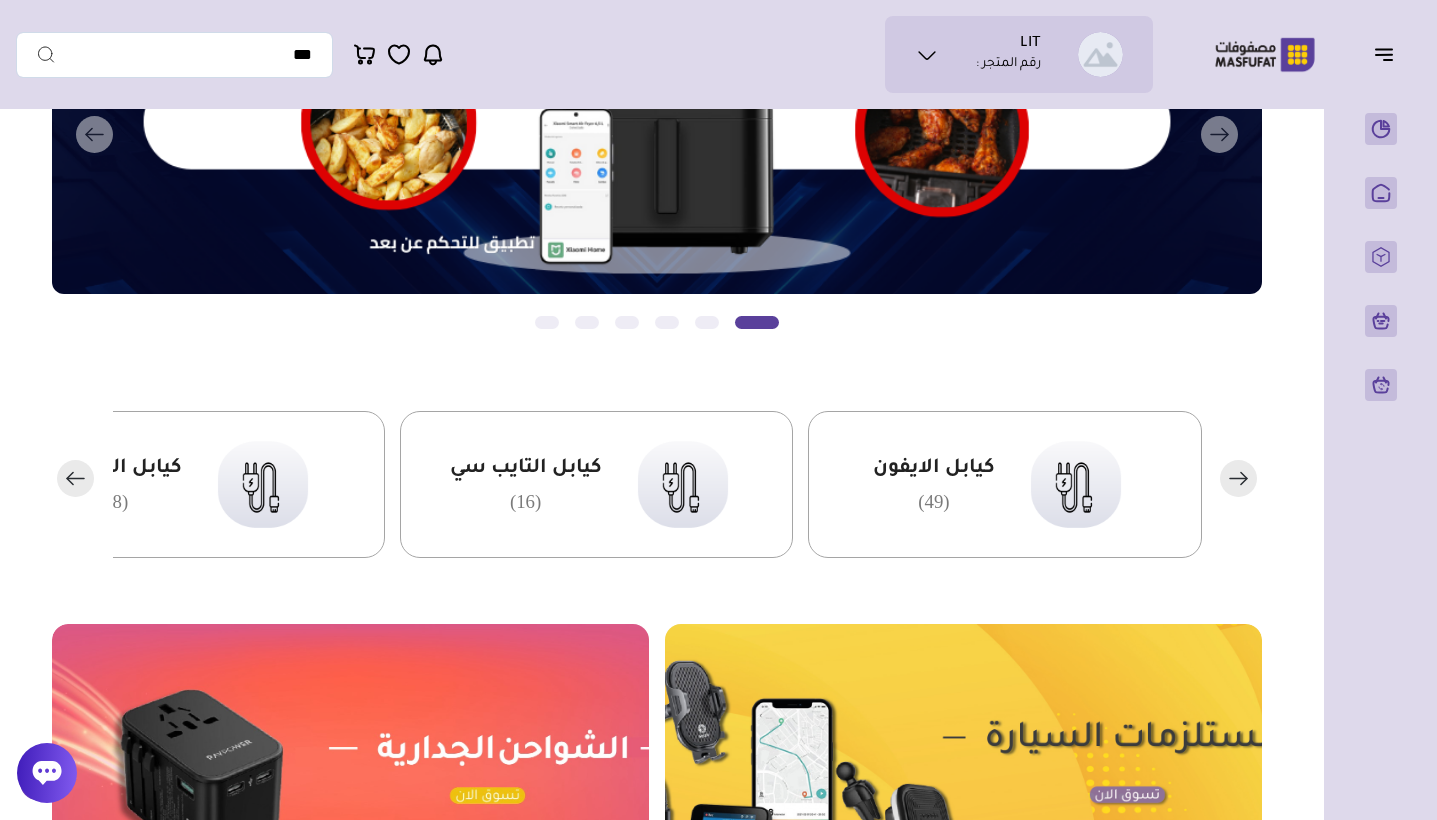 click 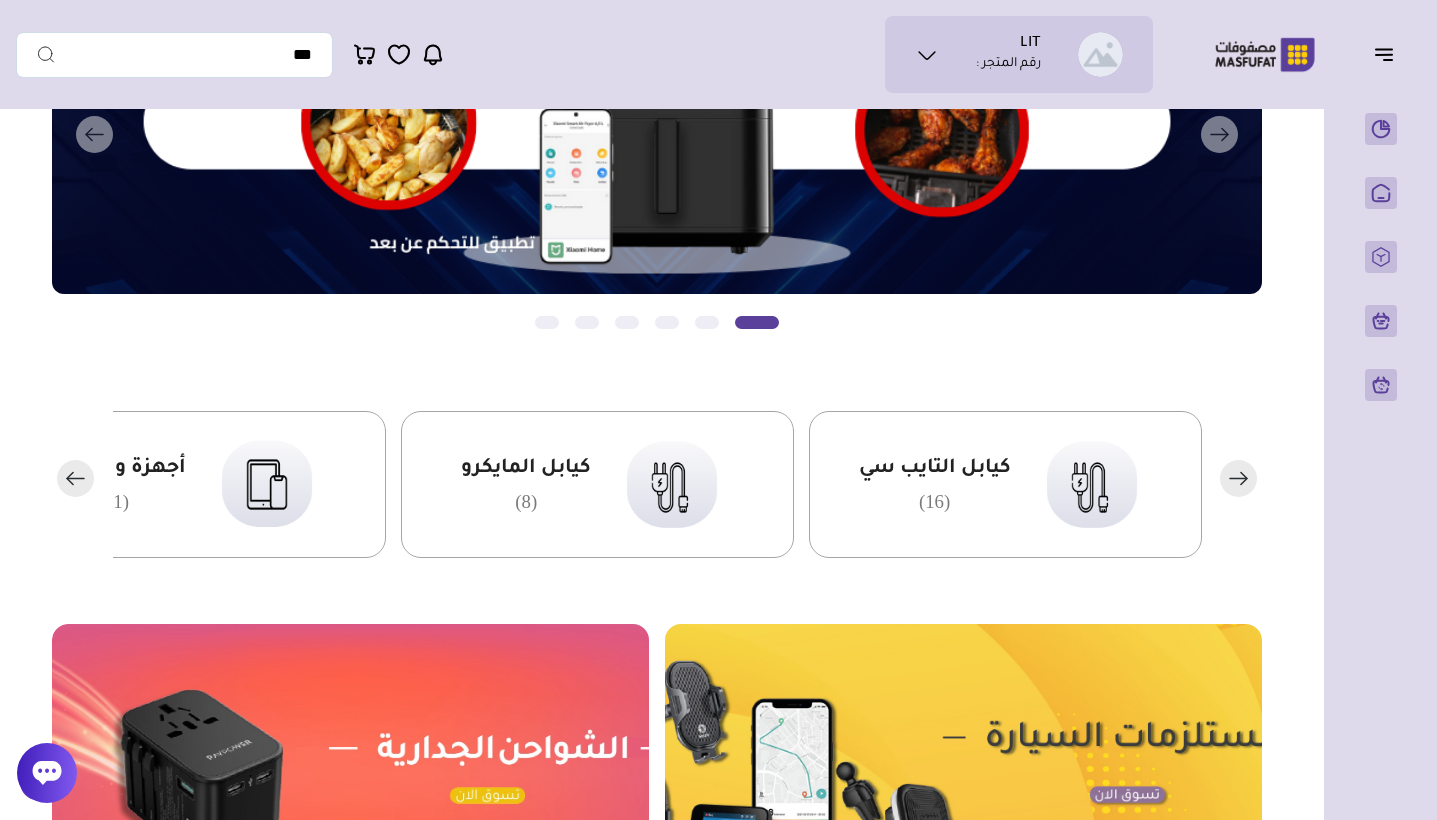 click 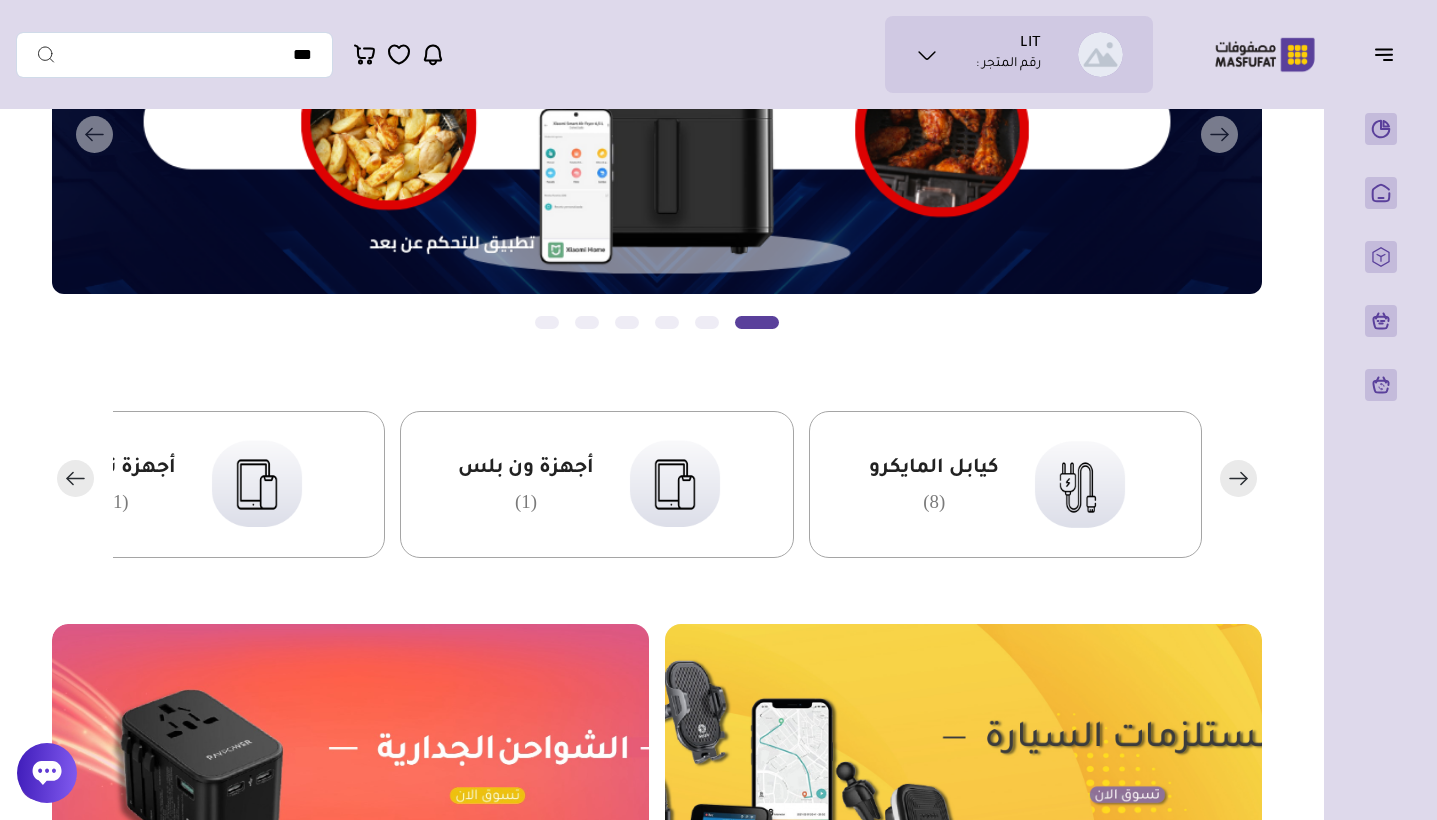 click 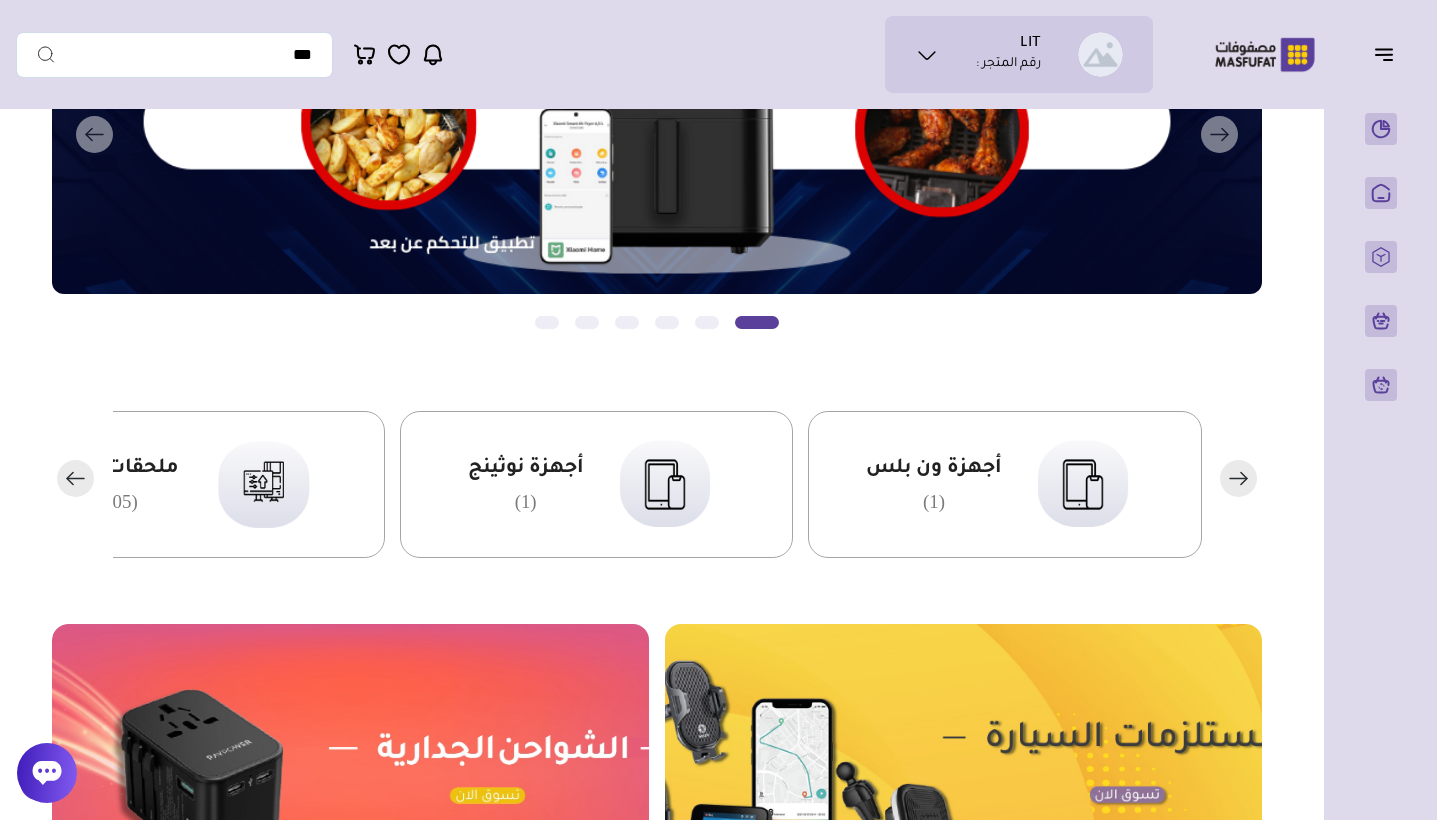 click 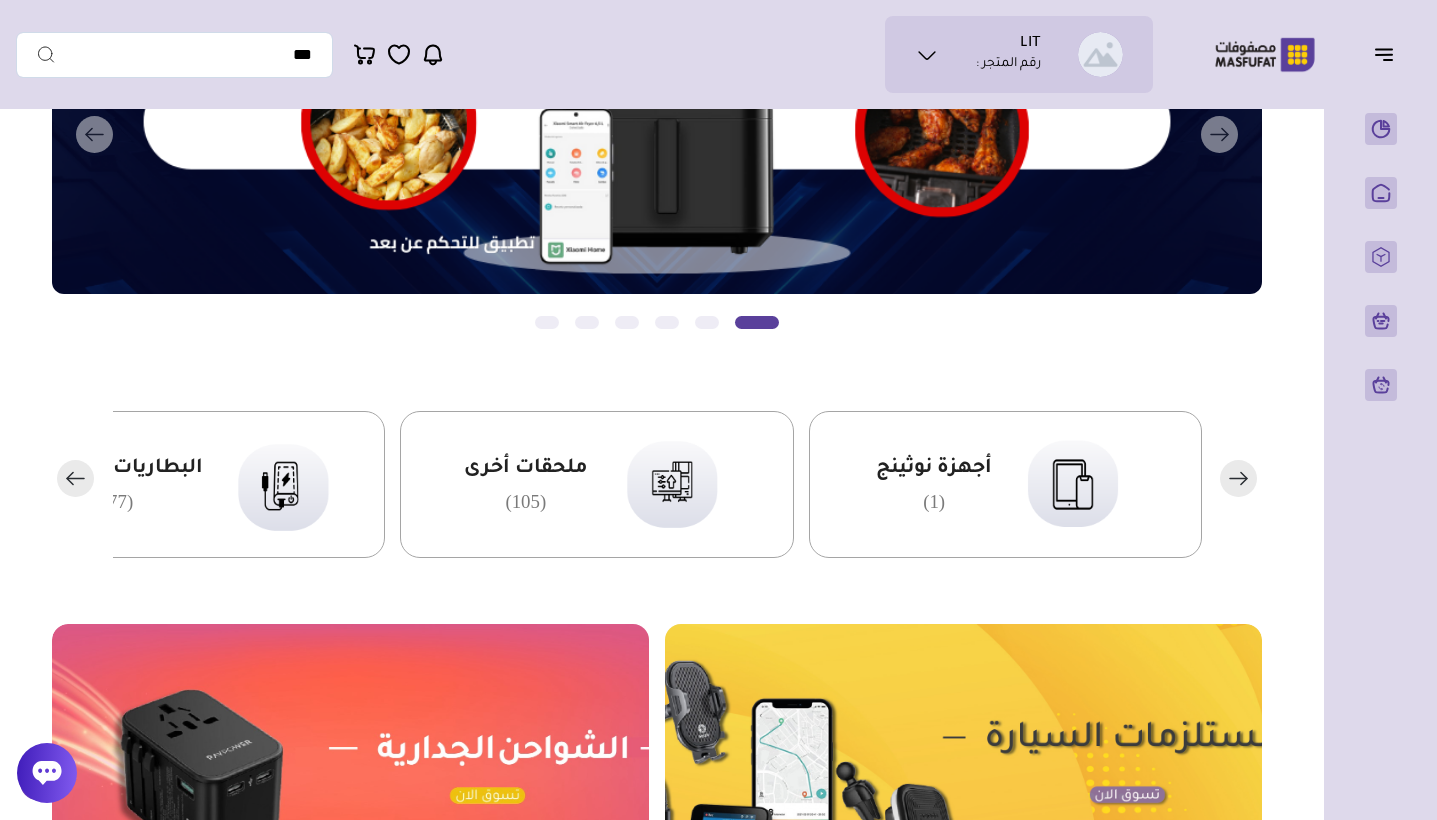 click 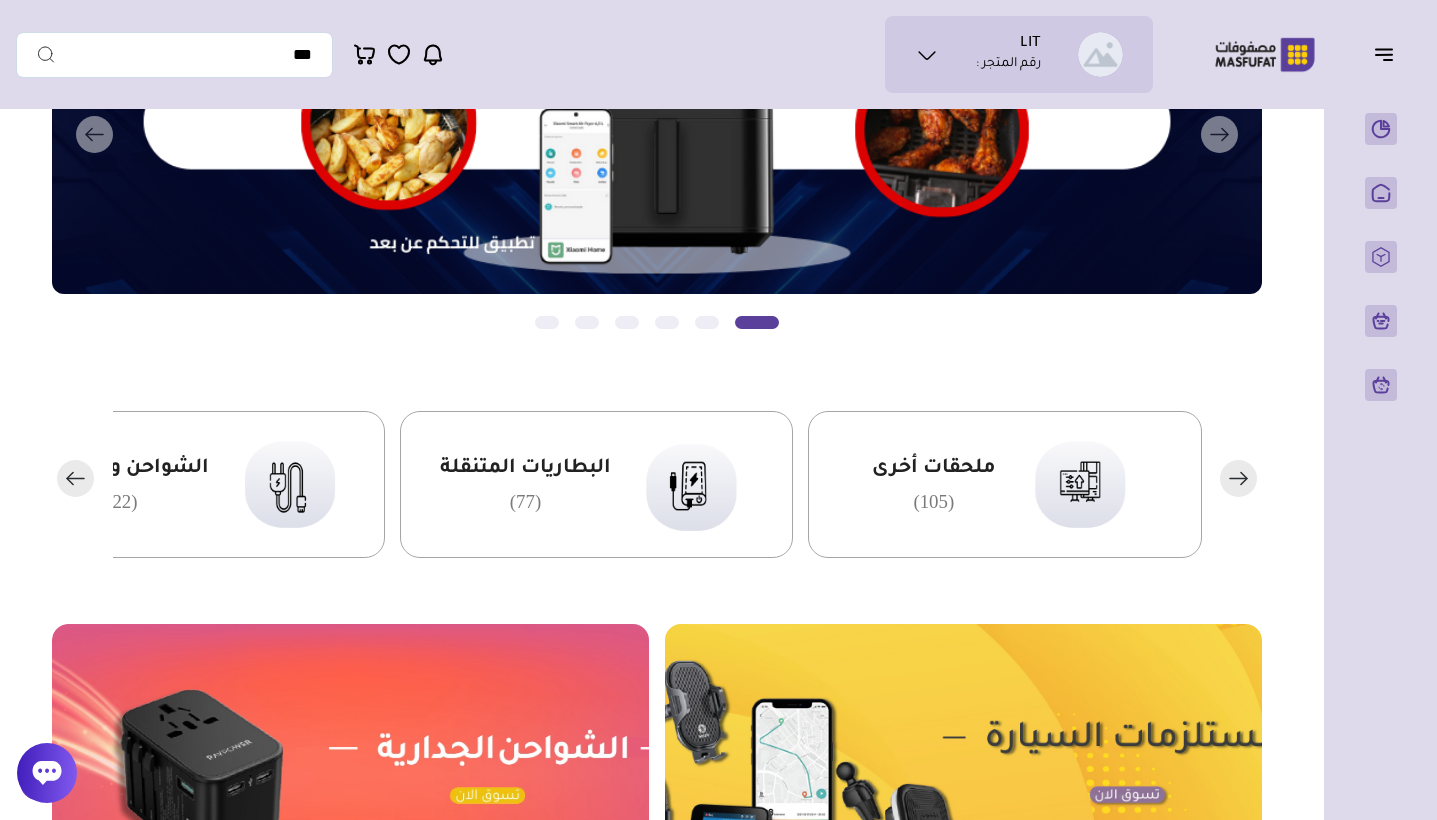 click 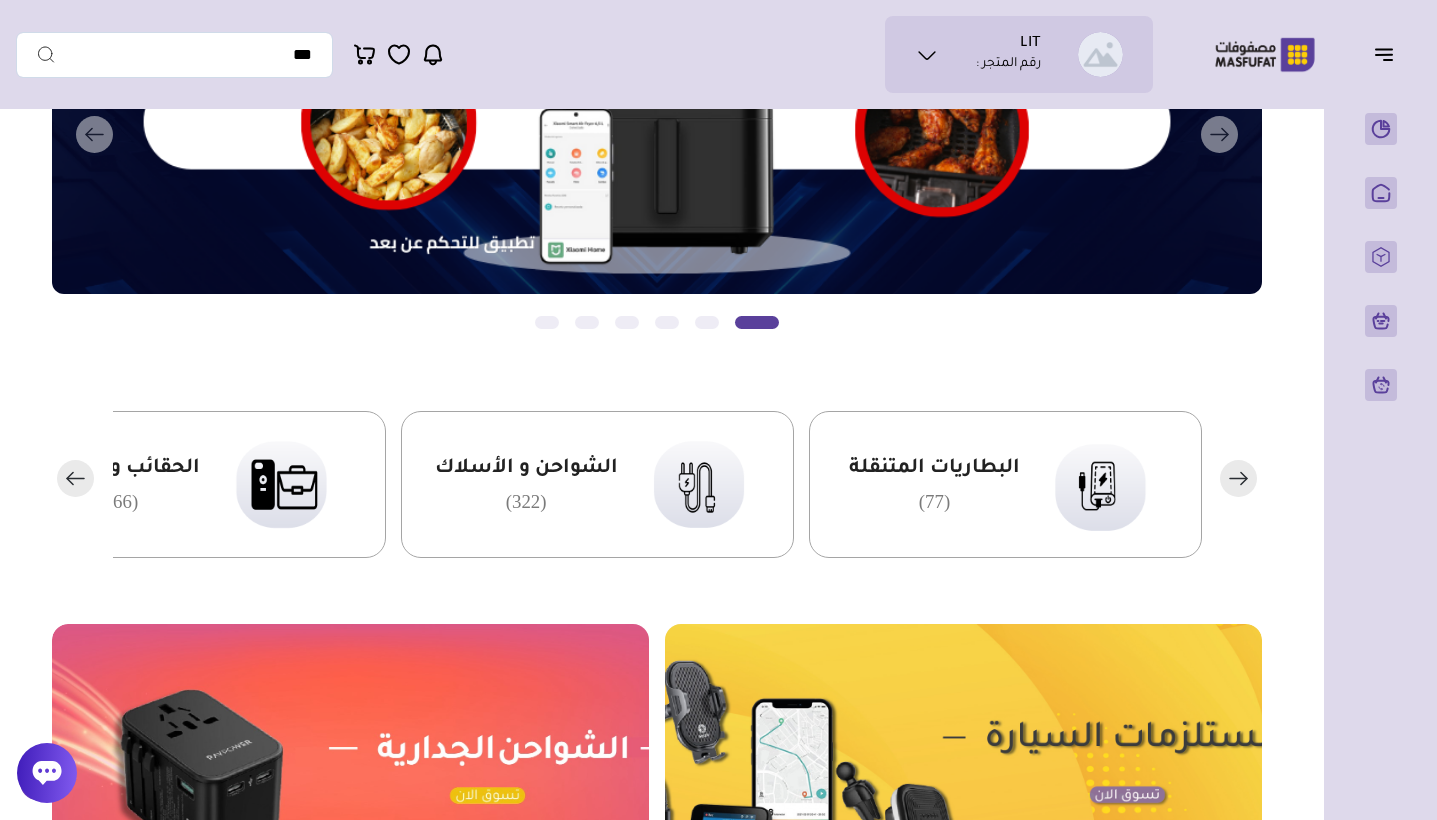click on "الحقائب والكفرات
(266)" at bounding box center [118, 484] 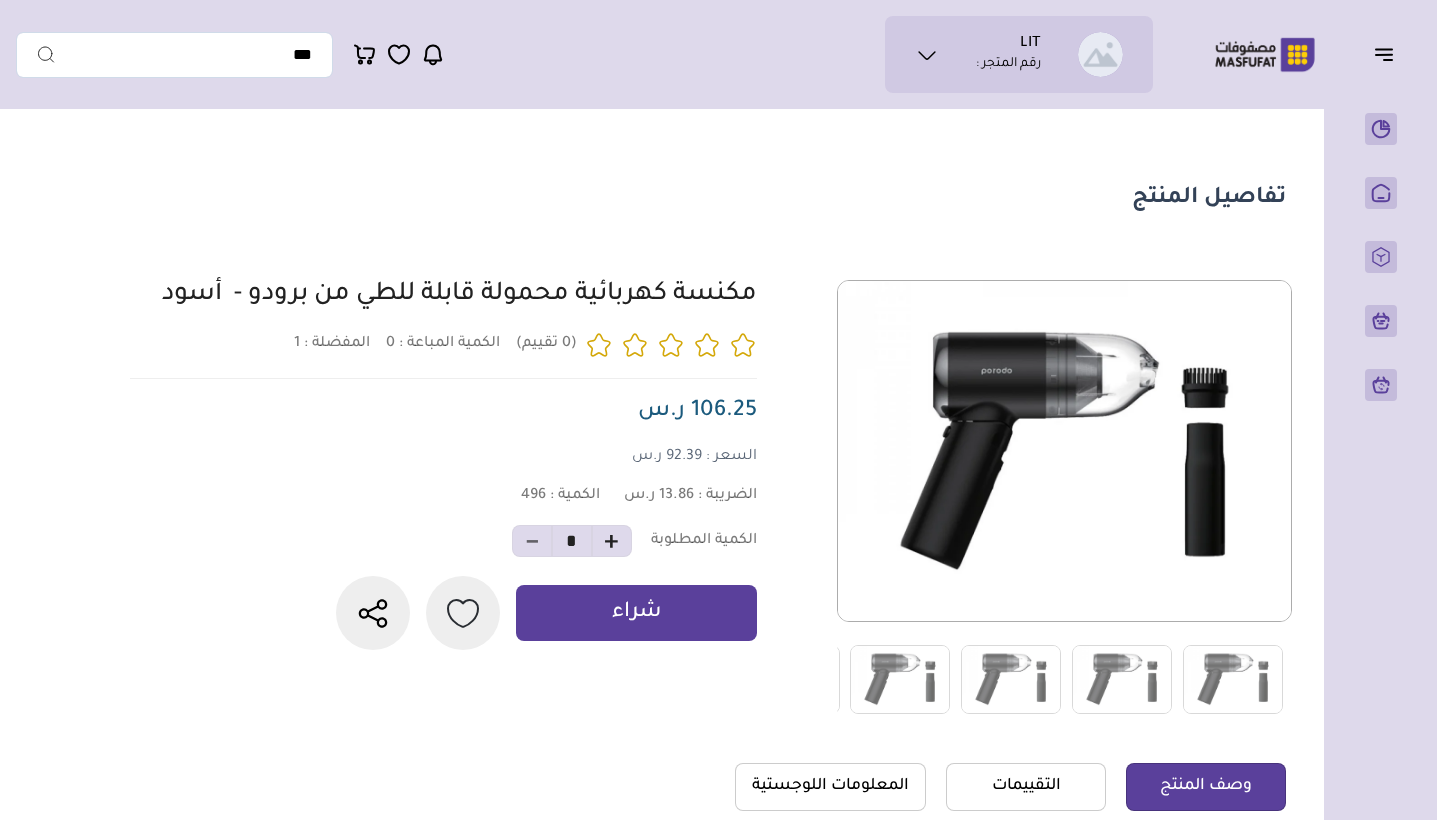 scroll, scrollTop: 0, scrollLeft: 0, axis: both 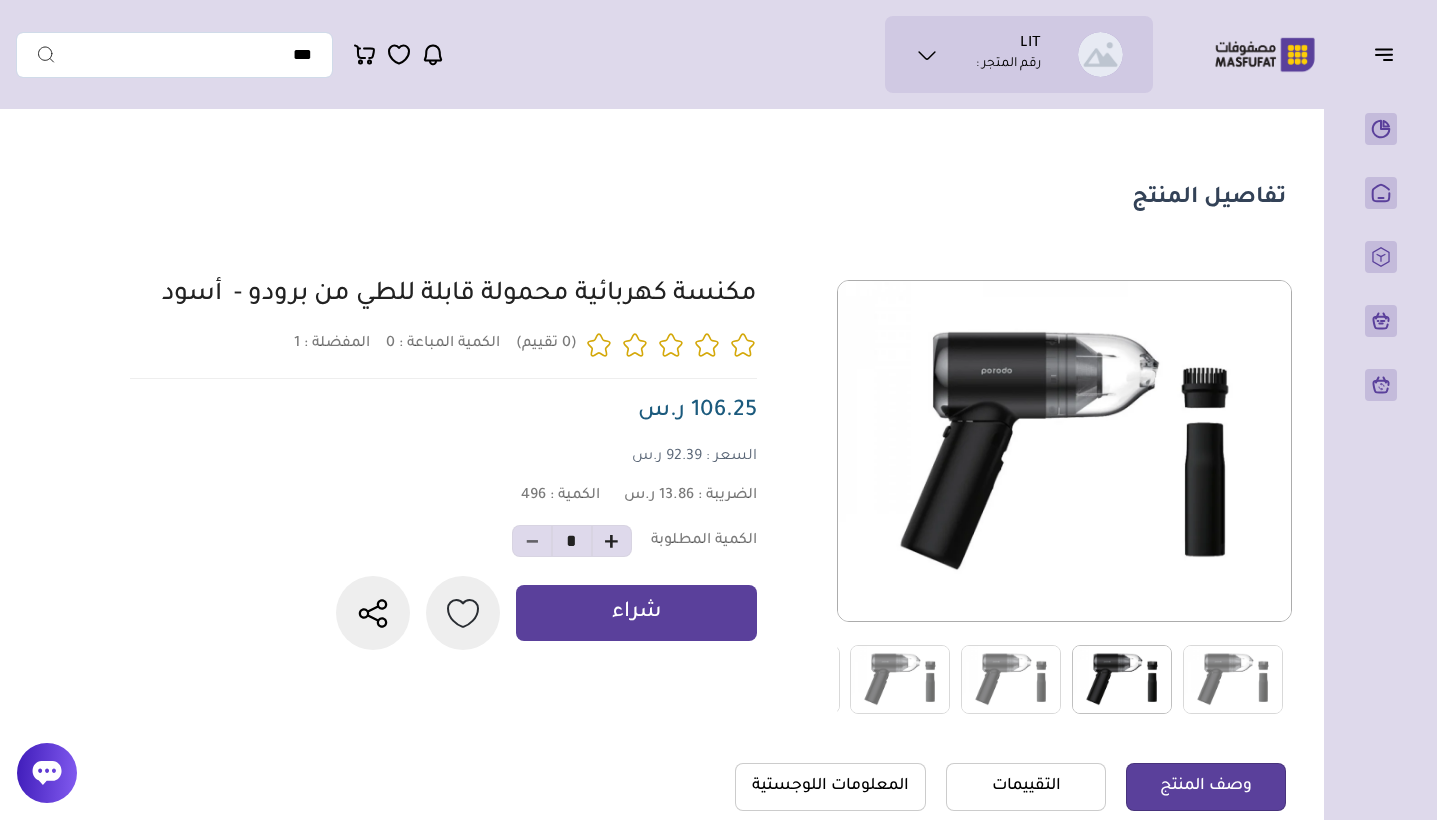 click at bounding box center (1122, 679) 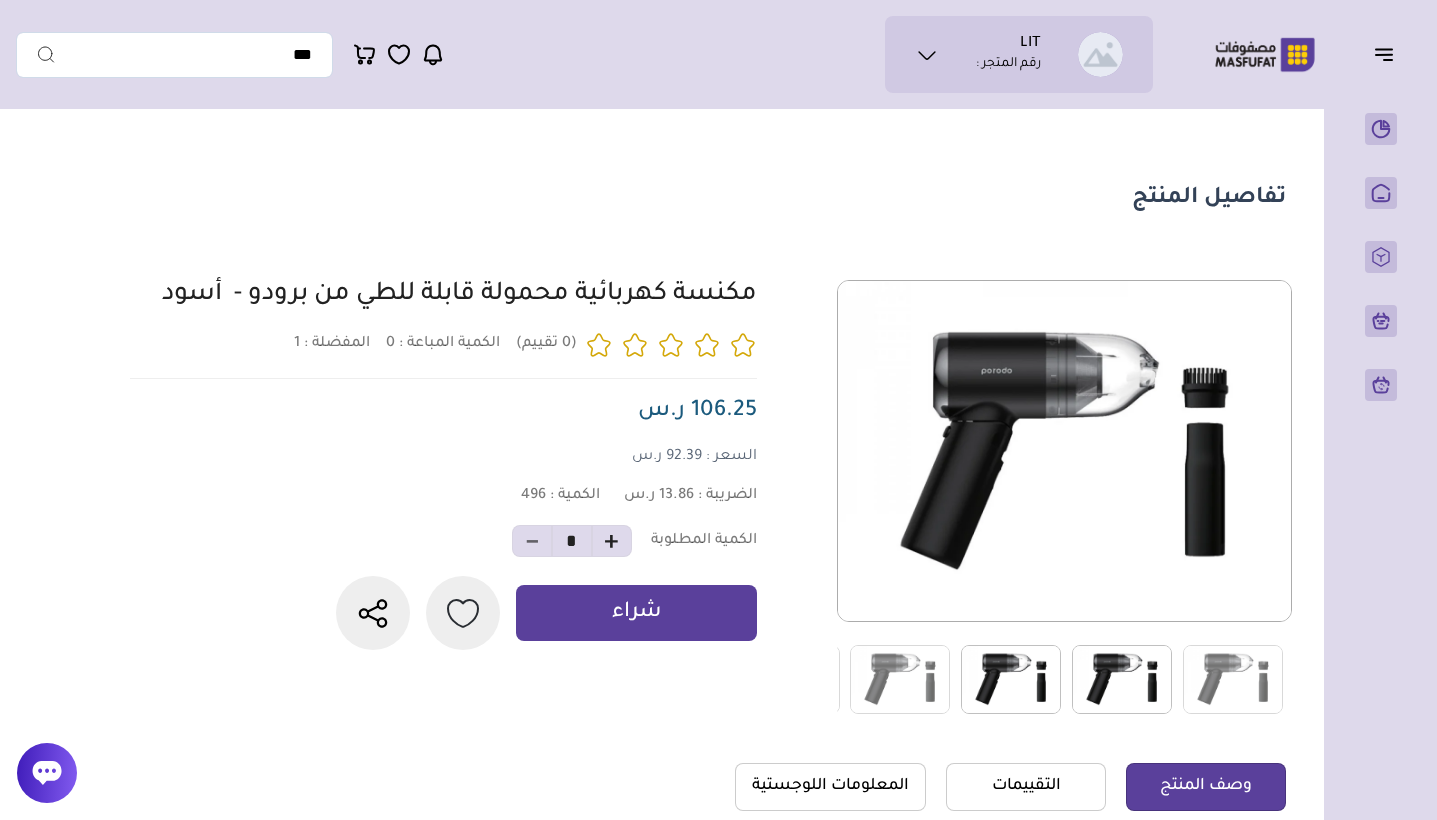 click at bounding box center (1011, 679) 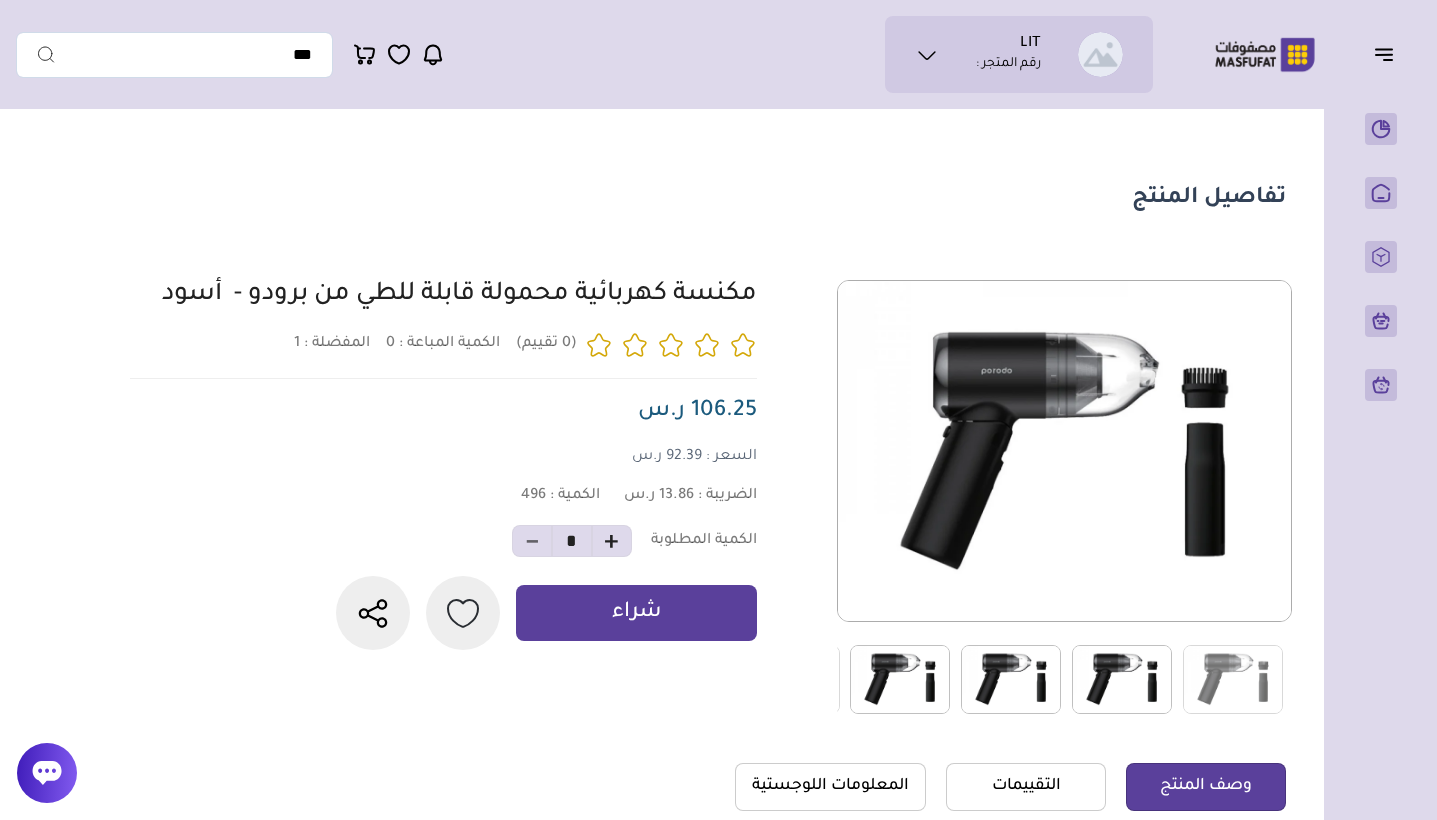 click at bounding box center (900, 679) 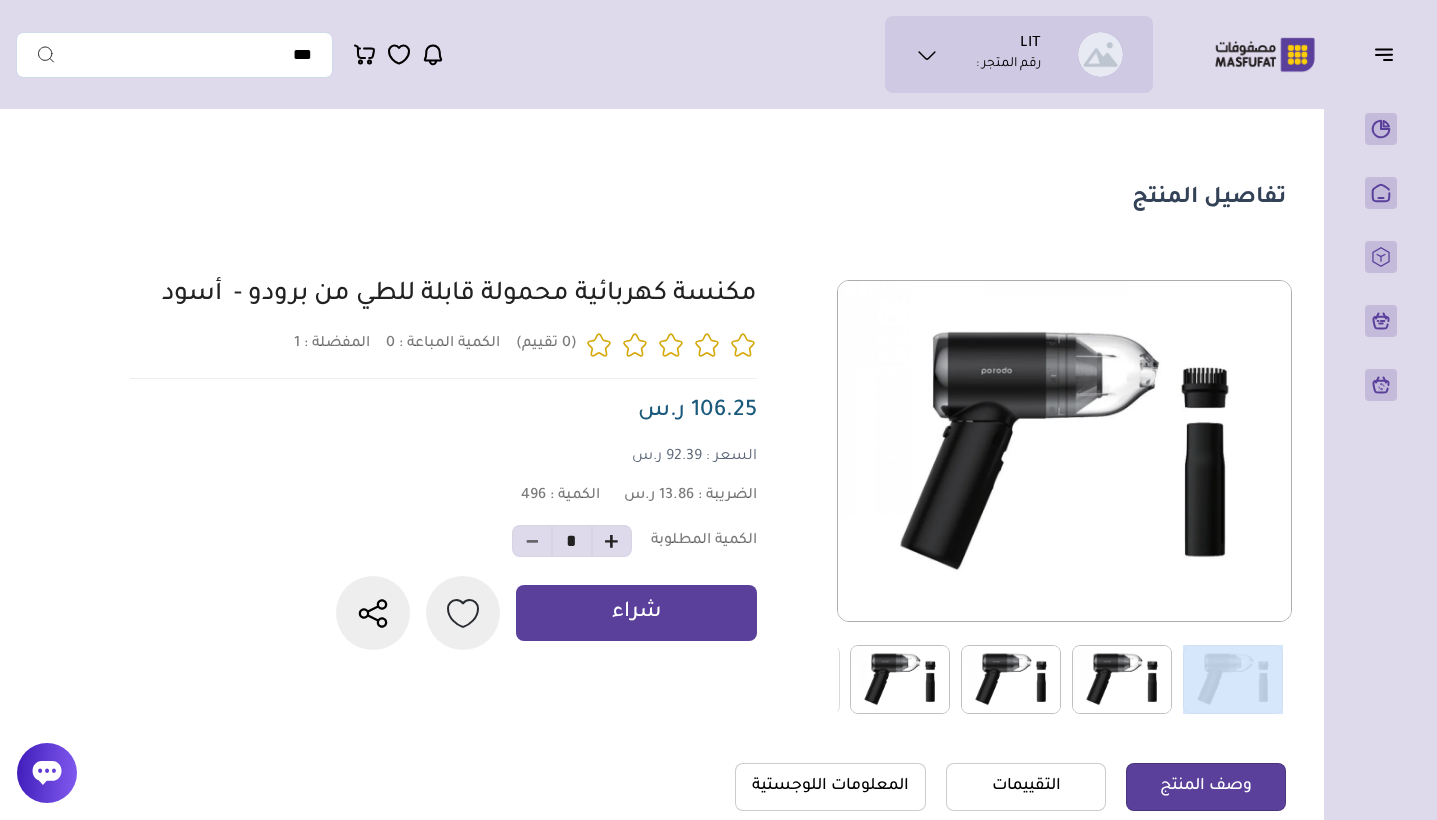 drag, startPoint x: 836, startPoint y: 653, endPoint x: 1107, endPoint y: 658, distance: 271.0461 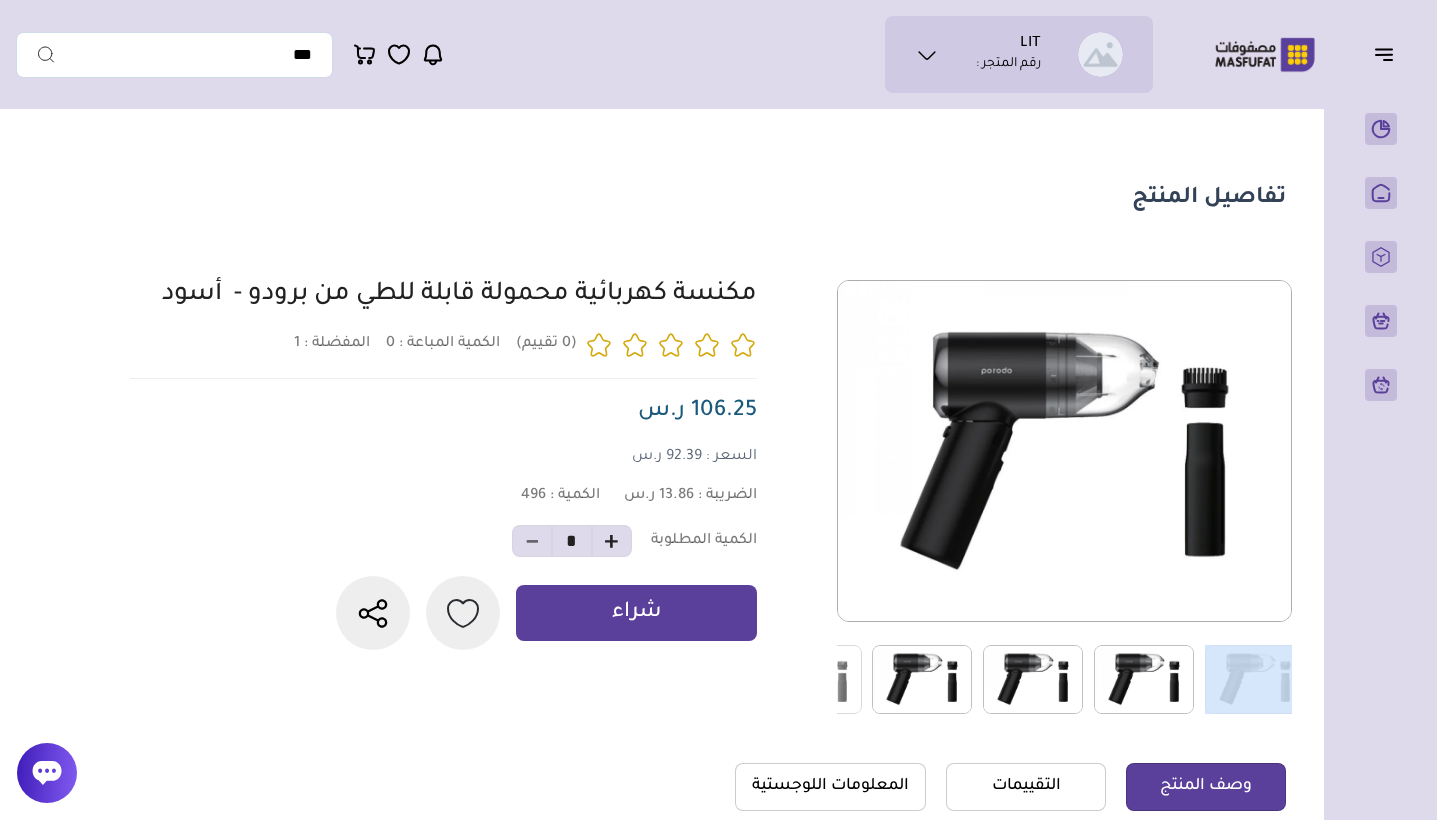 drag, startPoint x: 1060, startPoint y: 668, endPoint x: 1304, endPoint y: 657, distance: 244.24782 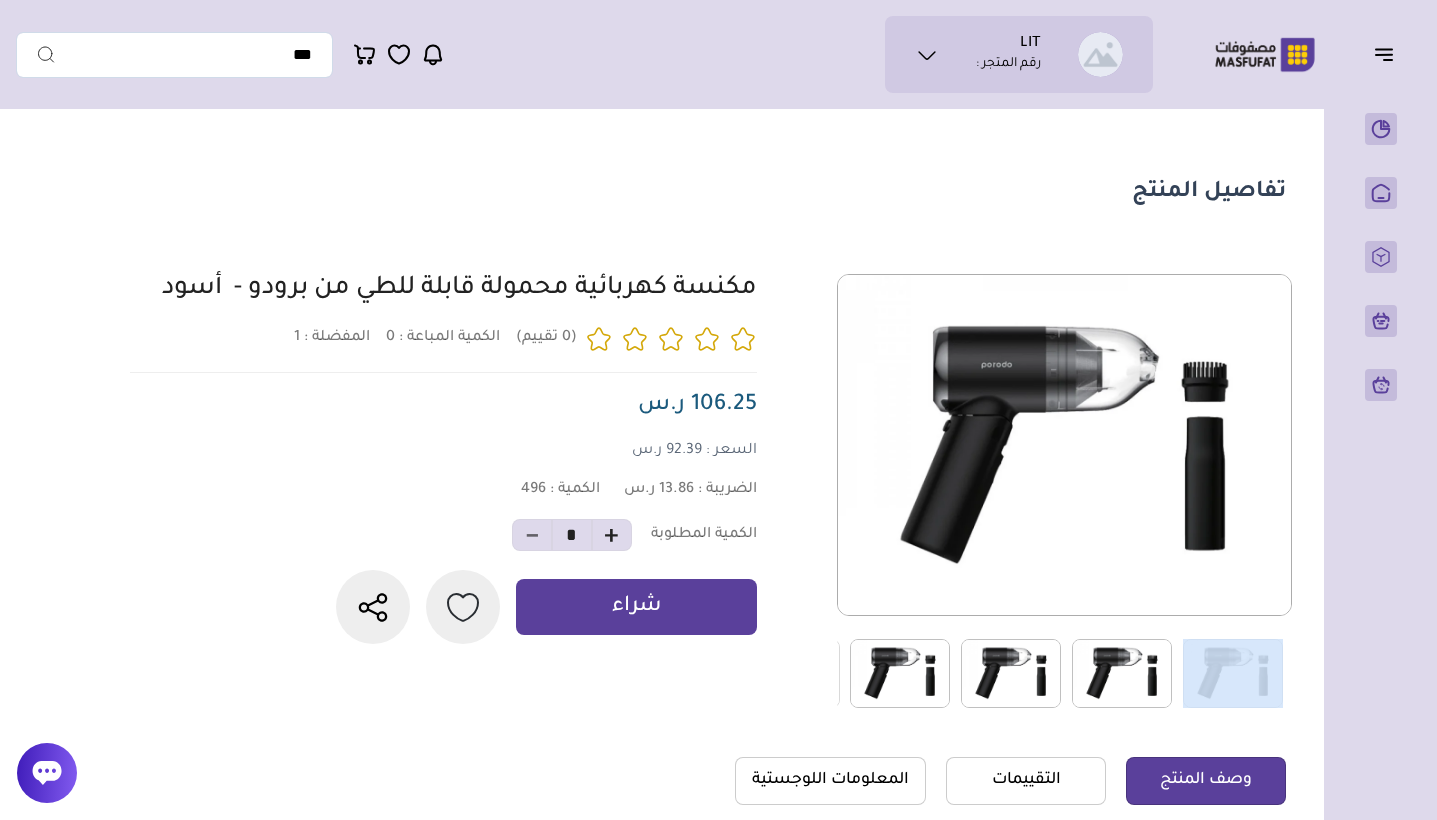 scroll, scrollTop: 7, scrollLeft: 0, axis: vertical 